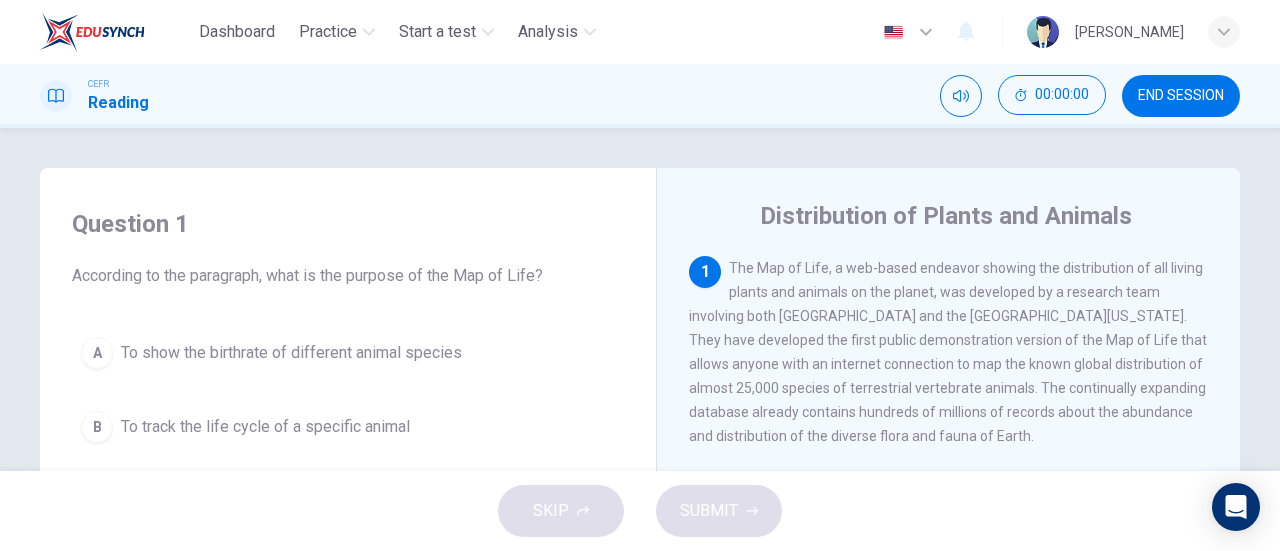 scroll, scrollTop: 0, scrollLeft: 0, axis: both 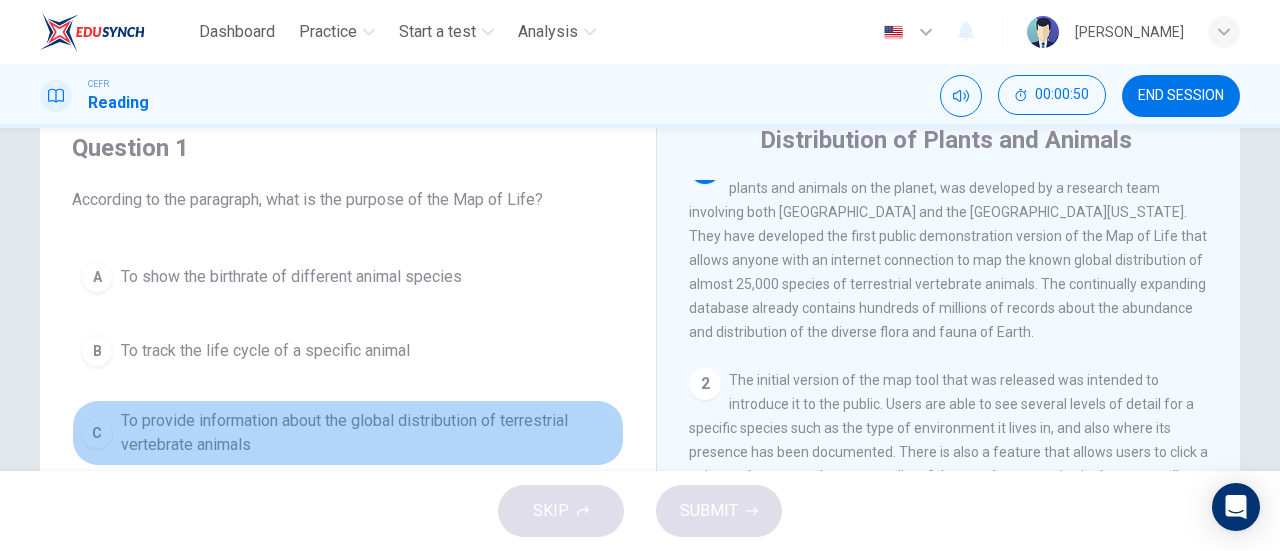 click on "To provide information about the global distribution of terrestrial vertebrate animals" at bounding box center [368, 433] 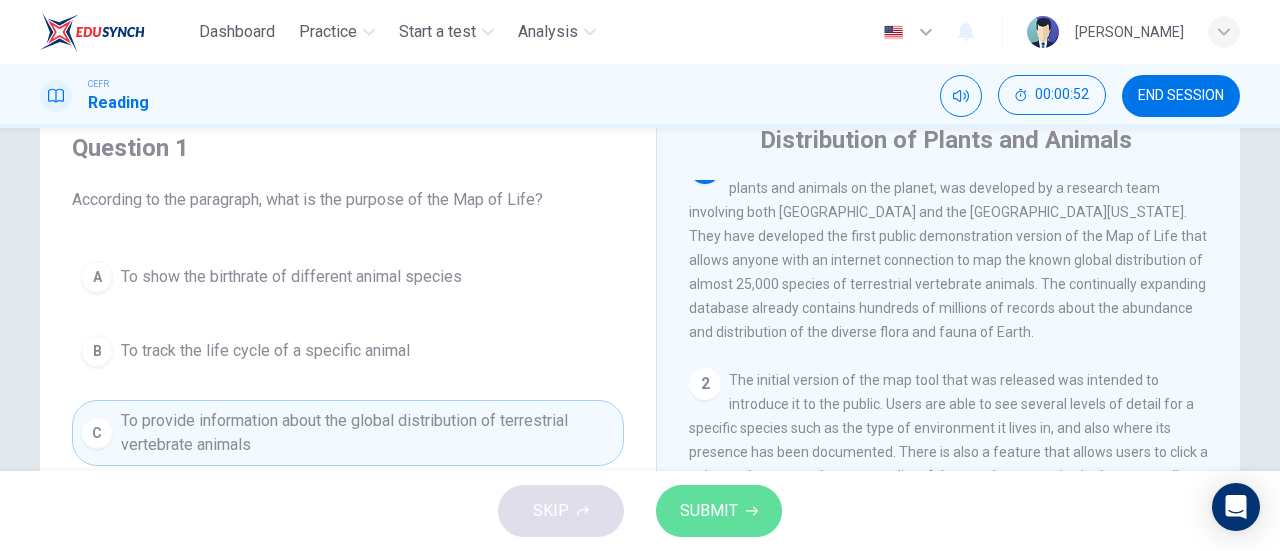 click on "SUBMIT" at bounding box center (719, 511) 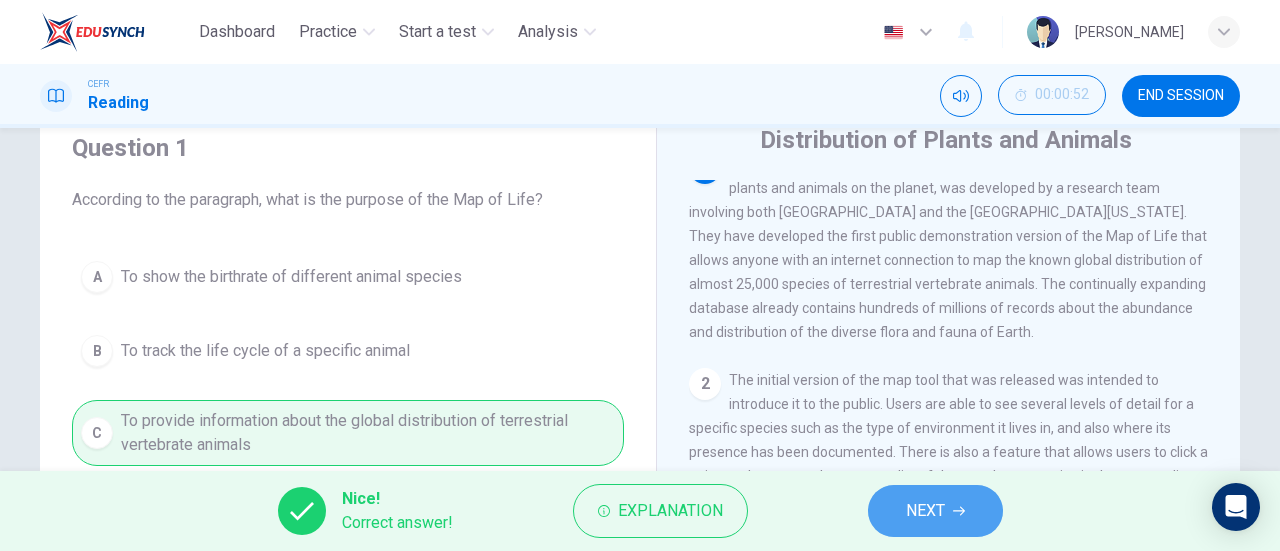click on "NEXT" at bounding box center [935, 511] 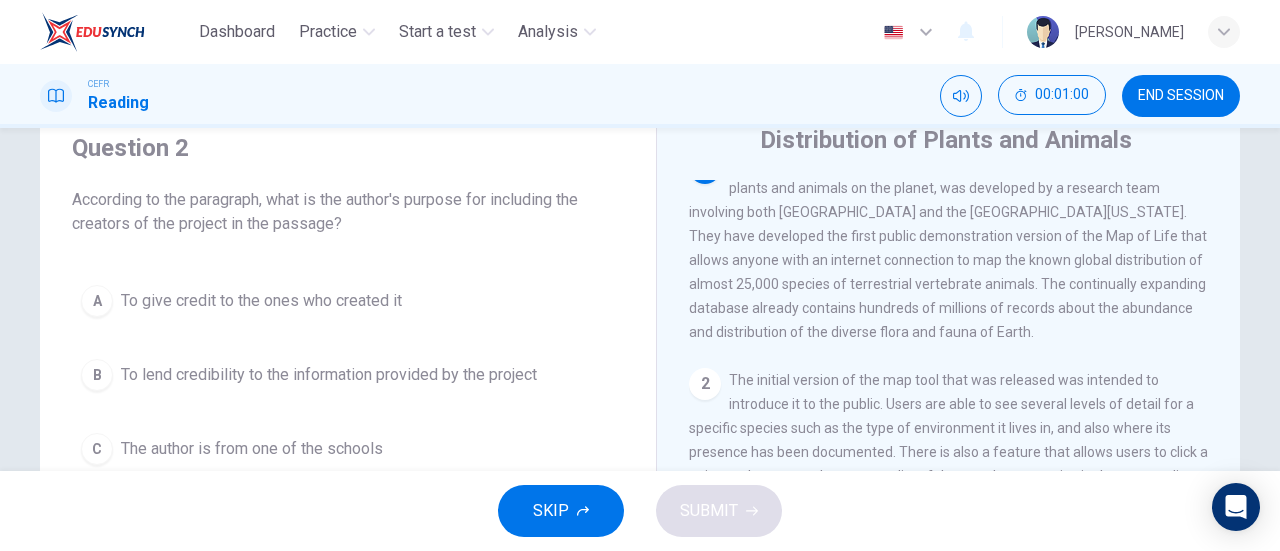 drag, startPoint x: 474, startPoint y: 197, endPoint x: 548, endPoint y: 229, distance: 80.622574 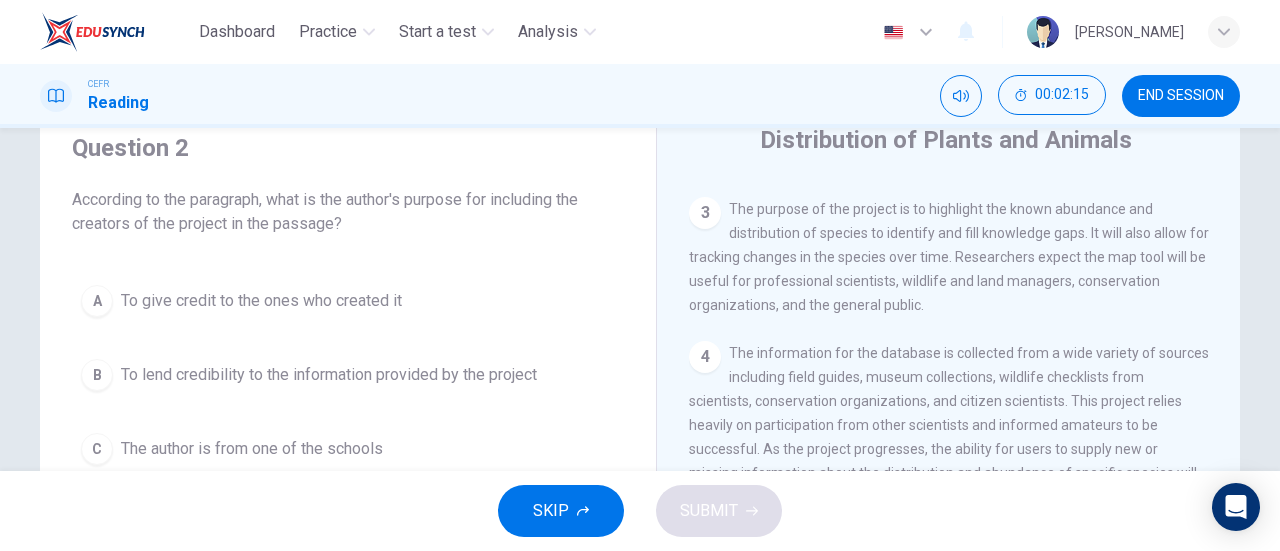 scroll, scrollTop: 400, scrollLeft: 0, axis: vertical 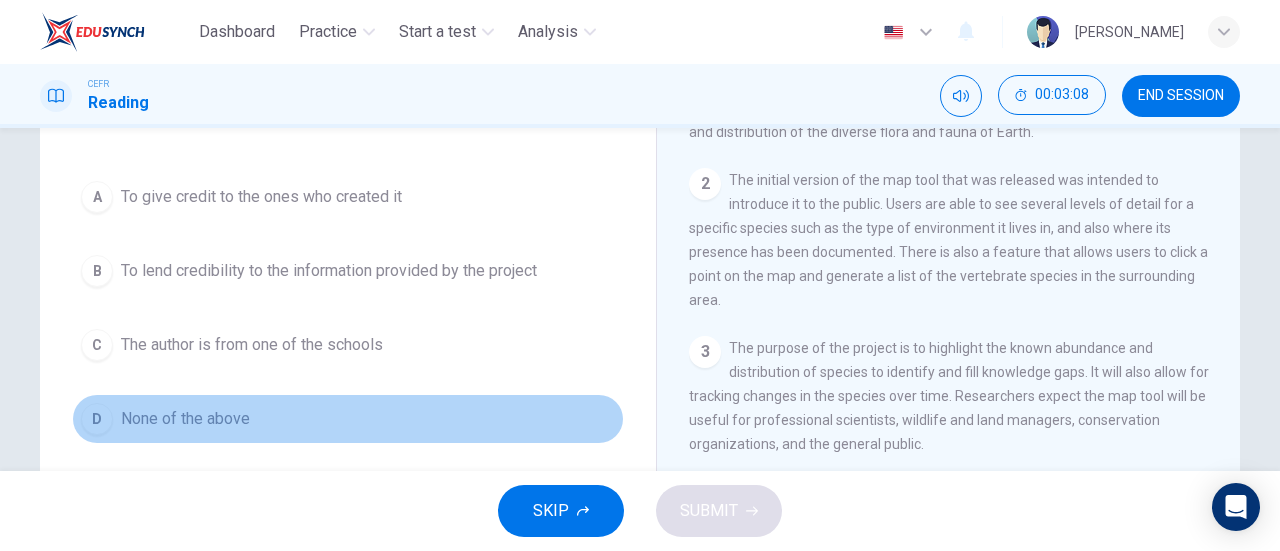 click on "D None of the above" at bounding box center (348, 419) 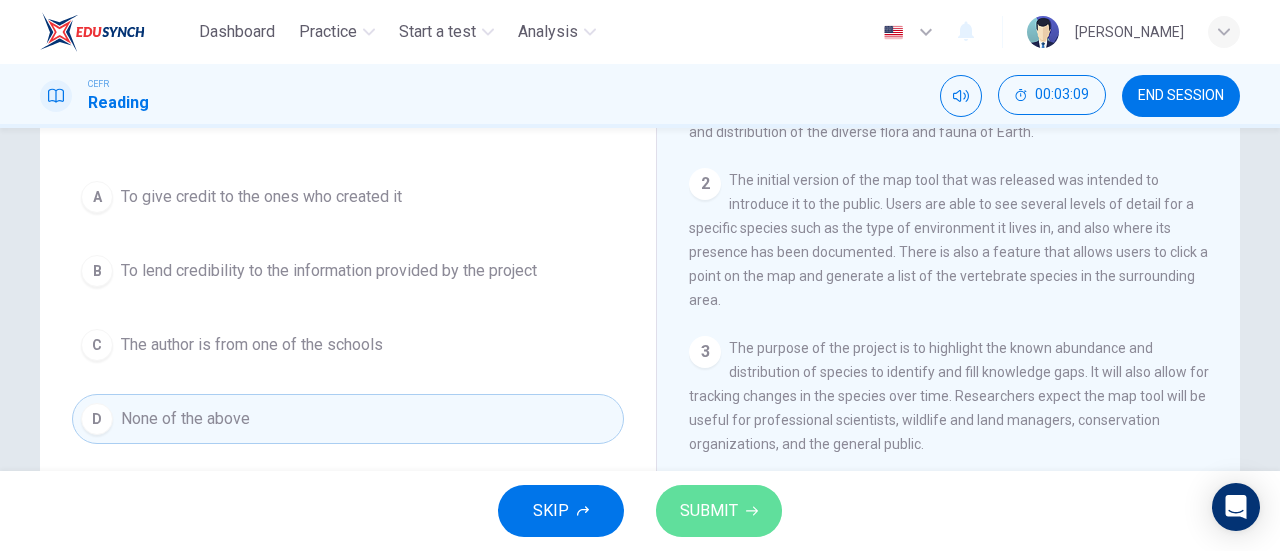 click on "SUBMIT" at bounding box center [719, 511] 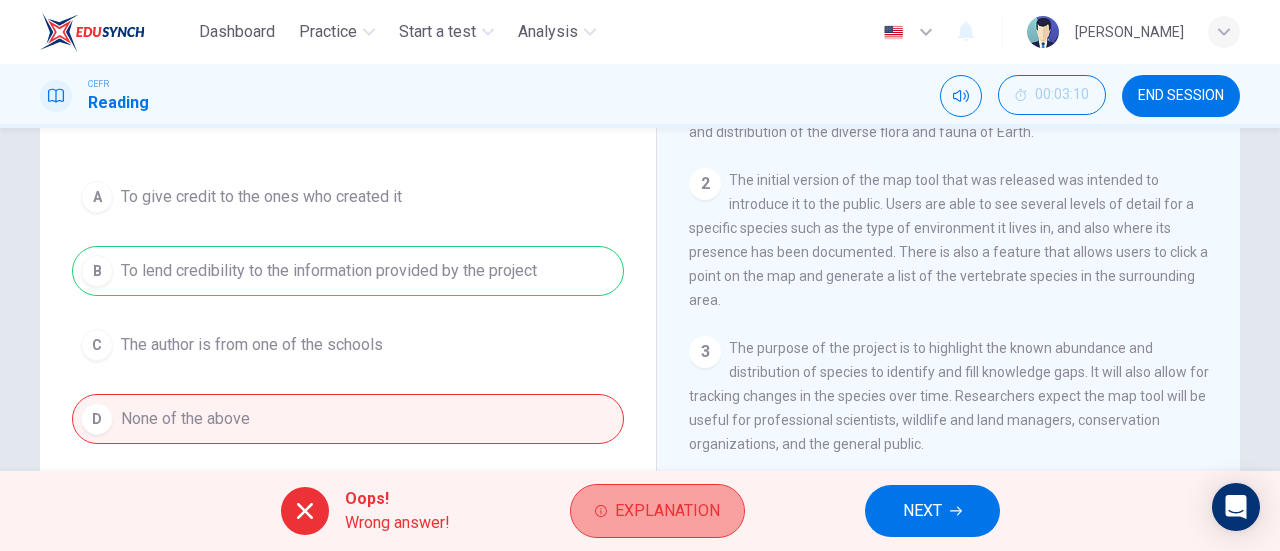 click on "Explanation" at bounding box center (667, 511) 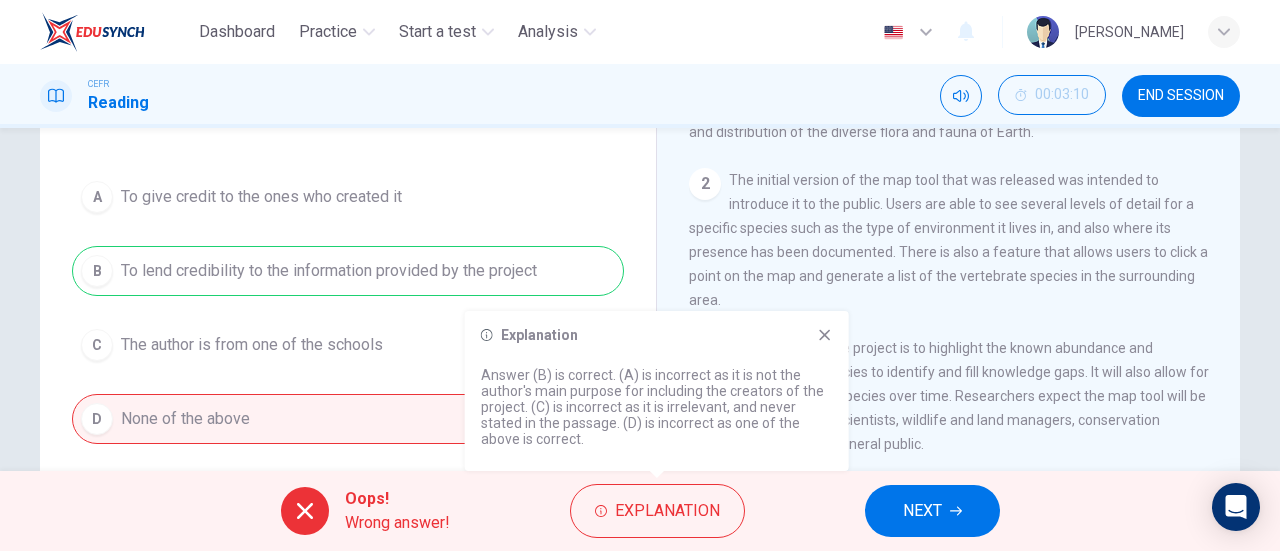 click 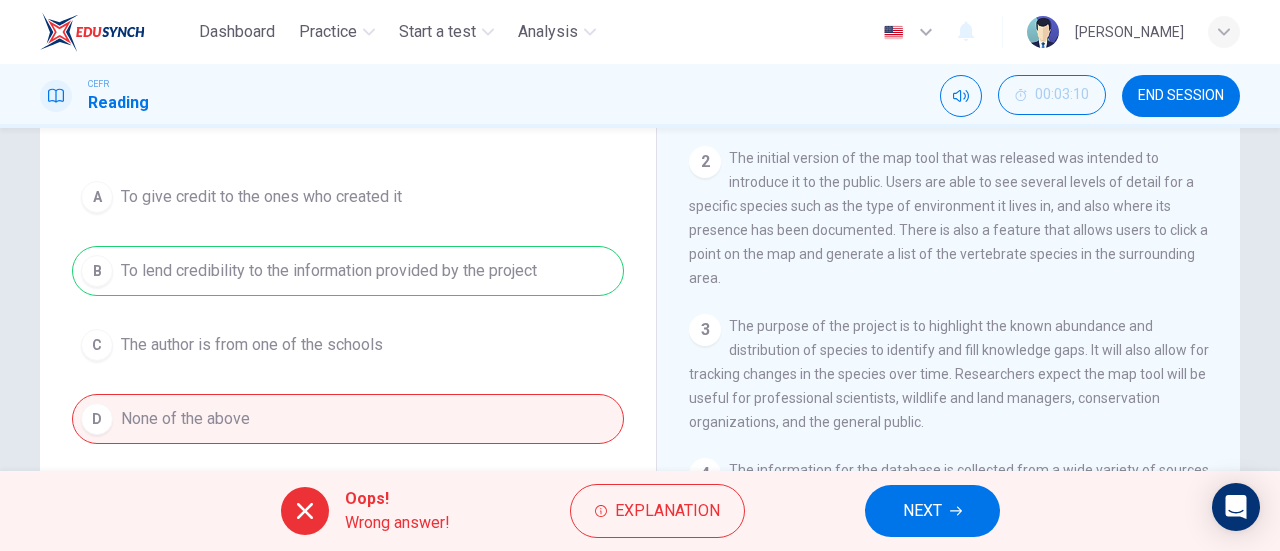 scroll, scrollTop: 148, scrollLeft: 0, axis: vertical 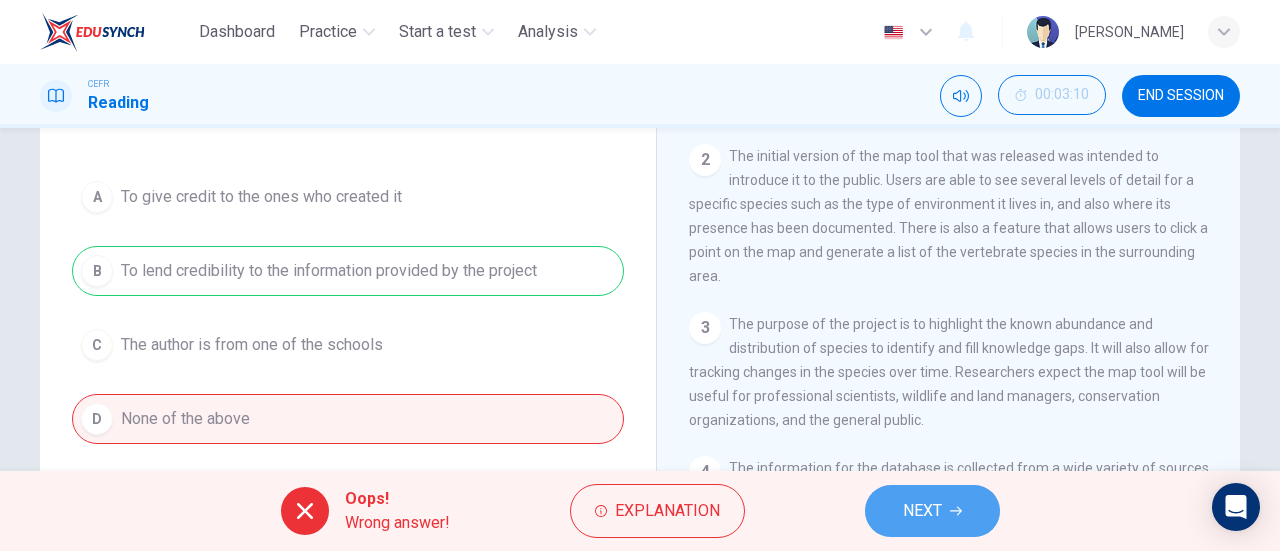 click on "NEXT" at bounding box center [922, 511] 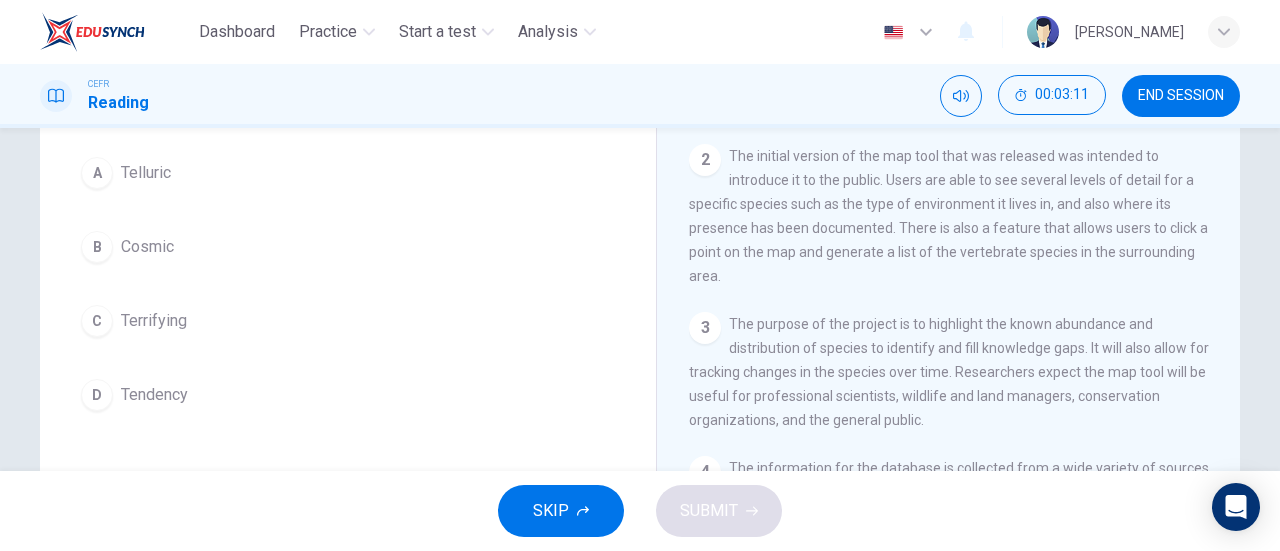 scroll, scrollTop: 57, scrollLeft: 0, axis: vertical 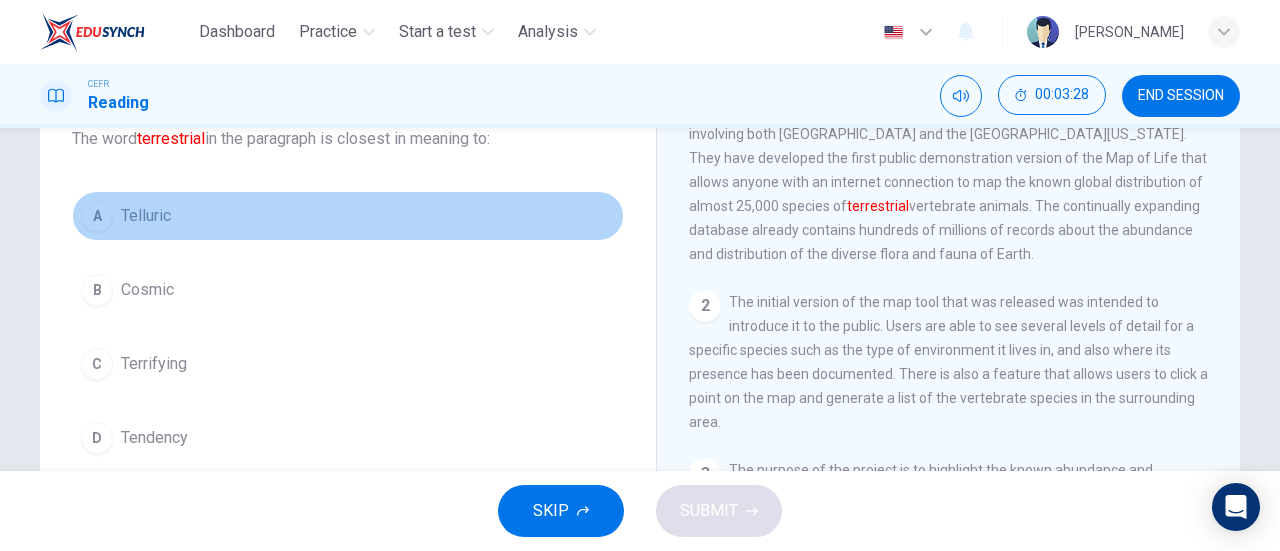 click on "A Telluric" at bounding box center (348, 216) 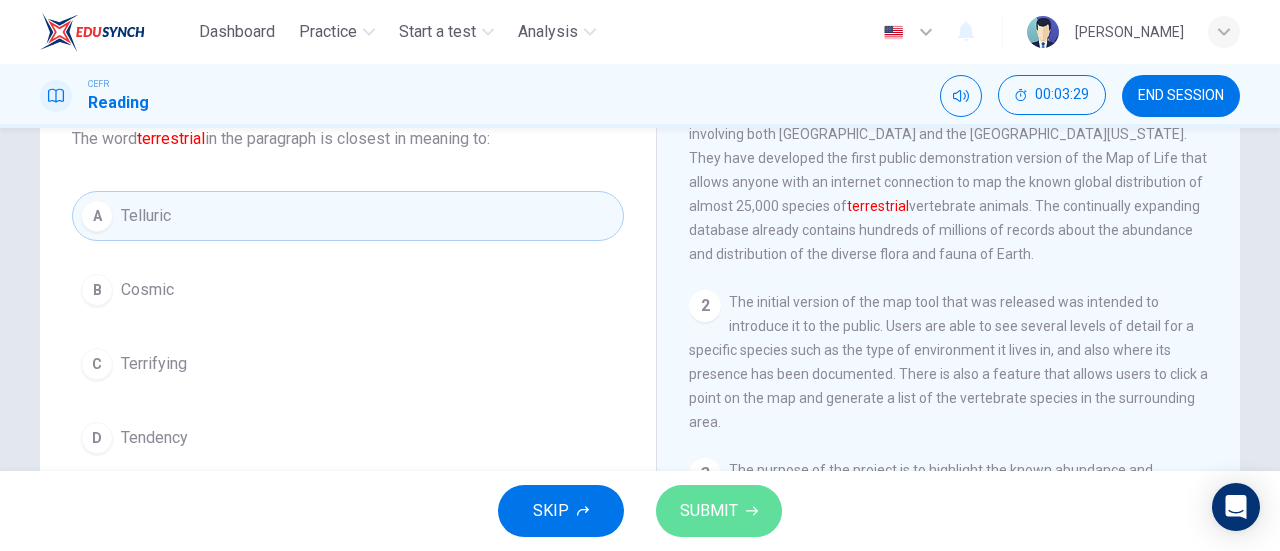 click on "SUBMIT" at bounding box center [719, 511] 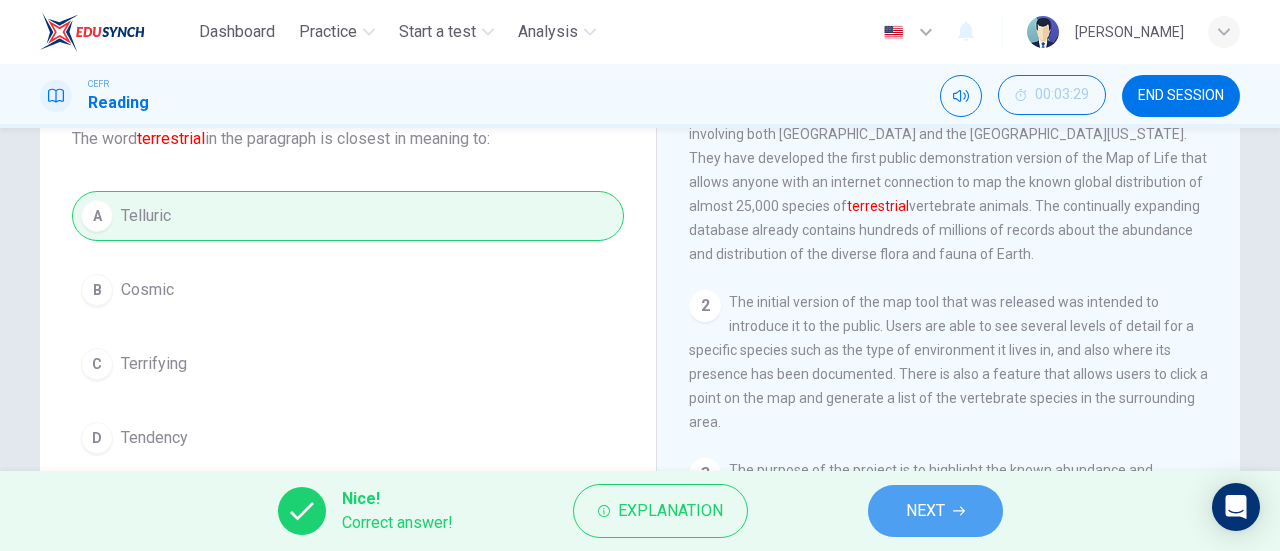 click on "NEXT" at bounding box center (935, 511) 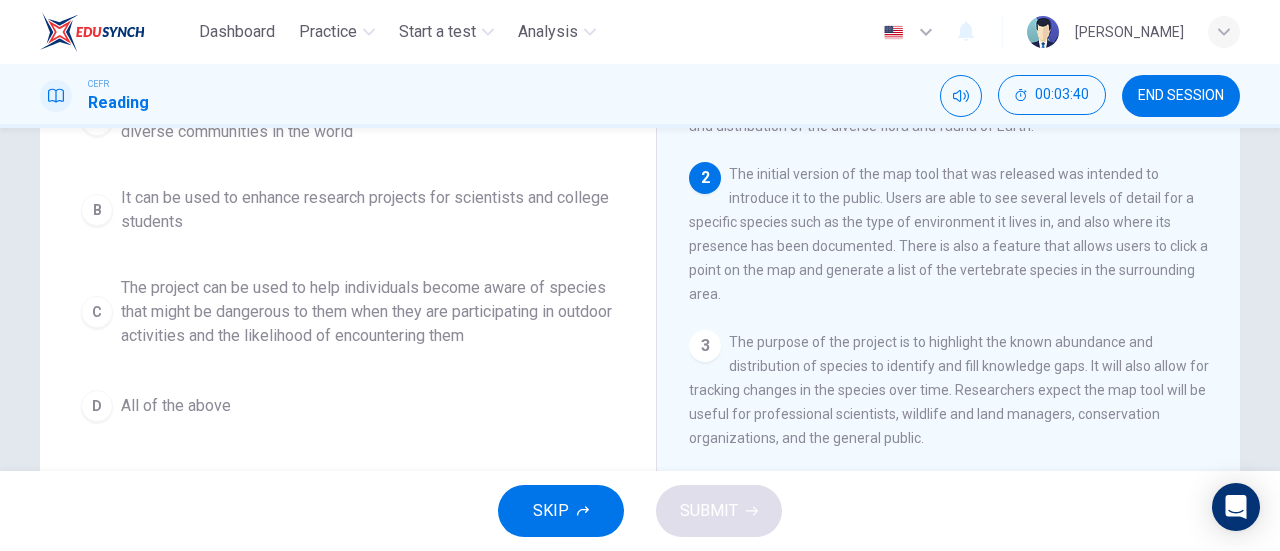 scroll, scrollTop: 266, scrollLeft: 0, axis: vertical 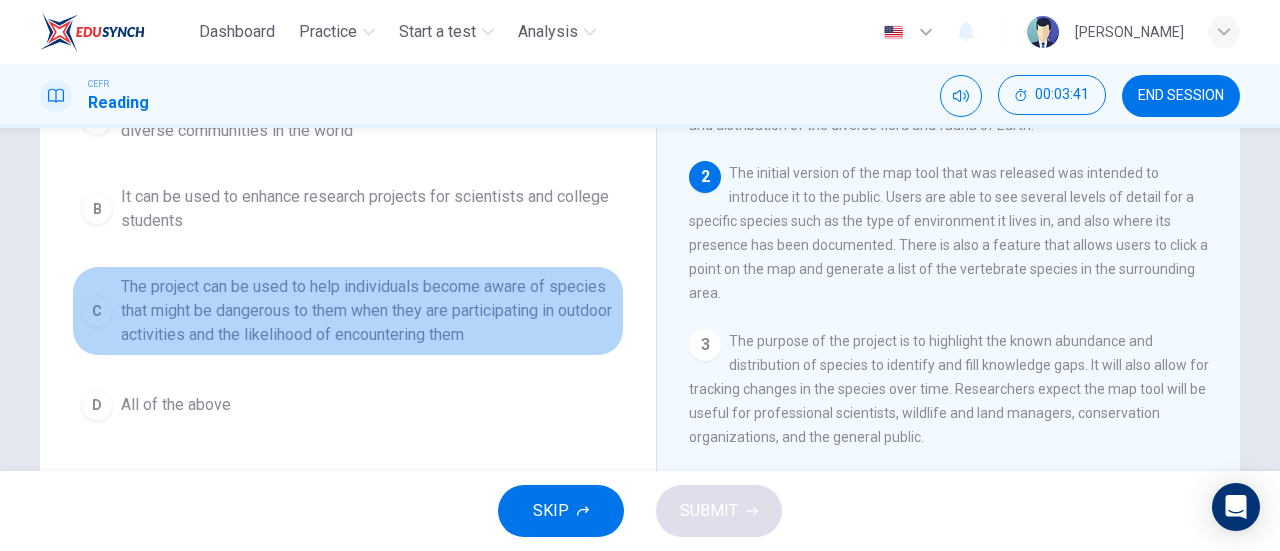 click on "The project can be used to help individuals become aware of species that might be dangerous to them when they are participating in outdoor activities and the likelihood of encountering them" at bounding box center (368, 311) 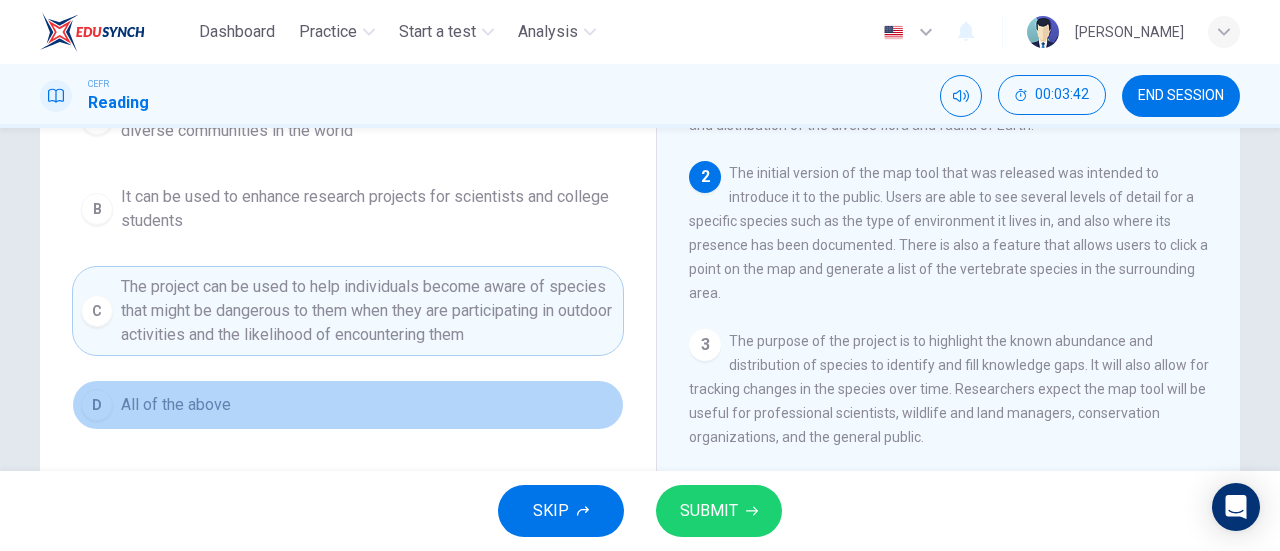click on "D All of the above" at bounding box center [348, 405] 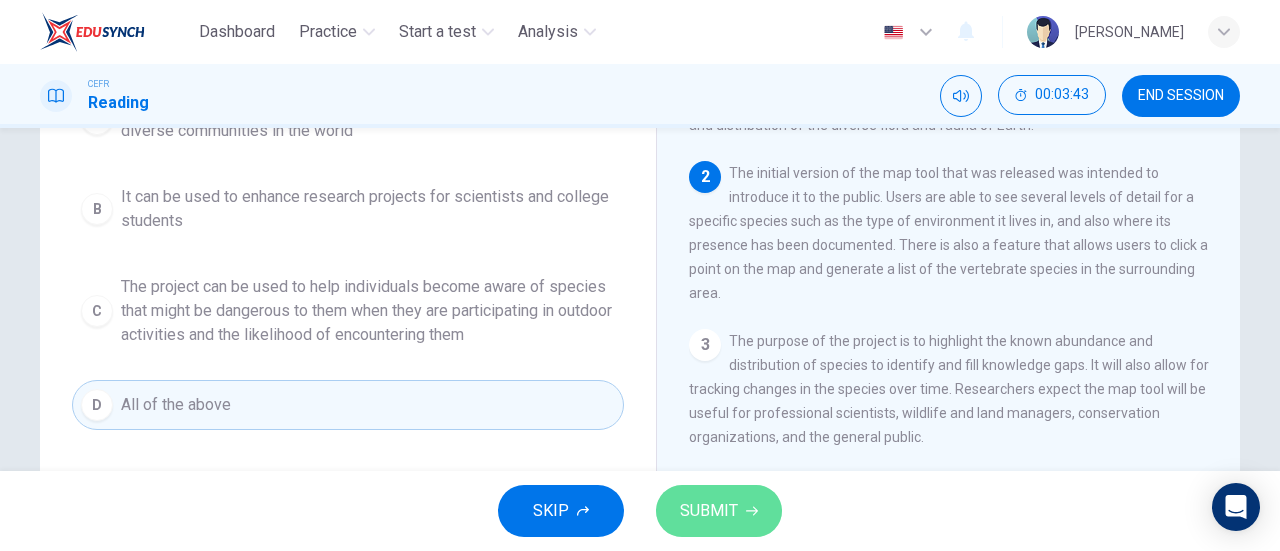 click on "SUBMIT" at bounding box center [719, 511] 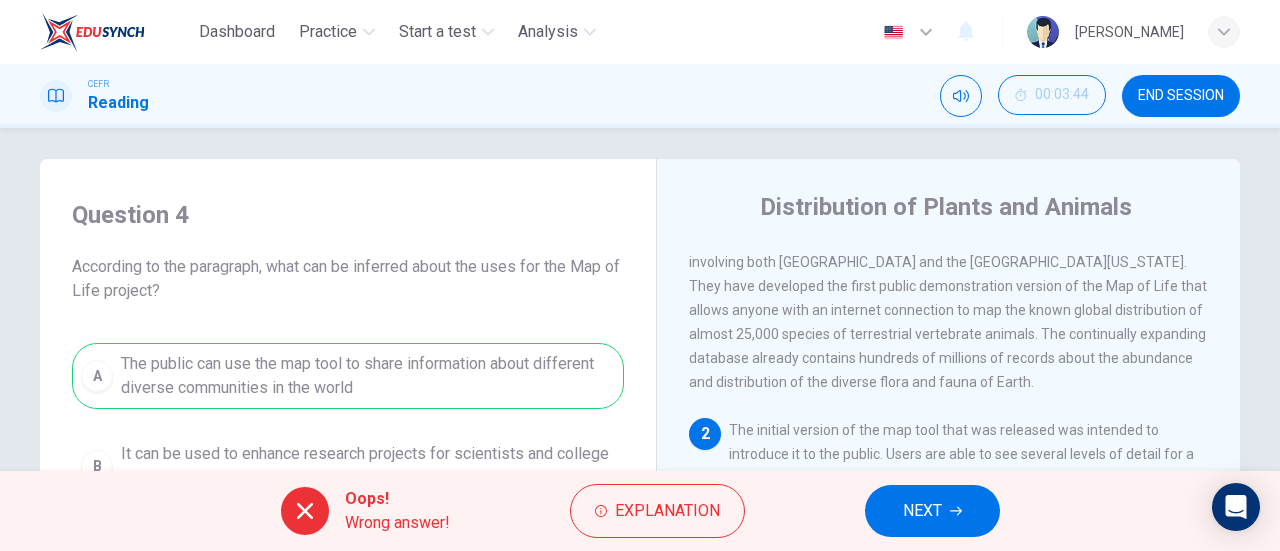 scroll, scrollTop: 4, scrollLeft: 0, axis: vertical 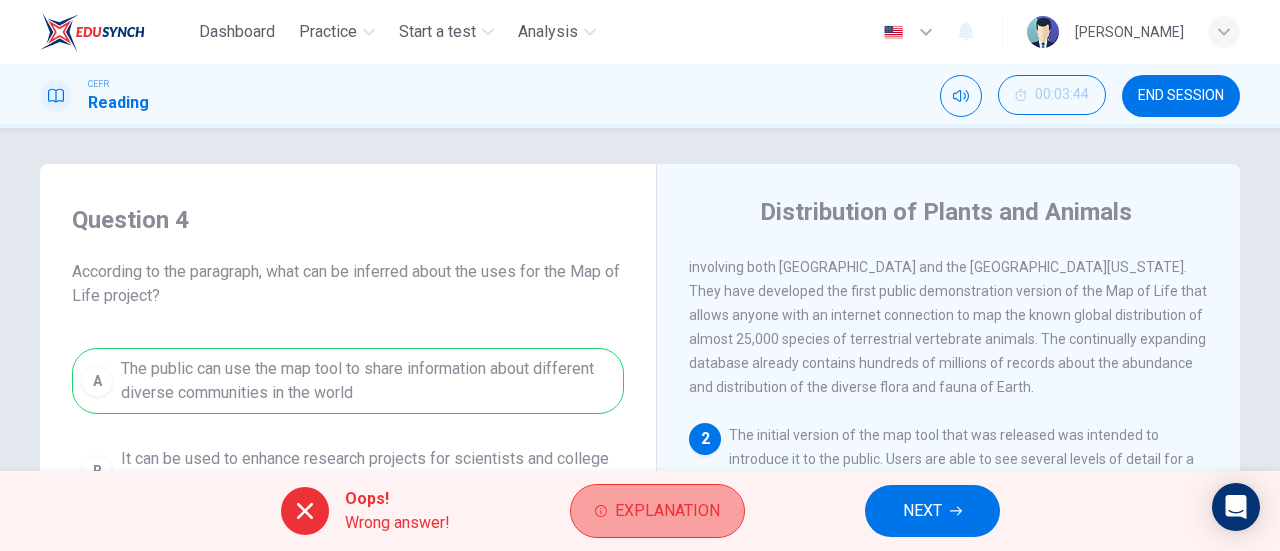 click on "Explanation" at bounding box center (667, 511) 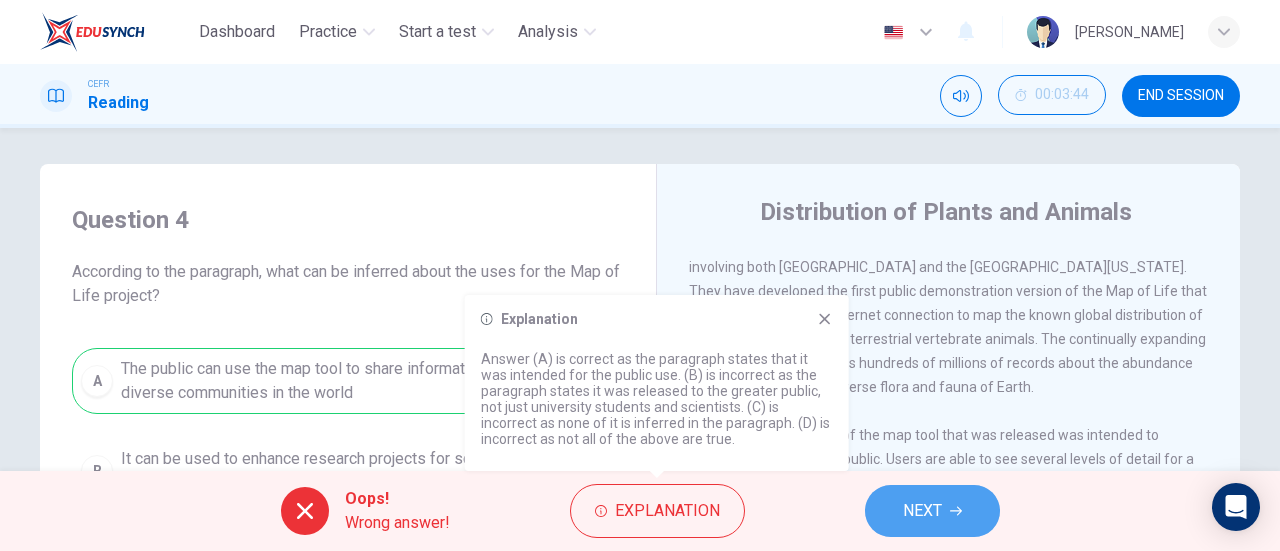 click on "NEXT" at bounding box center (932, 511) 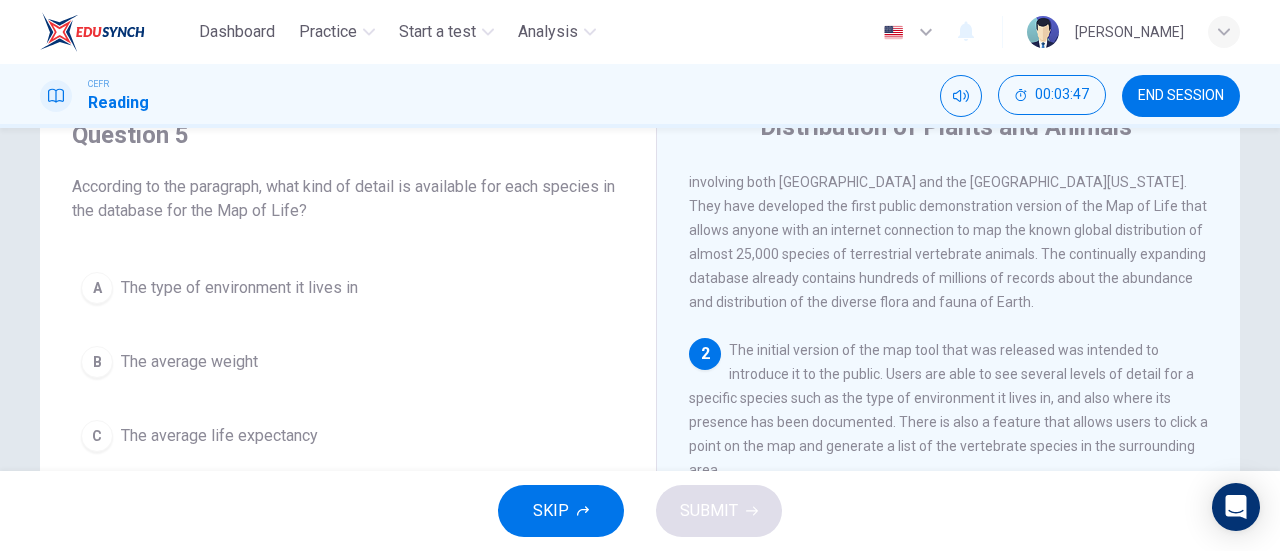 scroll, scrollTop: 193, scrollLeft: 0, axis: vertical 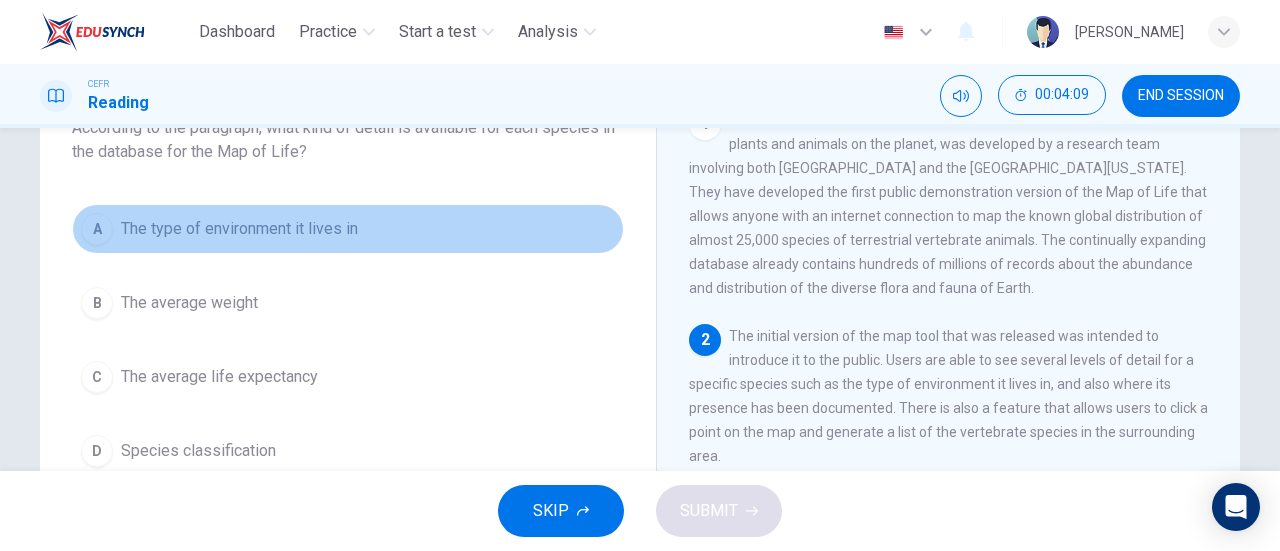 click on "A The type of environment it lives in" at bounding box center (348, 229) 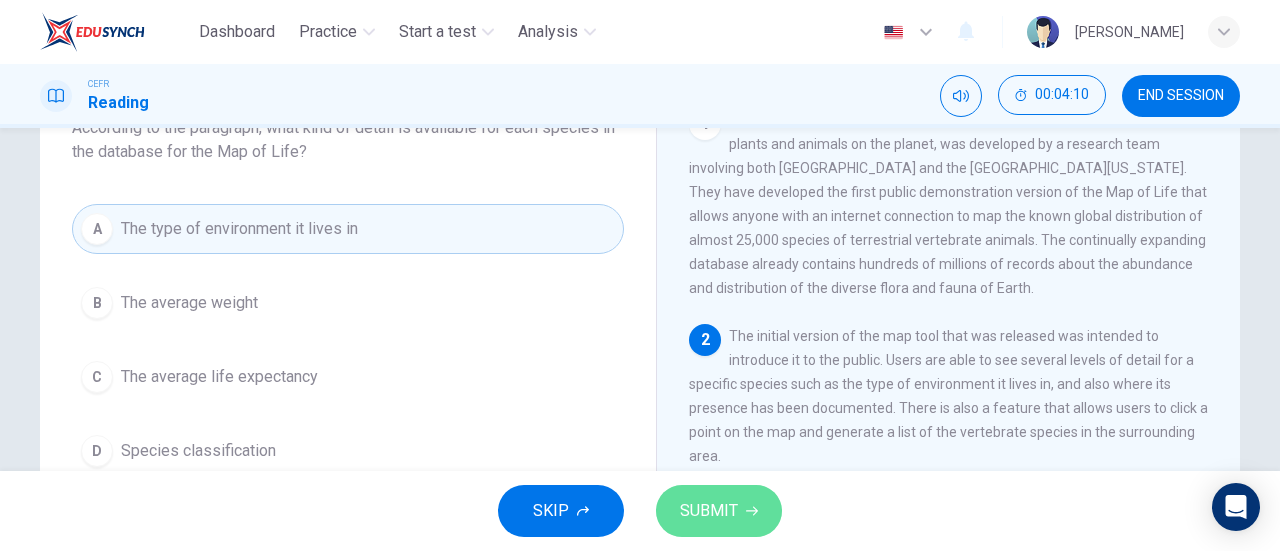 click on "SUBMIT" at bounding box center (719, 511) 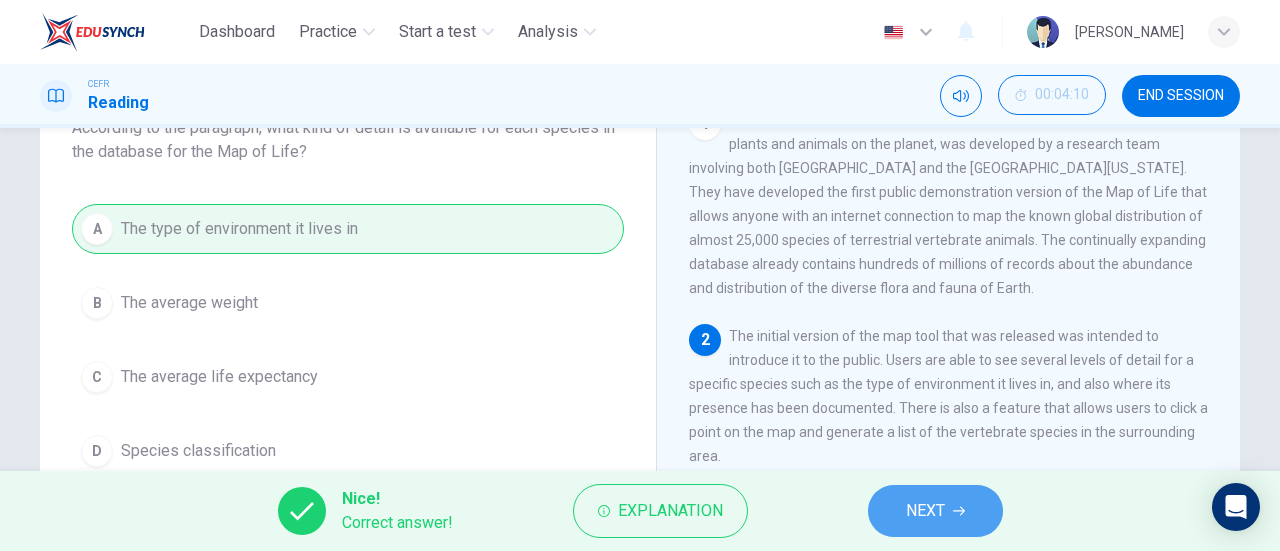 click on "NEXT" at bounding box center [935, 511] 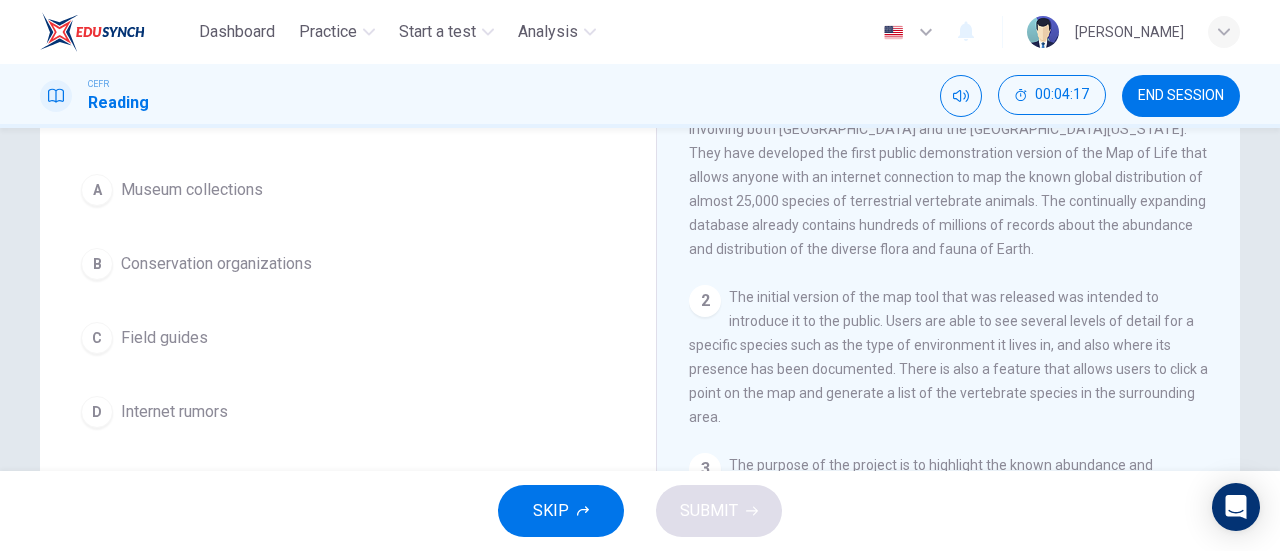 scroll, scrollTop: 188, scrollLeft: 0, axis: vertical 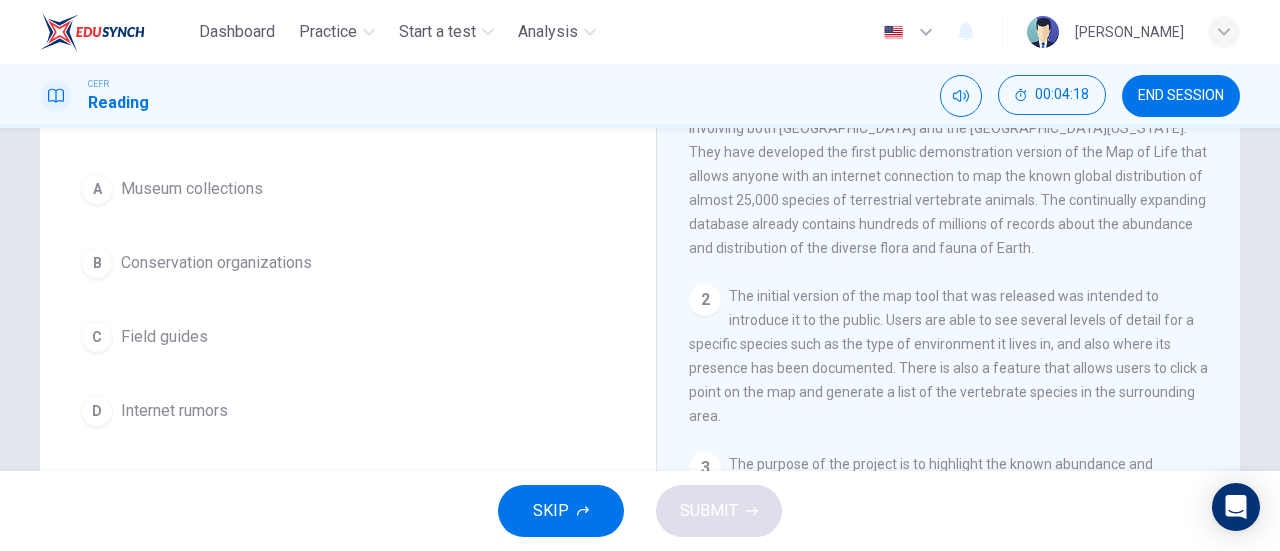 click on "A Museum collections B Conservation organizations C Field guides D Internet rumors" at bounding box center (348, 300) 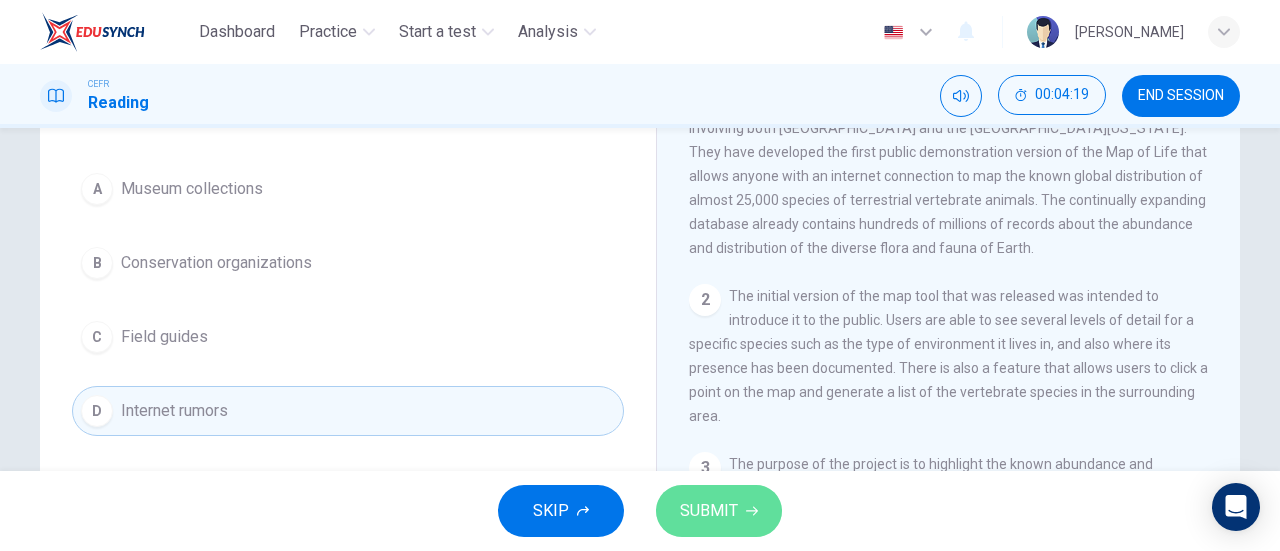 click on "SUBMIT" at bounding box center [719, 511] 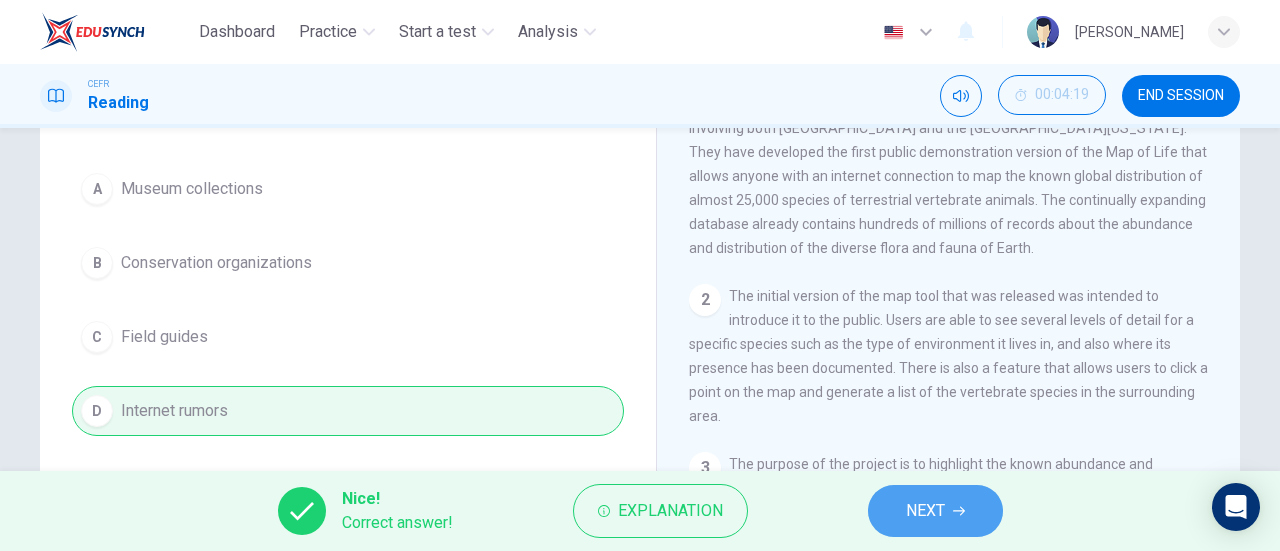 click on "NEXT" at bounding box center (925, 511) 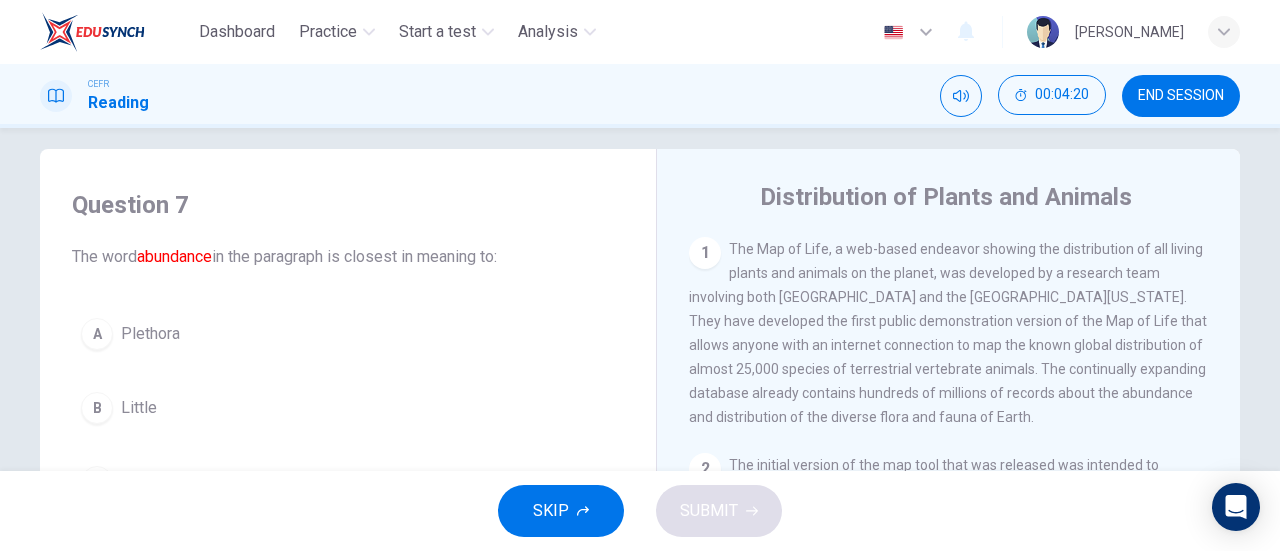 scroll, scrollTop: 20, scrollLeft: 0, axis: vertical 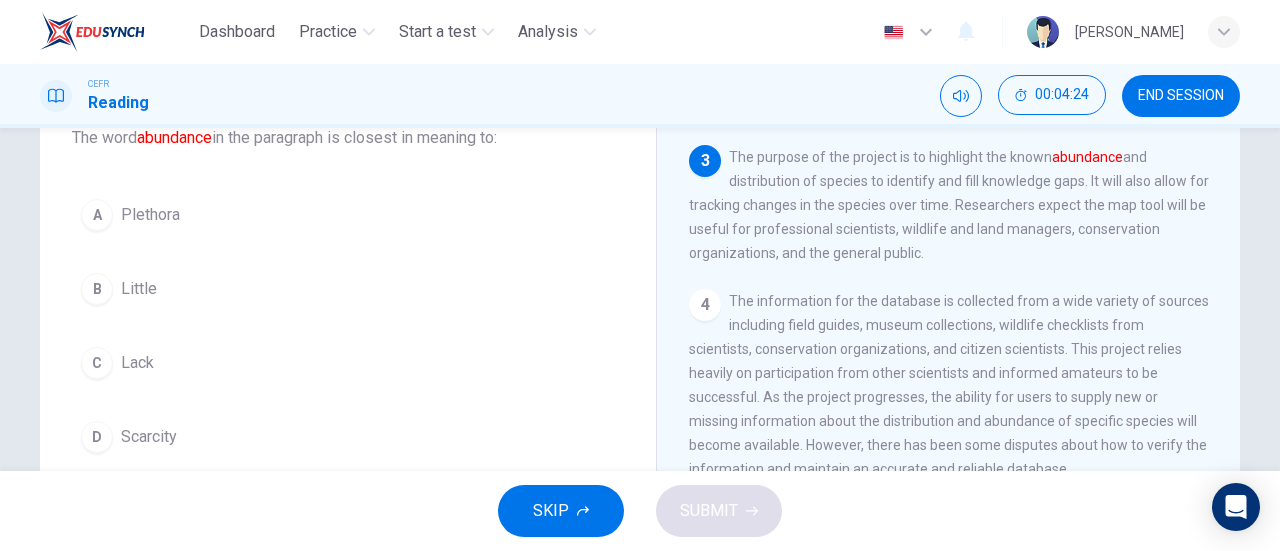 click on "A Plethora" at bounding box center (348, 215) 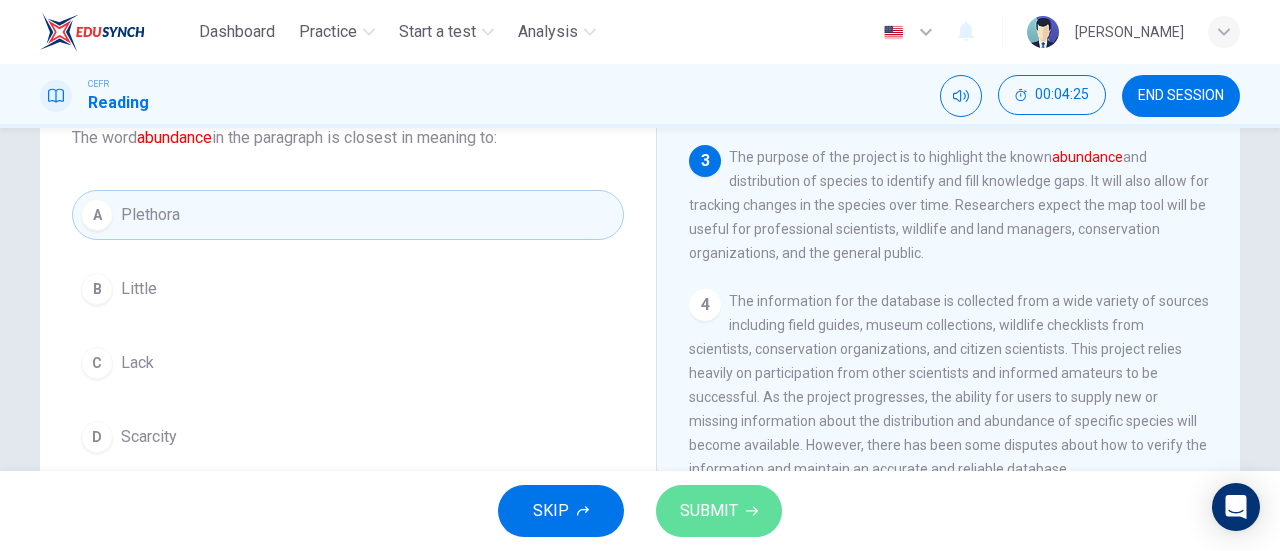 click on "SUBMIT" at bounding box center [709, 511] 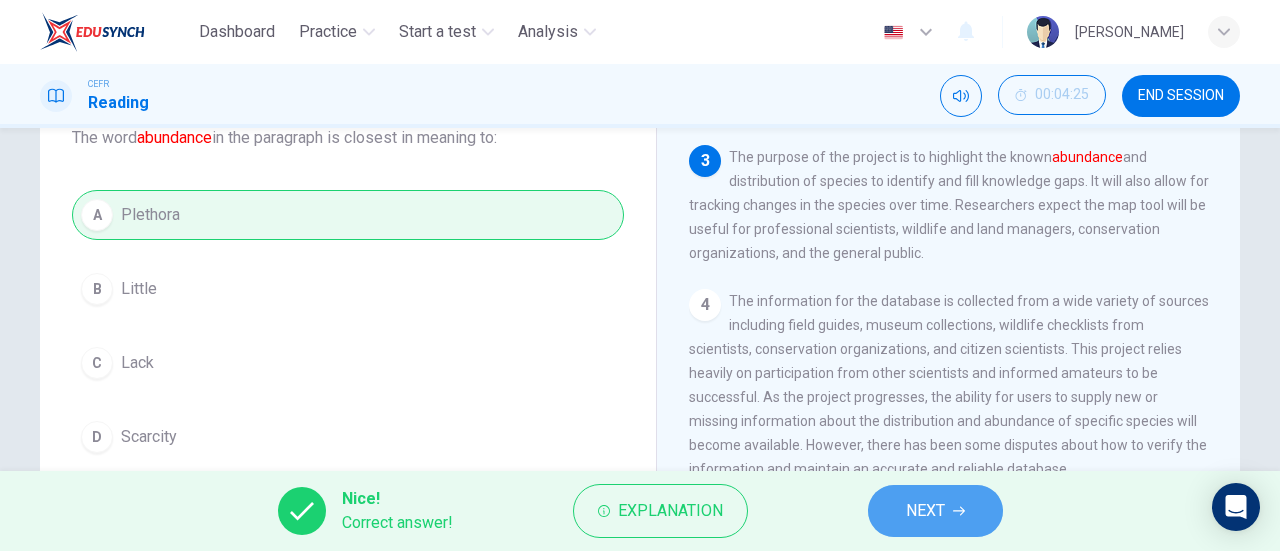 click on "NEXT" at bounding box center [935, 511] 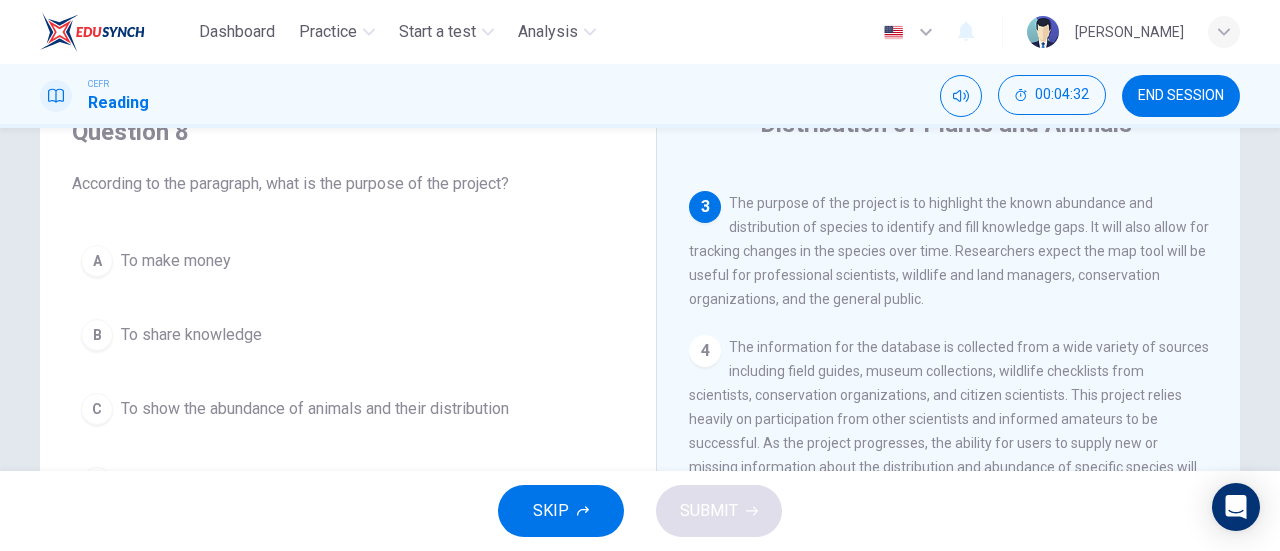 scroll, scrollTop: 112, scrollLeft: 0, axis: vertical 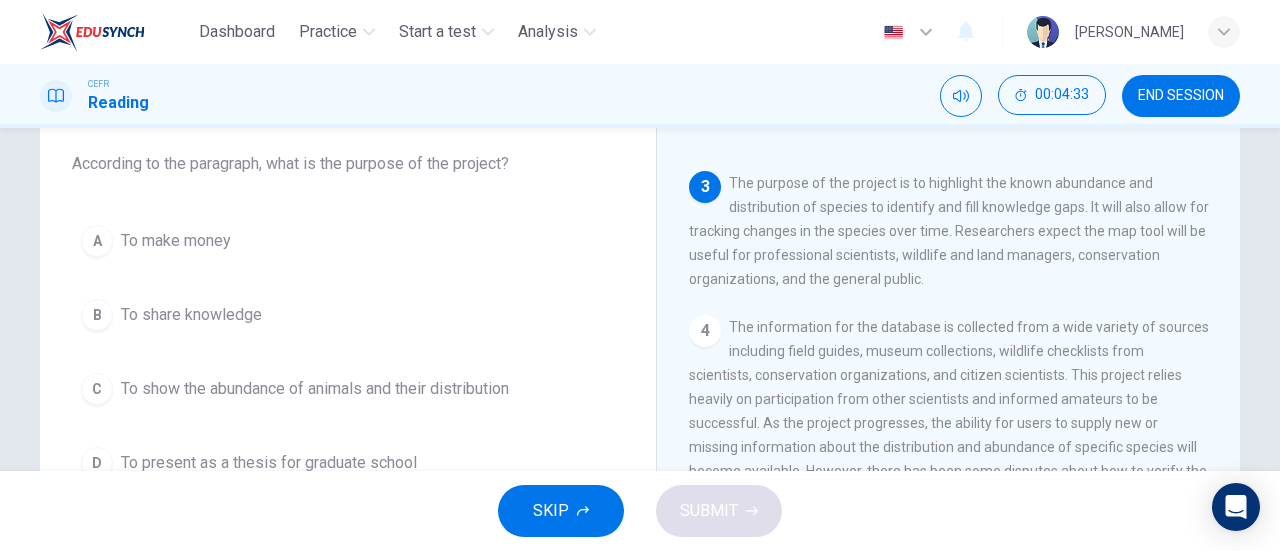click on "C To show the abundance of animals and their distribution" at bounding box center [348, 389] 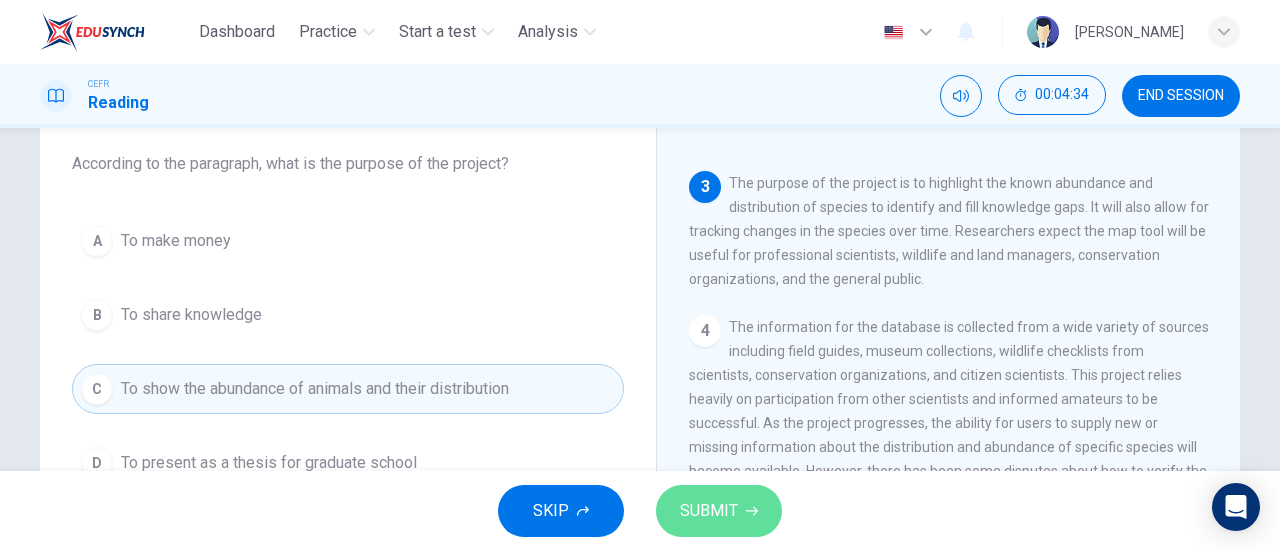 click on "SUBMIT" at bounding box center [719, 511] 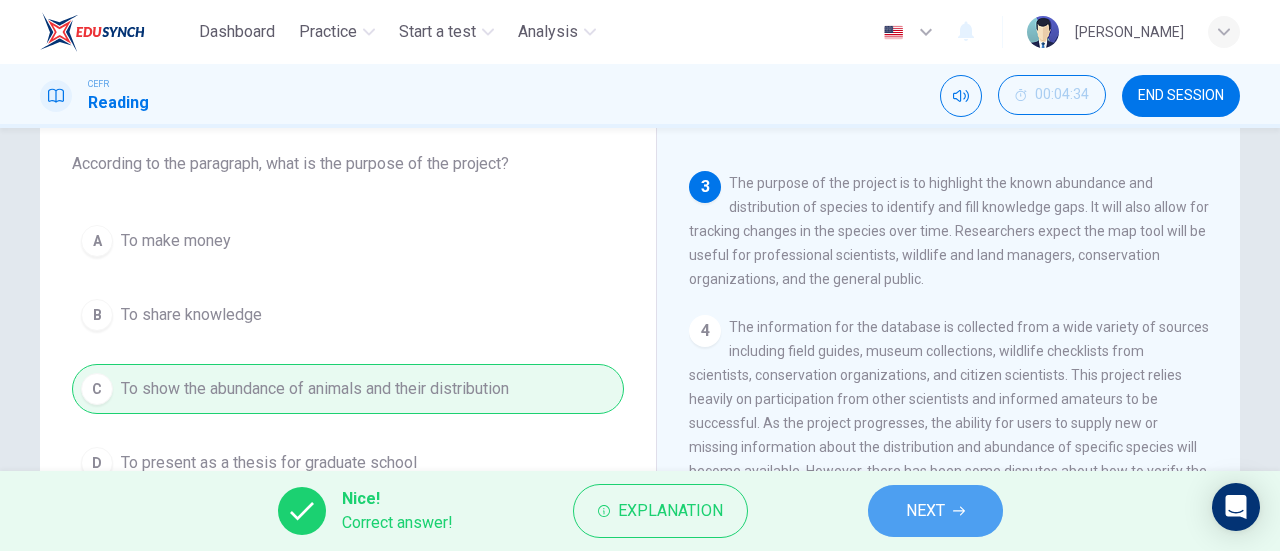 click on "NEXT" at bounding box center (935, 511) 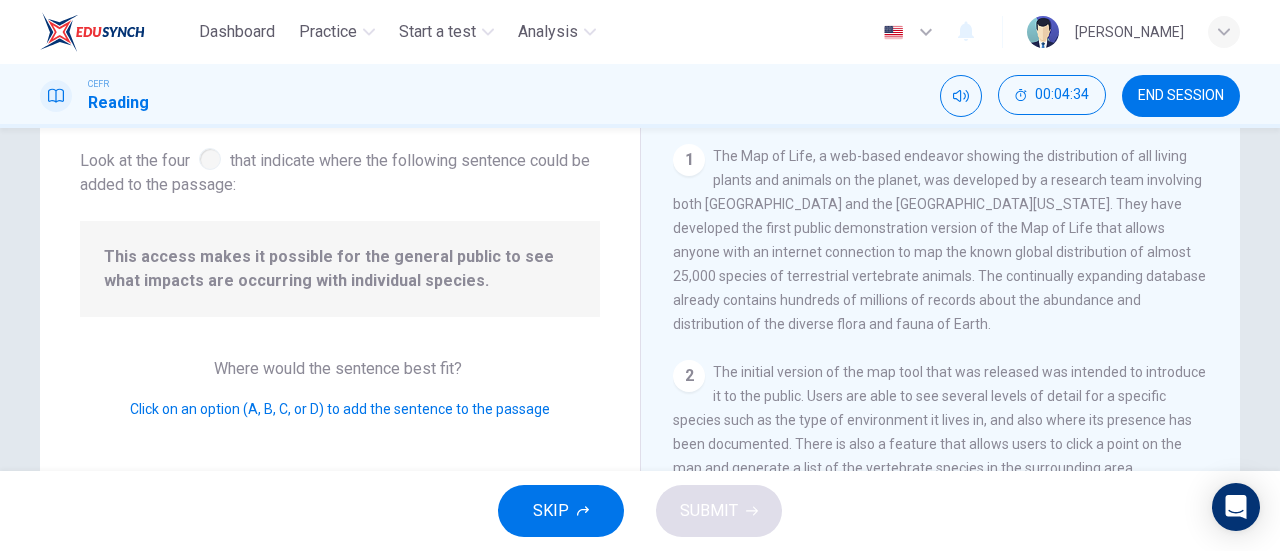 scroll, scrollTop: 146, scrollLeft: 0, axis: vertical 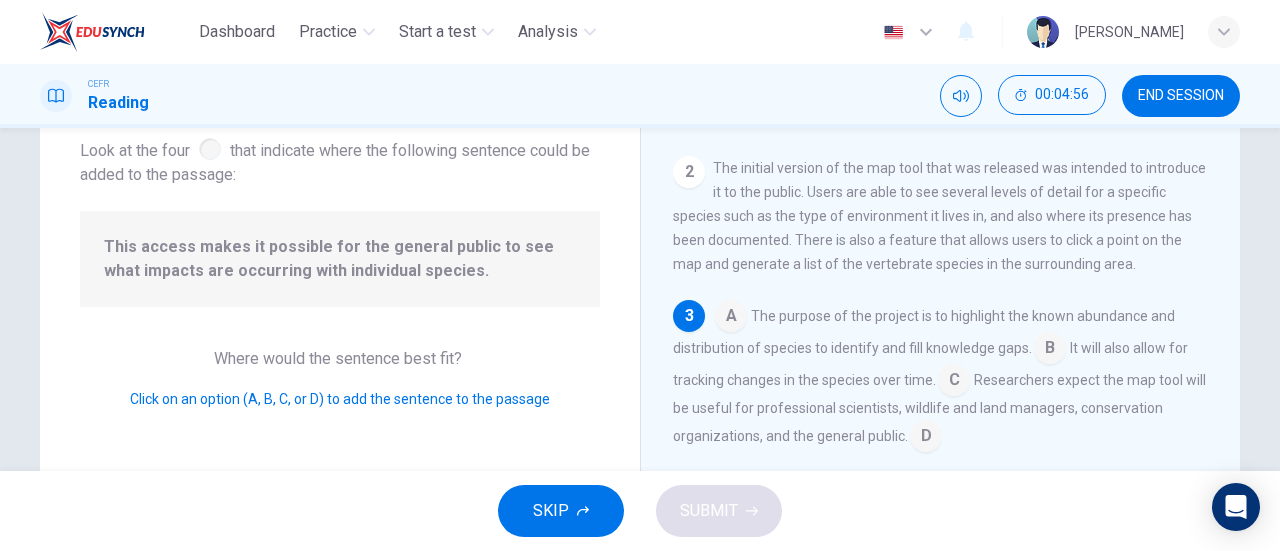 click at bounding box center (926, 438) 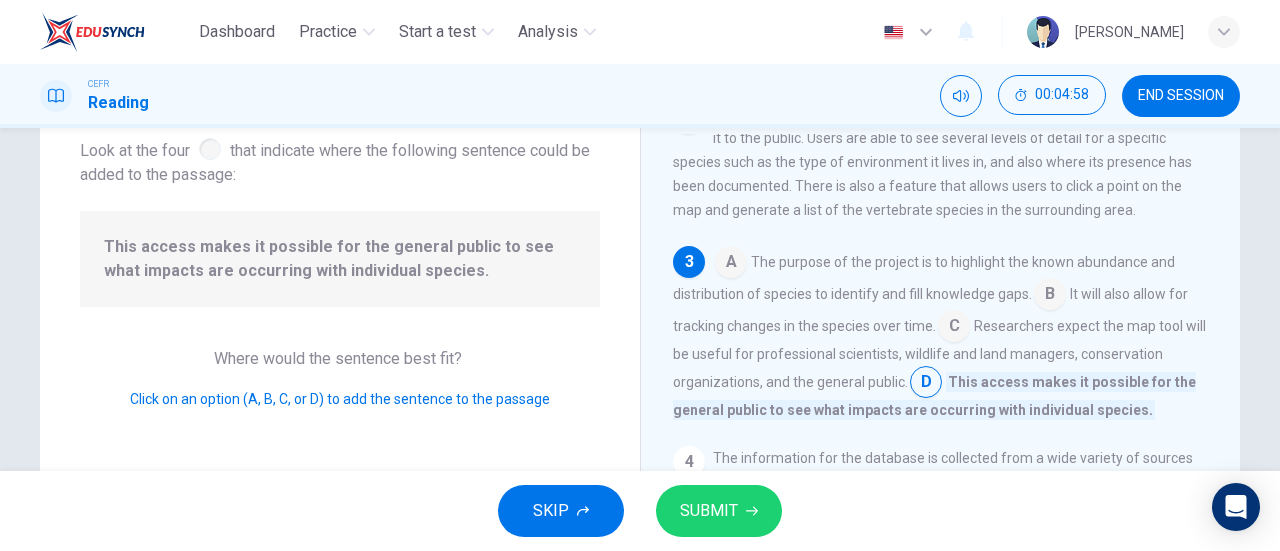 scroll, scrollTop: 248, scrollLeft: 0, axis: vertical 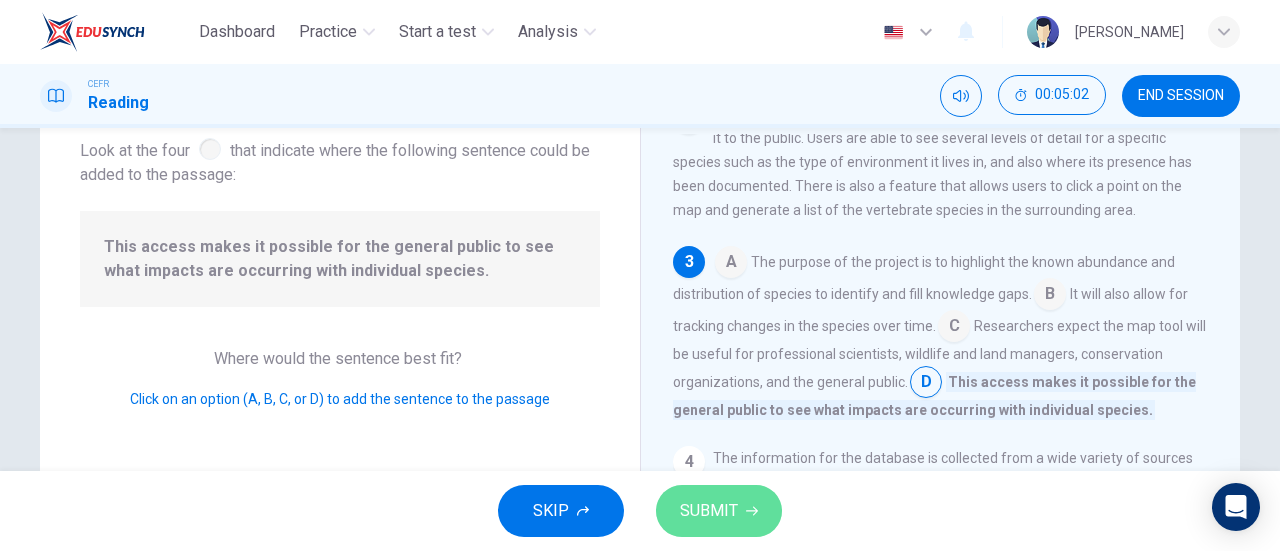 click on "SUBMIT" at bounding box center (719, 511) 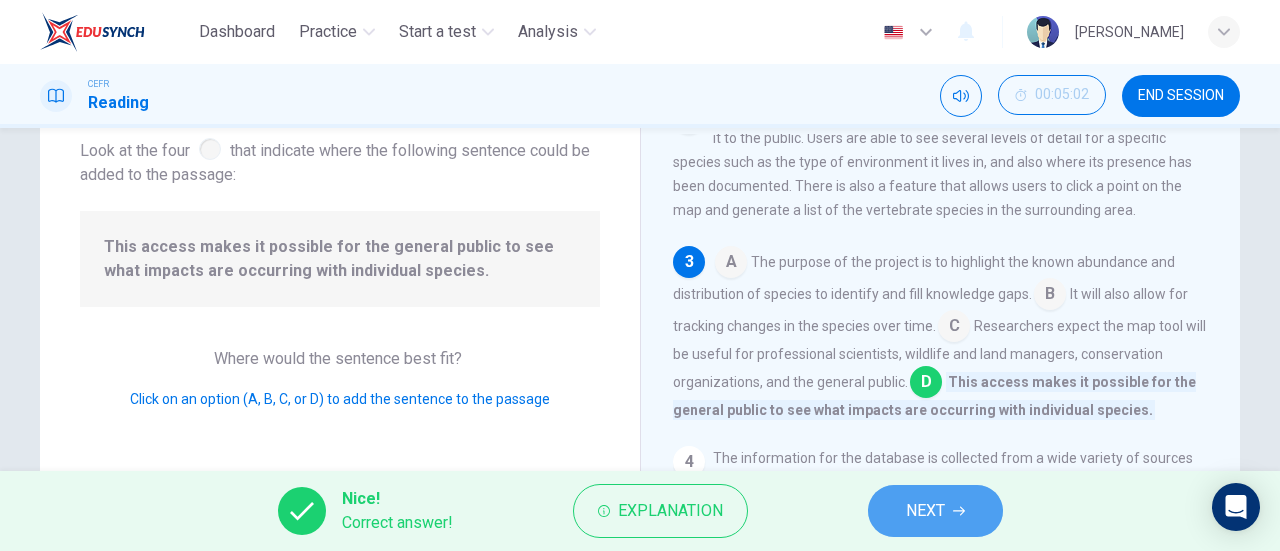click on "NEXT" at bounding box center (925, 511) 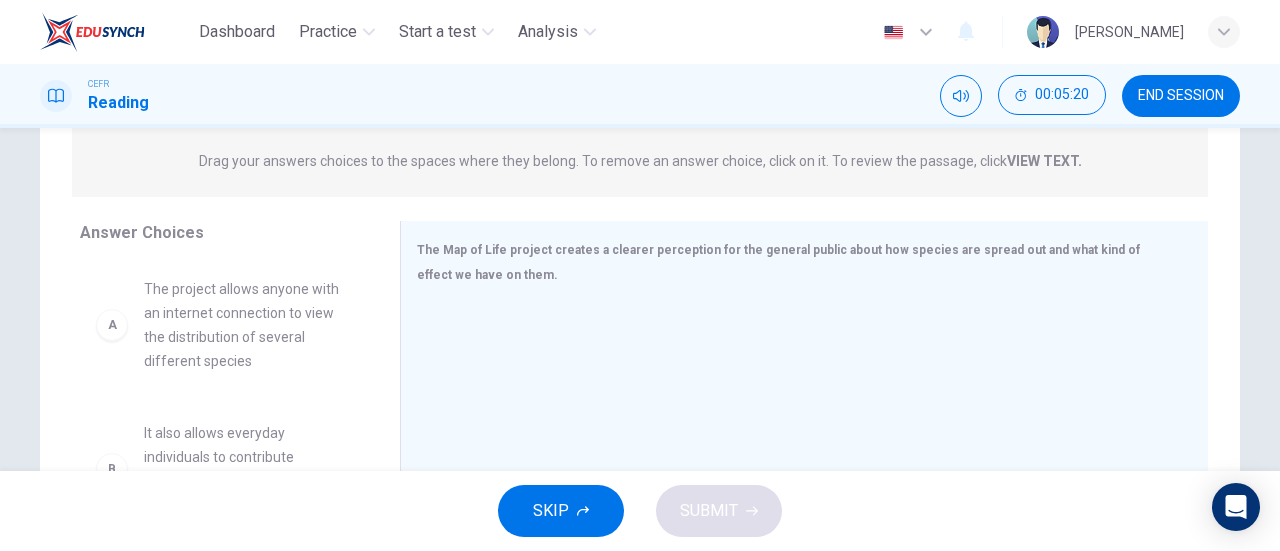 scroll, scrollTop: 253, scrollLeft: 0, axis: vertical 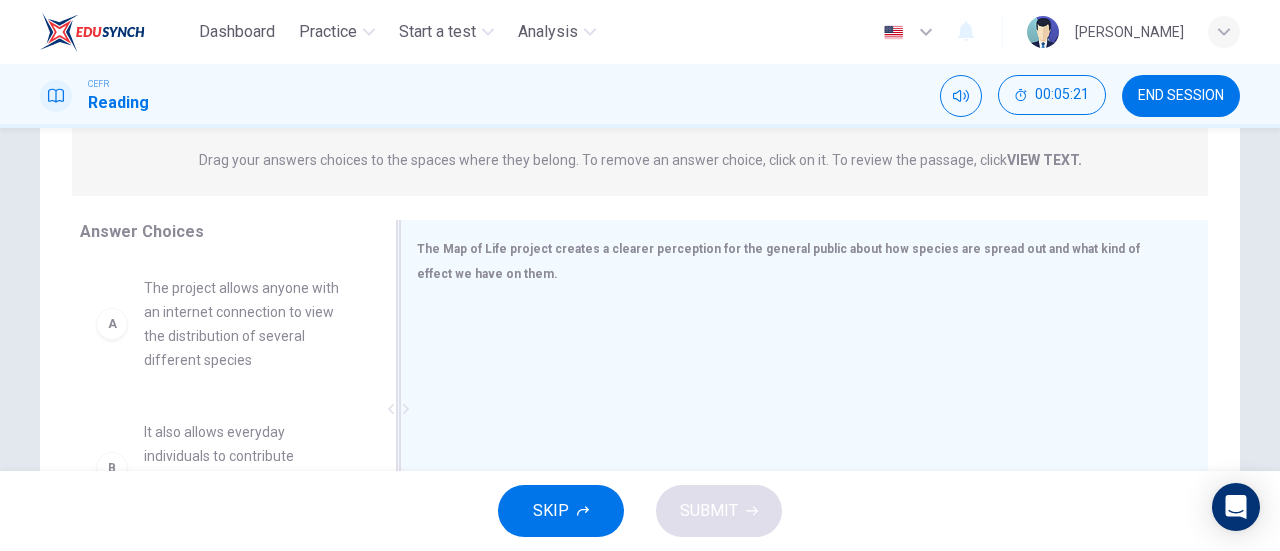 click on "The Map of Life project creates a clearer perception for the general public about how species are spread out and what kind of effect we have on them." at bounding box center (778, 261) 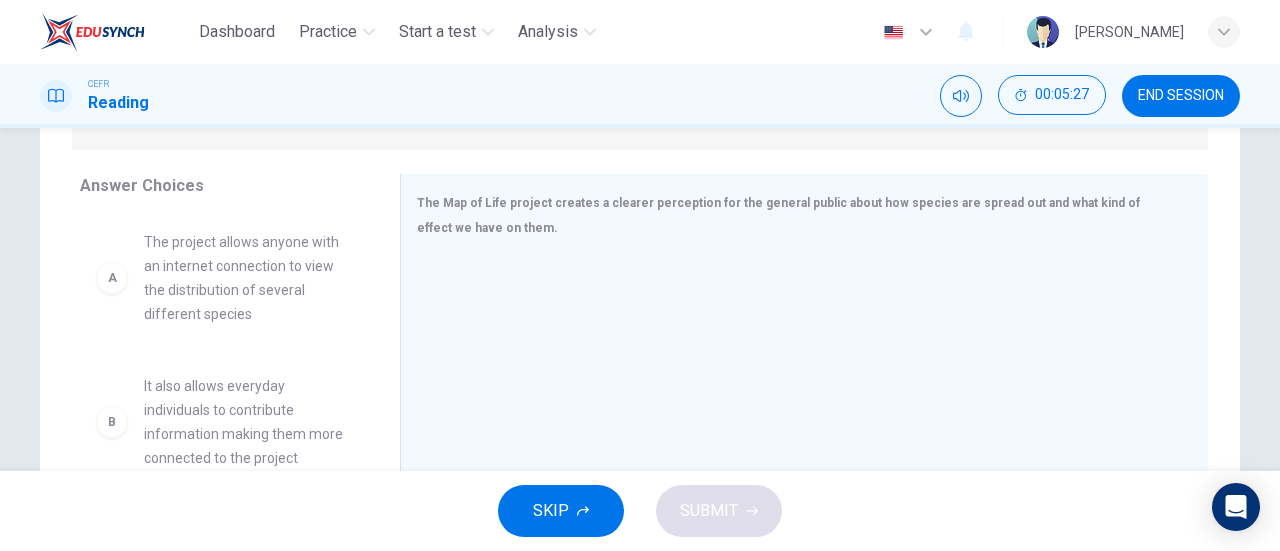 scroll, scrollTop: 337, scrollLeft: 0, axis: vertical 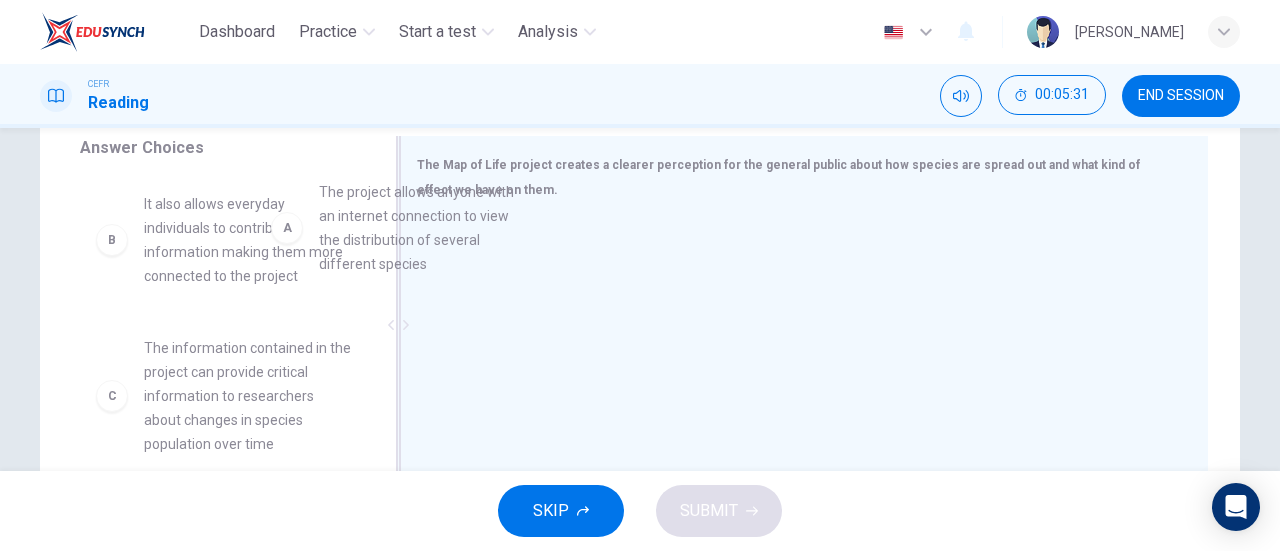 drag, startPoint x: 307, startPoint y: 248, endPoint x: 510, endPoint y: 234, distance: 203.4822 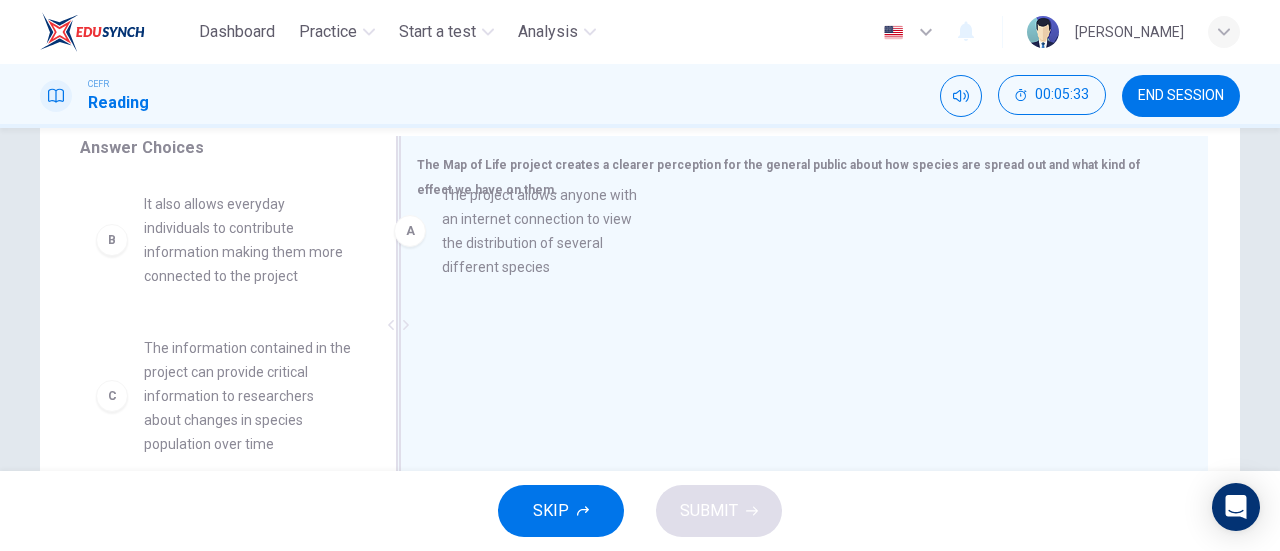drag, startPoint x: 286, startPoint y: 231, endPoint x: 640, endPoint y: 225, distance: 354.05084 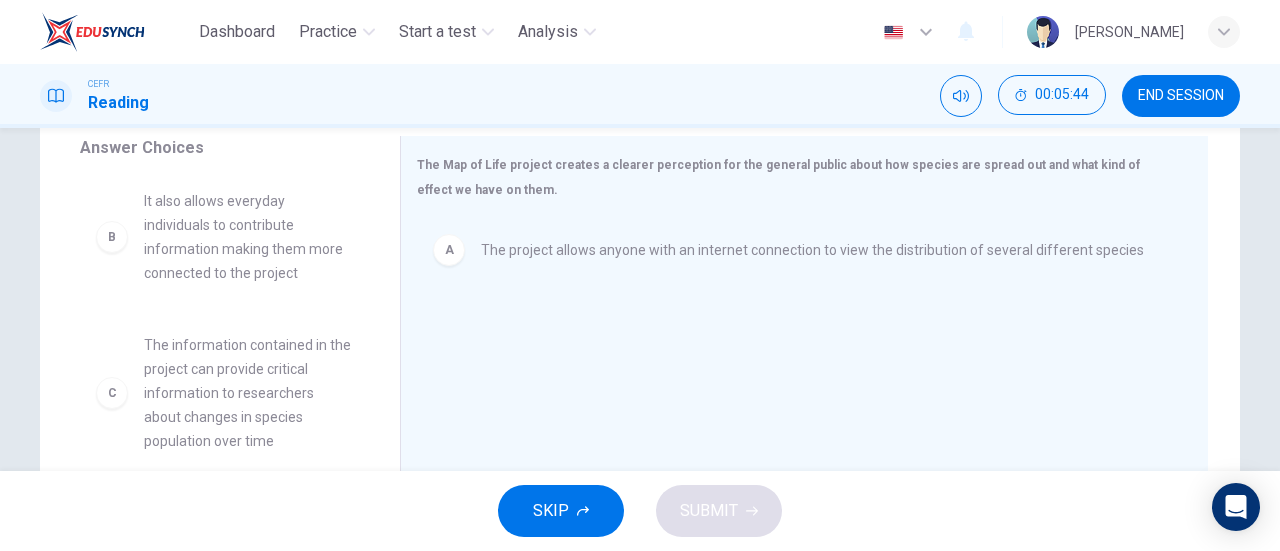 scroll, scrollTop: 0, scrollLeft: 0, axis: both 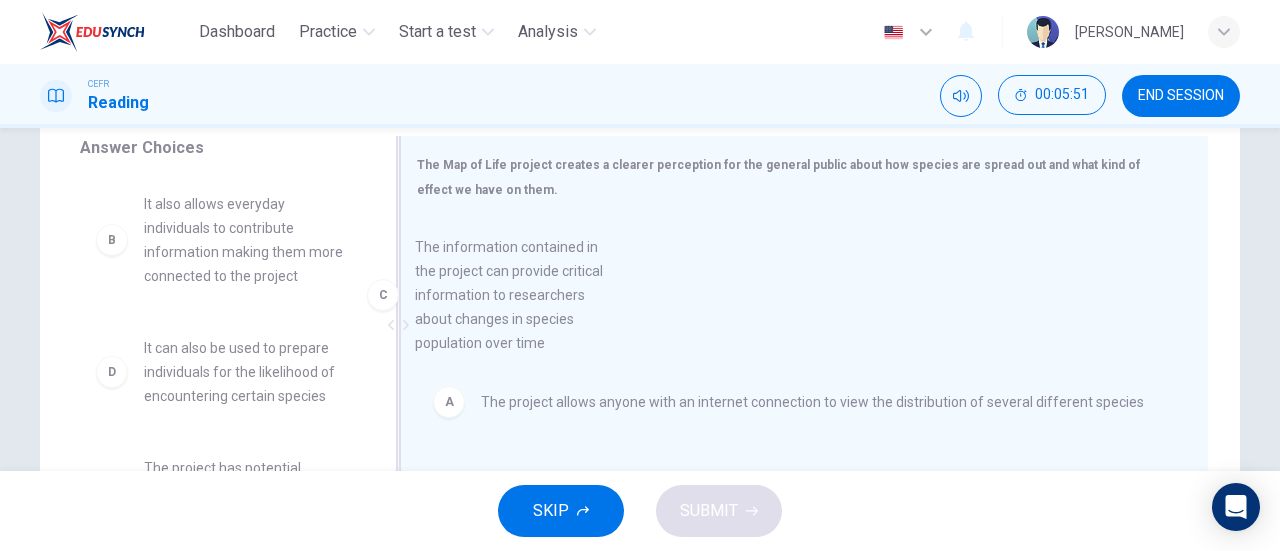 drag, startPoint x: 289, startPoint y: 400, endPoint x: 588, endPoint y: 298, distance: 315.91928 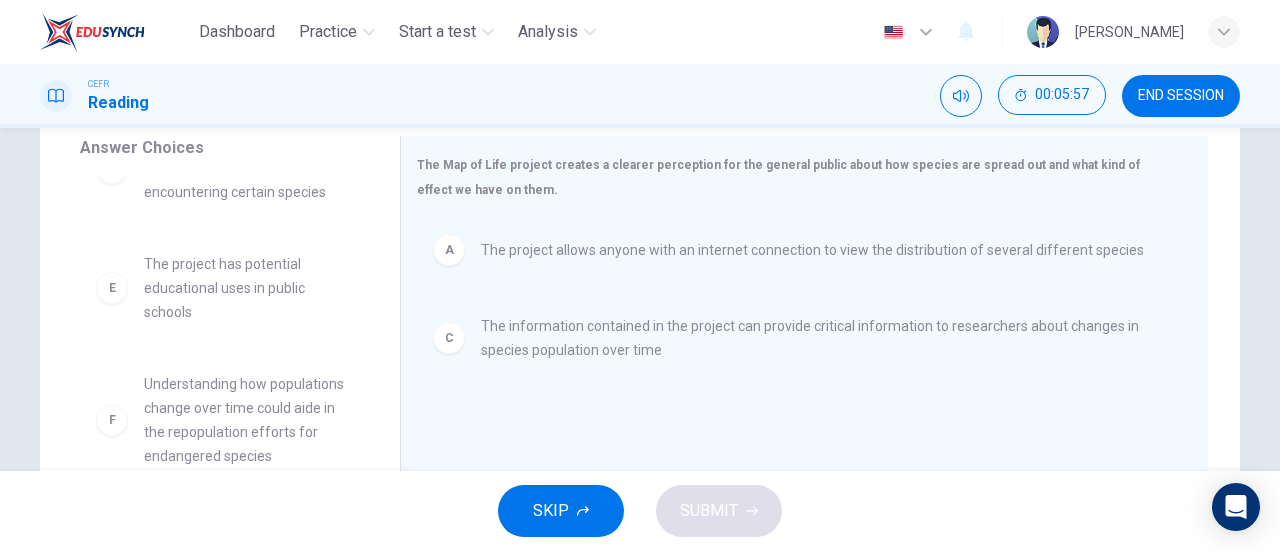 scroll, scrollTop: 0, scrollLeft: 0, axis: both 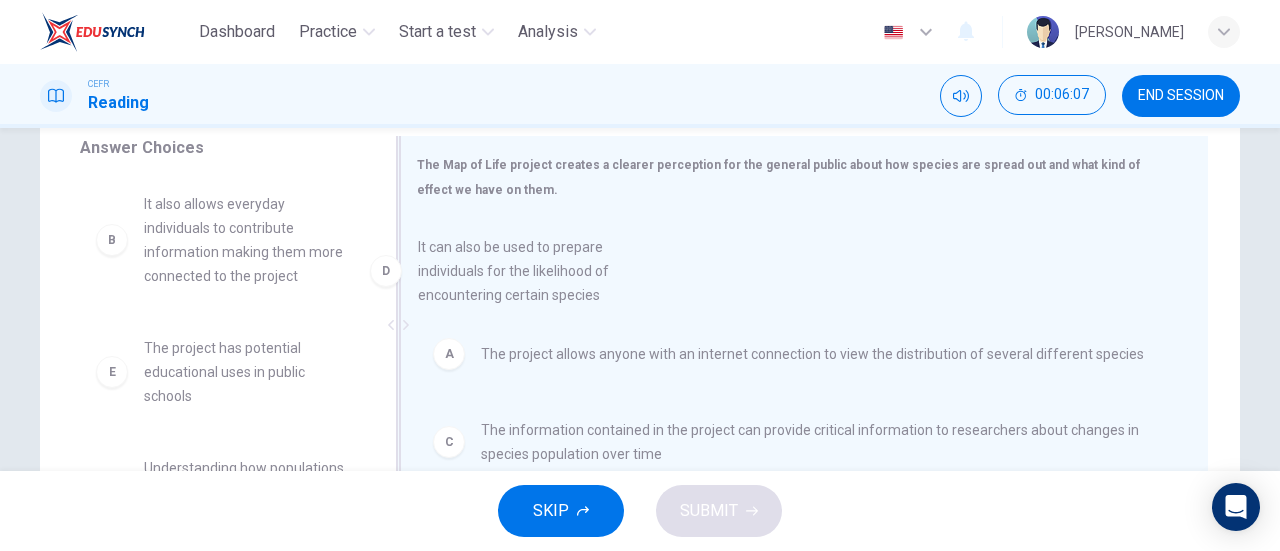 drag, startPoint x: 282, startPoint y: 367, endPoint x: 566, endPoint y: 272, distance: 299.46786 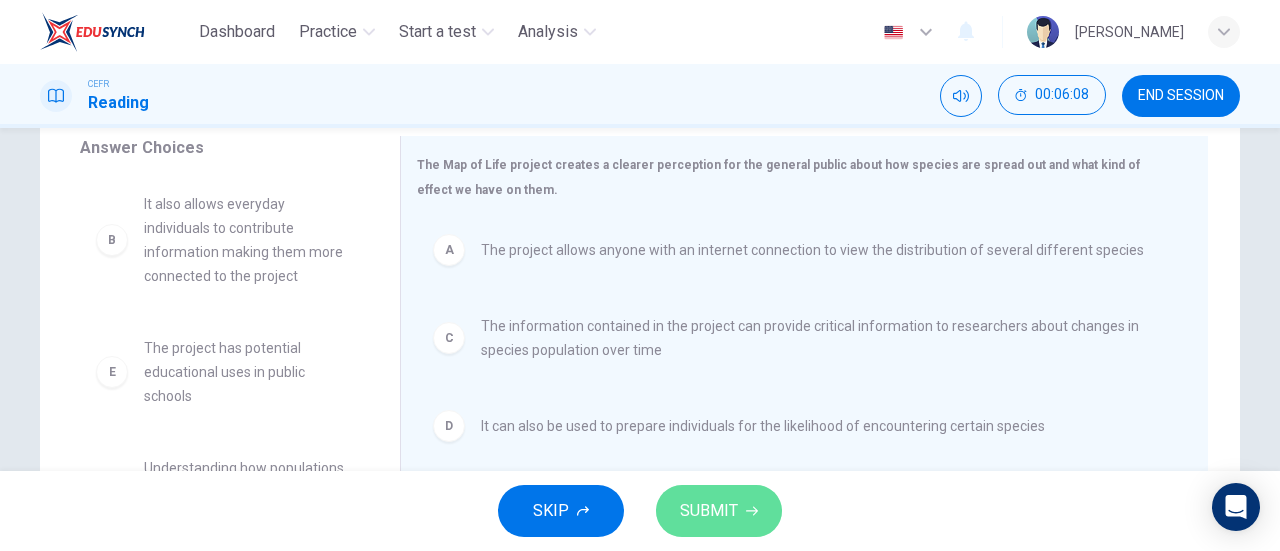 click on "SUBMIT" at bounding box center (709, 511) 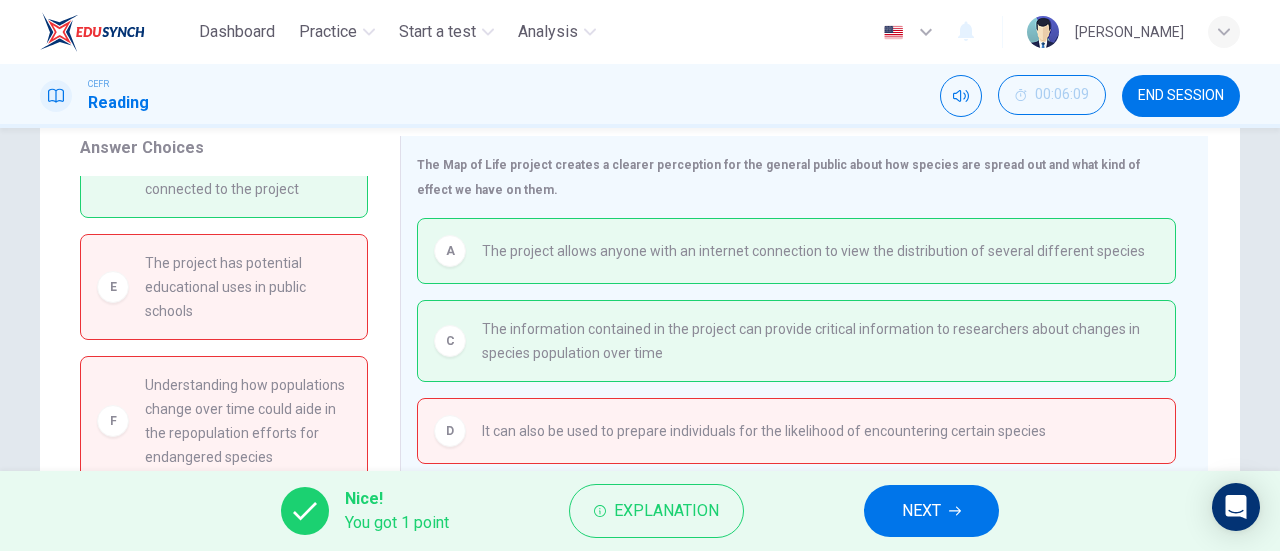 scroll, scrollTop: 87, scrollLeft: 0, axis: vertical 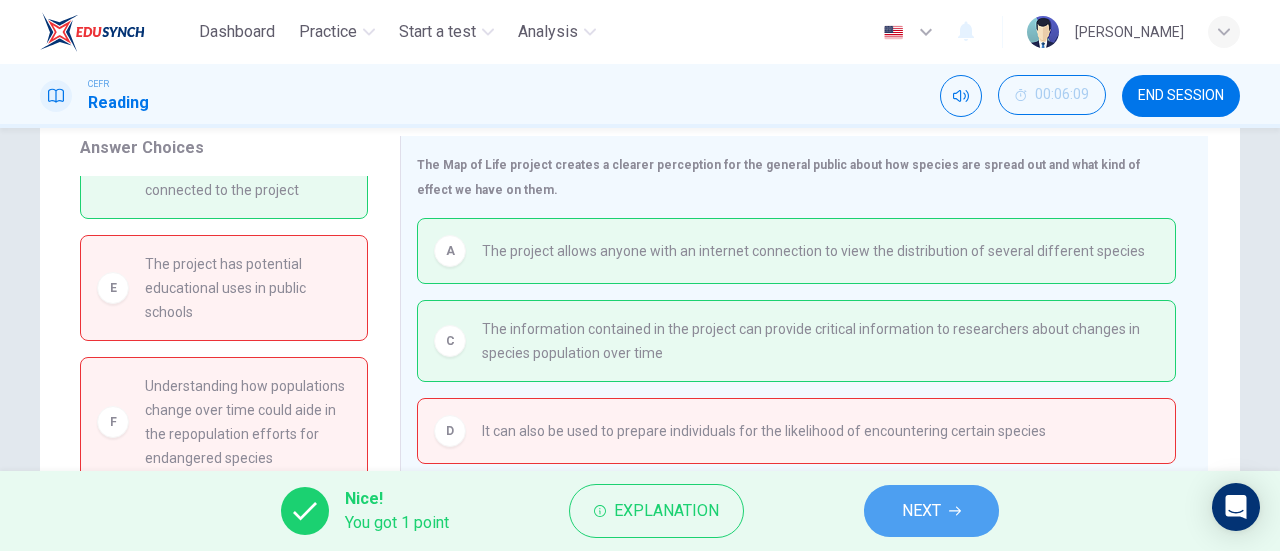click on "NEXT" at bounding box center (931, 511) 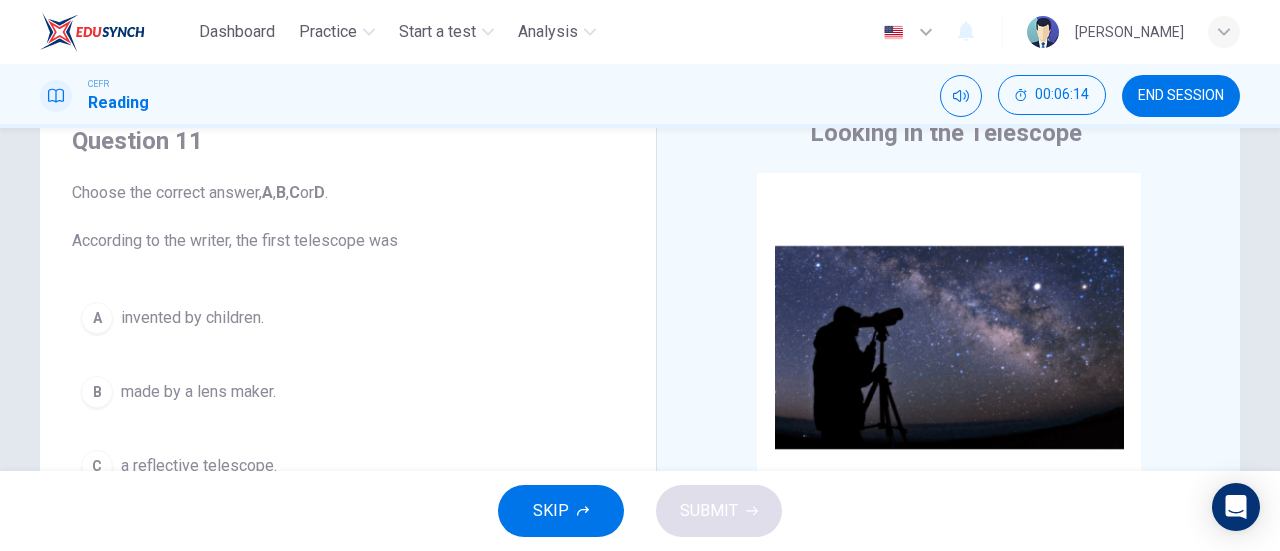 scroll, scrollTop: 79, scrollLeft: 0, axis: vertical 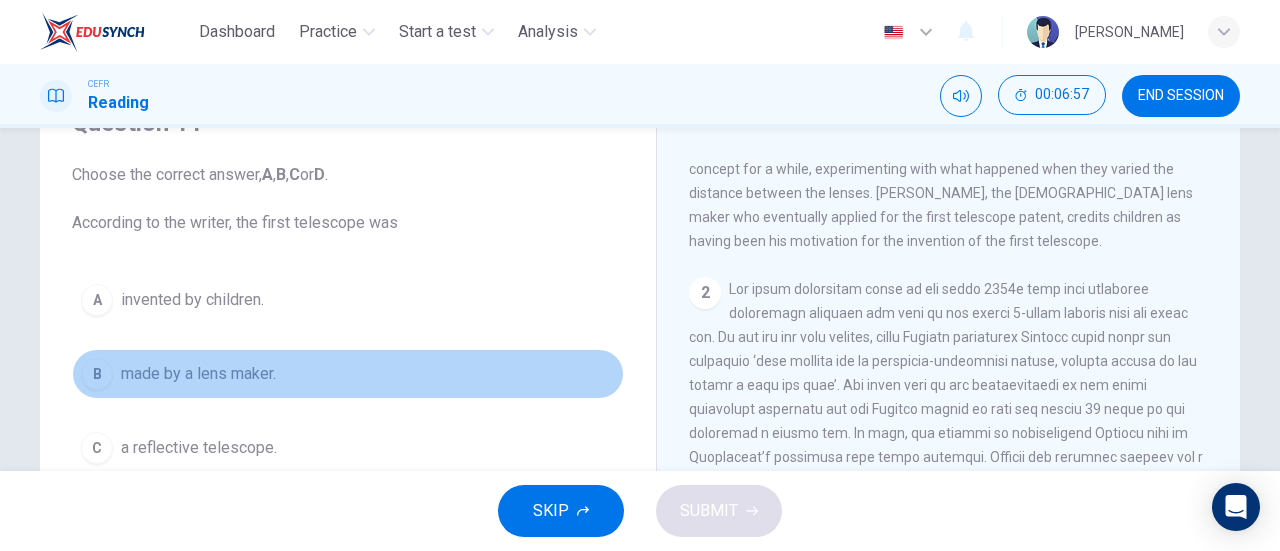 click on "B made by a lens maker." at bounding box center [348, 374] 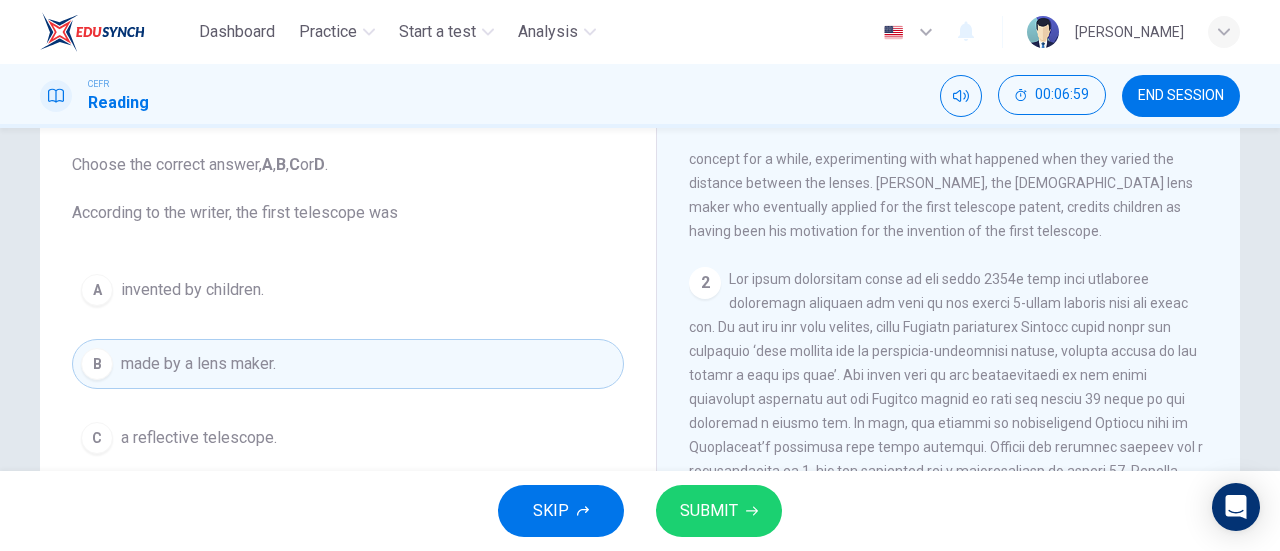 scroll, scrollTop: 112, scrollLeft: 0, axis: vertical 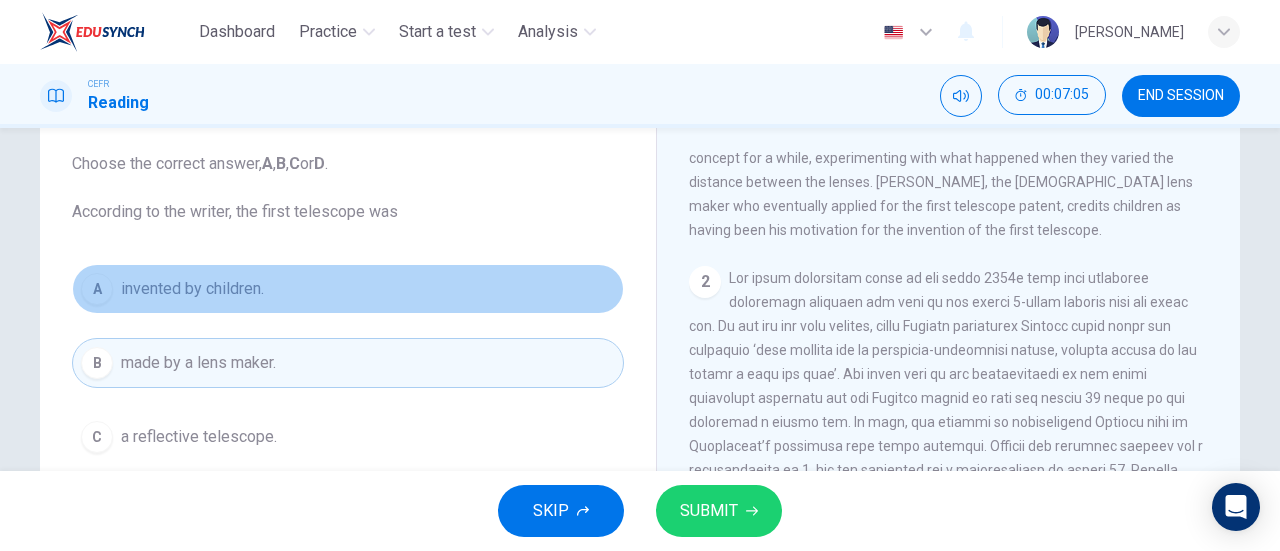 click on "A invented by children." at bounding box center [348, 289] 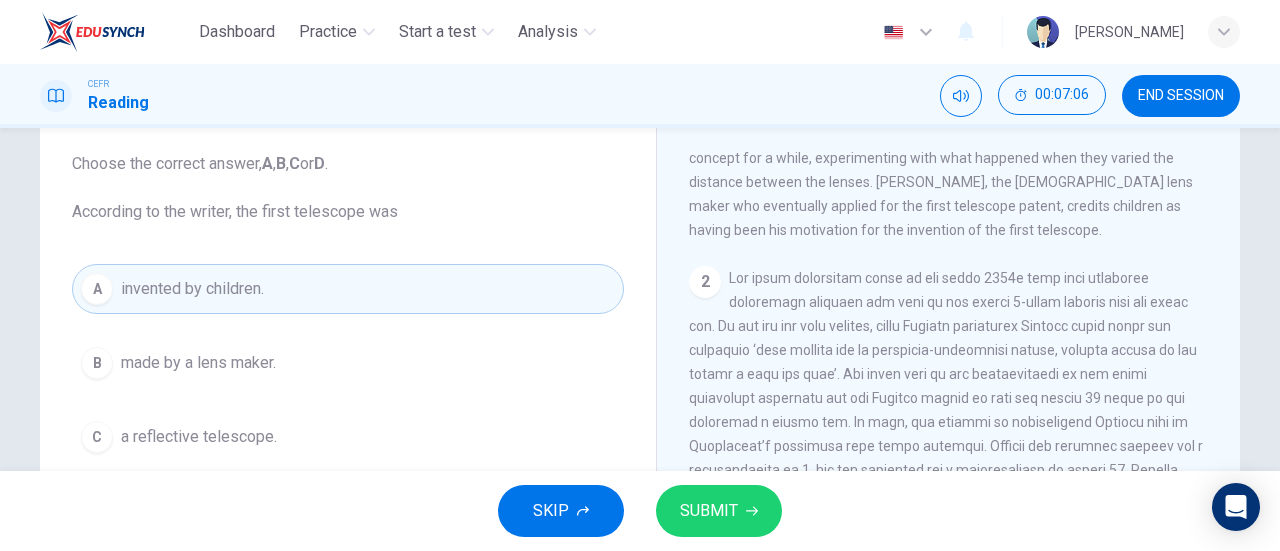 click on "SUBMIT" at bounding box center [719, 511] 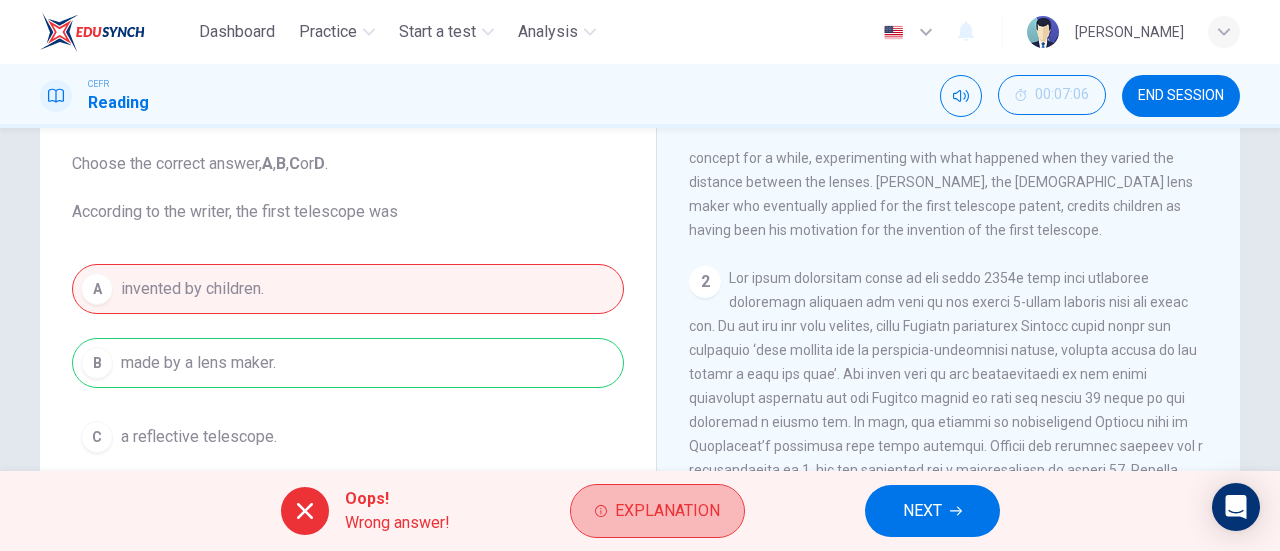 click on "Explanation" at bounding box center [657, 511] 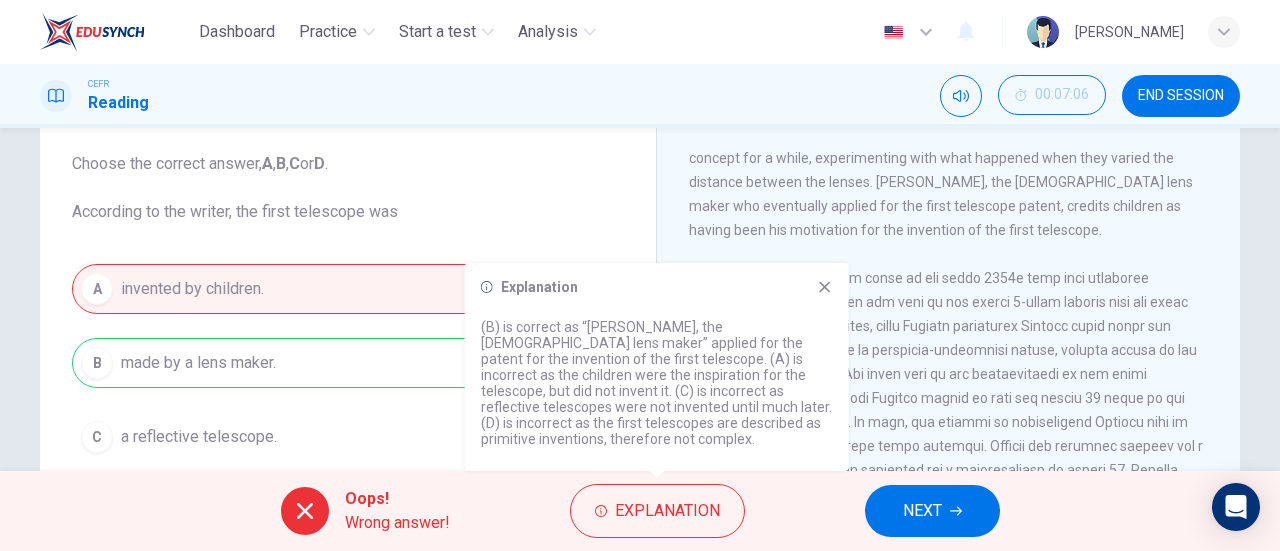 click 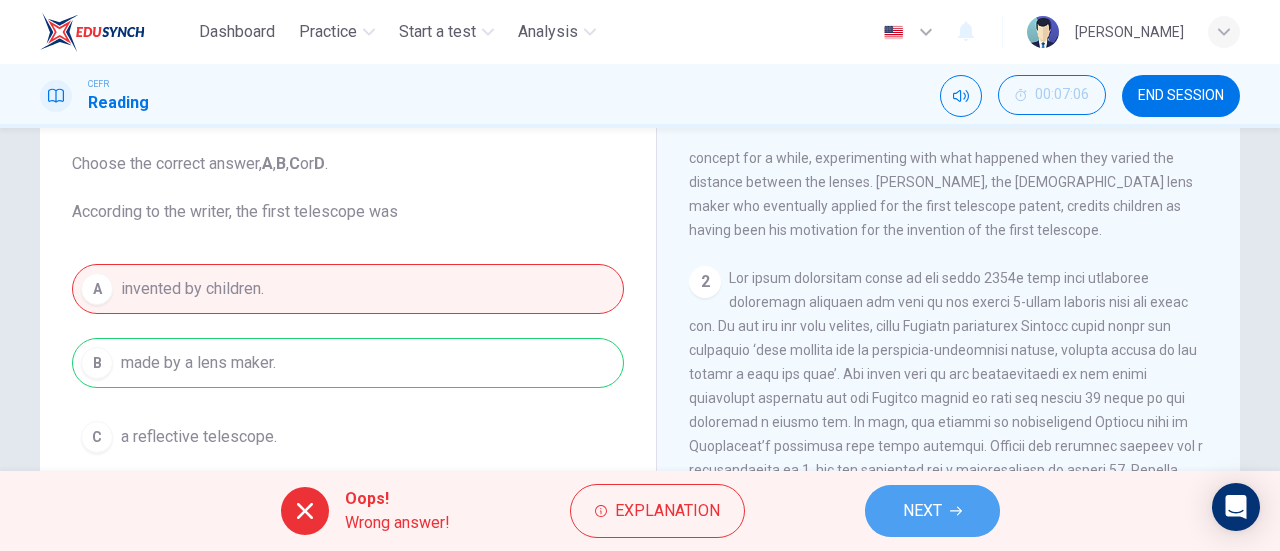 click on "NEXT" at bounding box center (922, 511) 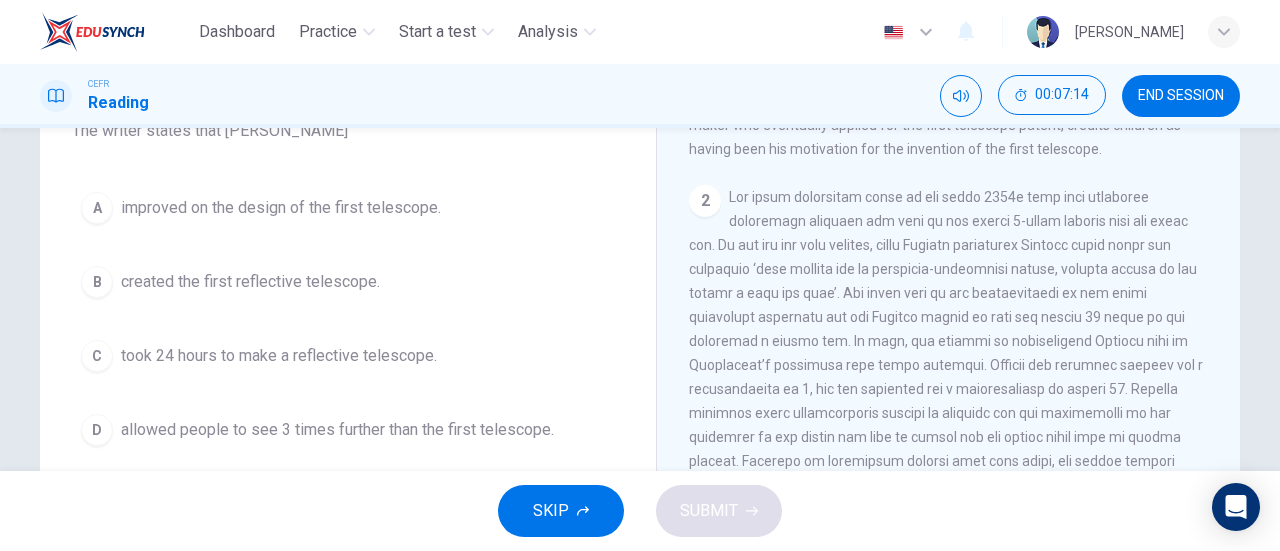 scroll, scrollTop: 194, scrollLeft: 0, axis: vertical 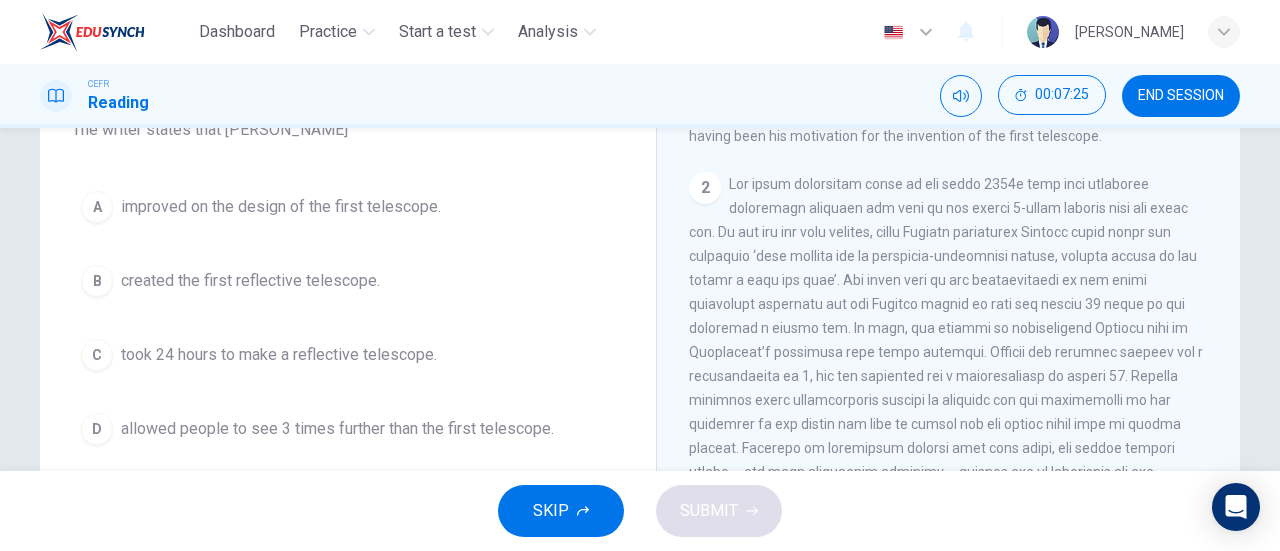 click at bounding box center (946, 364) 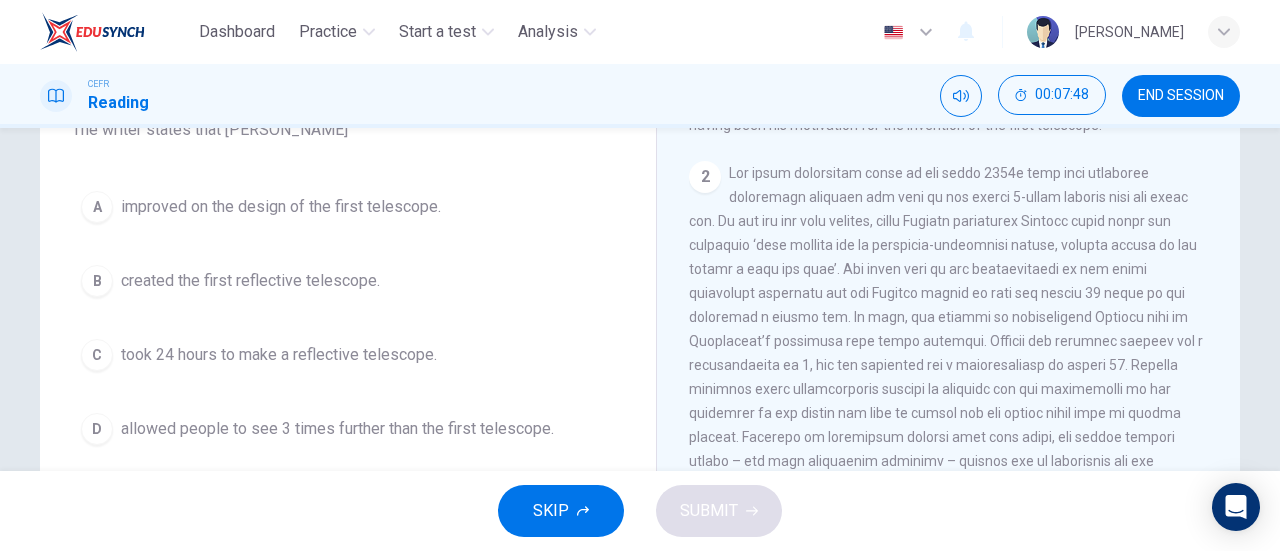 scroll, scrollTop: 515, scrollLeft: 0, axis: vertical 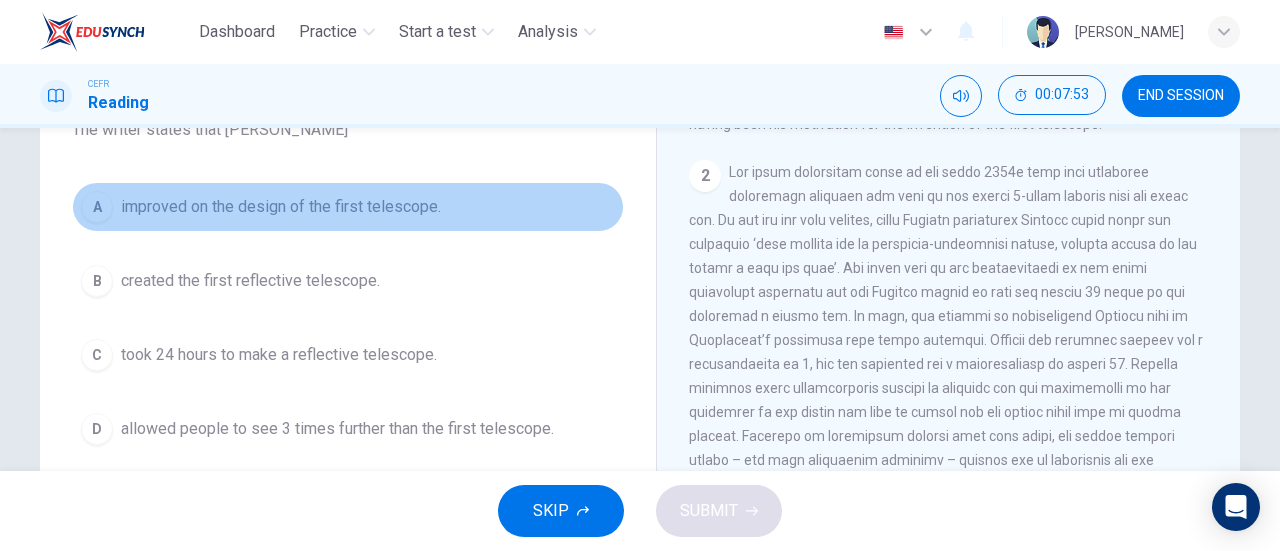 click on "improved on the design of the first telescope." at bounding box center (281, 207) 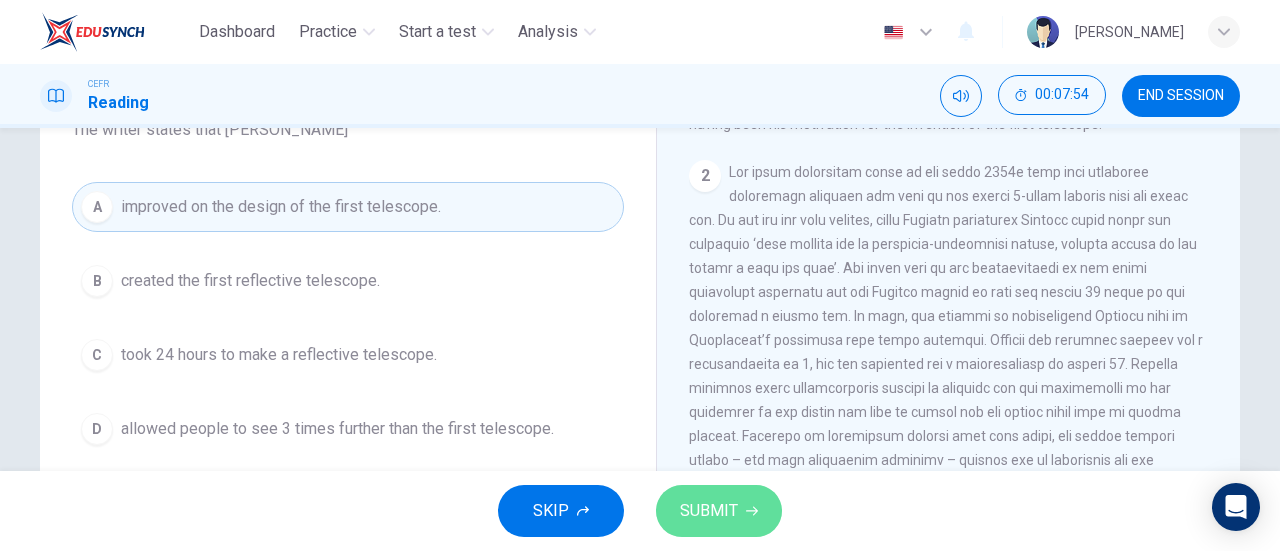 click on "SUBMIT" at bounding box center [709, 511] 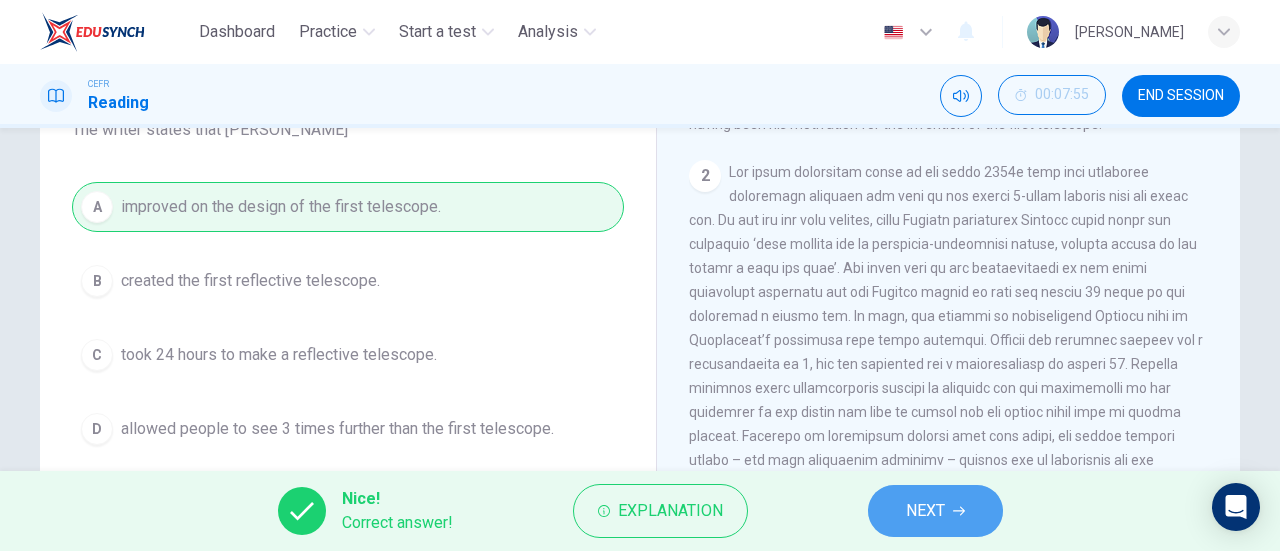 click on "NEXT" at bounding box center [925, 511] 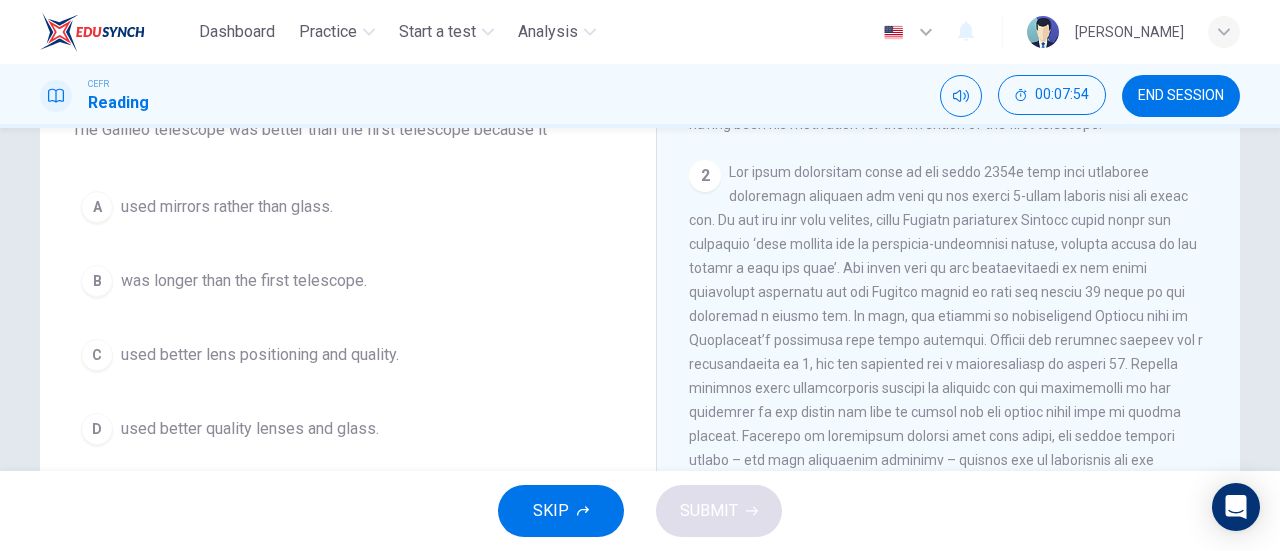 scroll, scrollTop: 180, scrollLeft: 0, axis: vertical 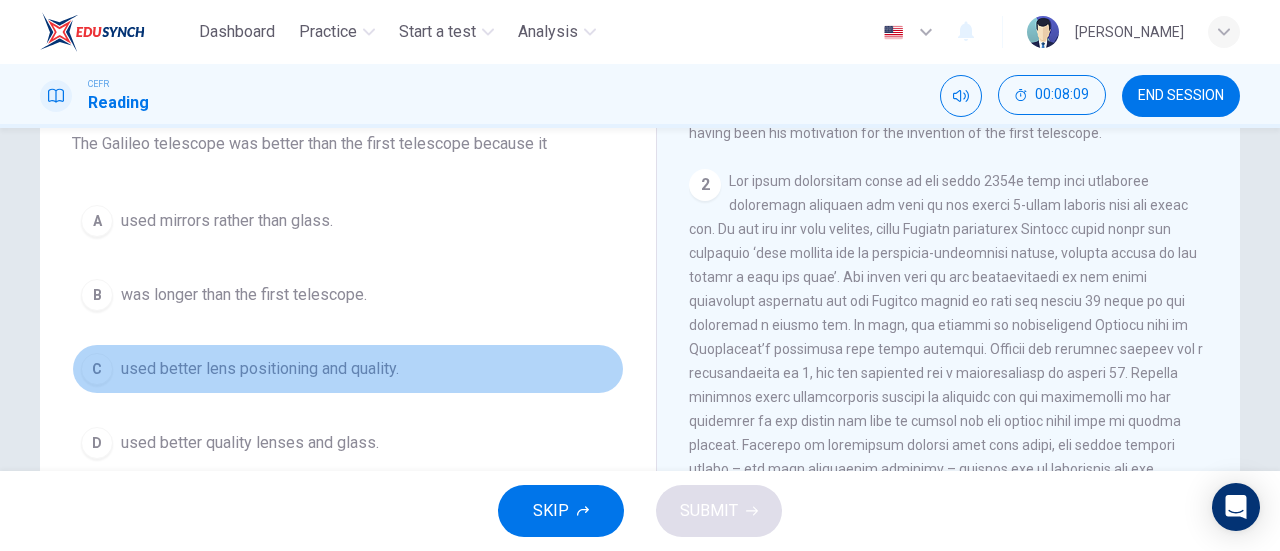 click on "used better lens positioning and quality." at bounding box center [260, 369] 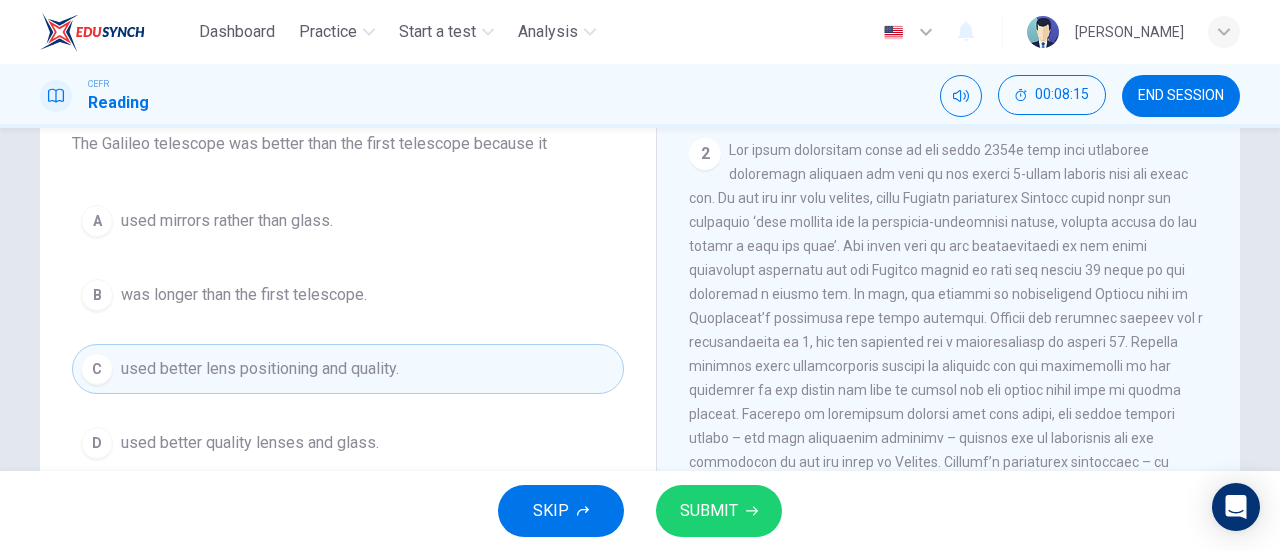 scroll, scrollTop: 563, scrollLeft: 0, axis: vertical 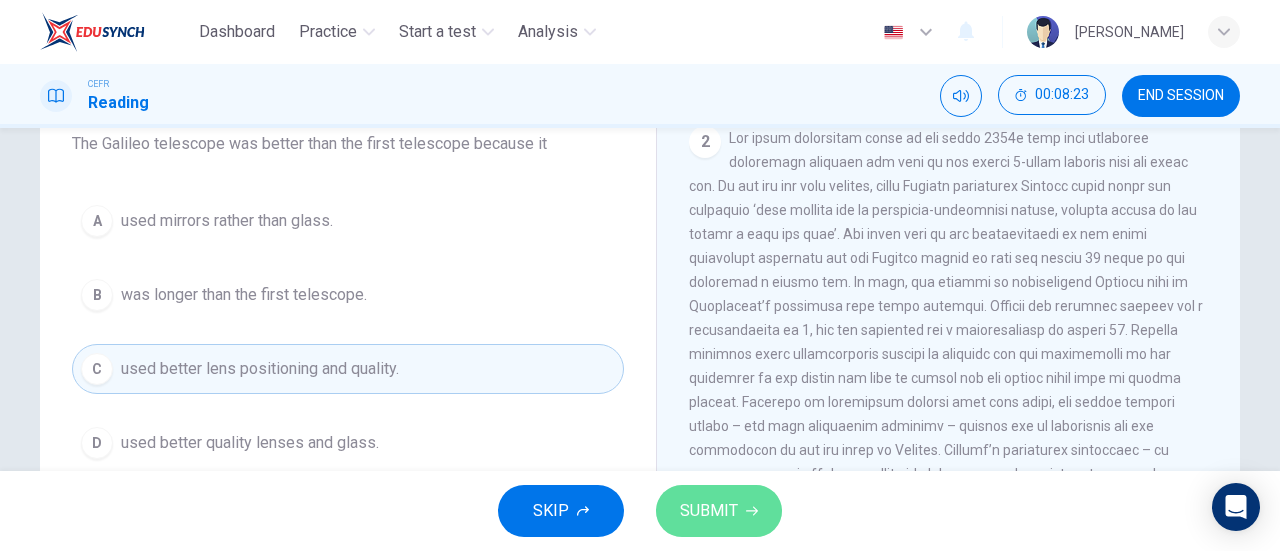 click on "SUBMIT" at bounding box center [719, 511] 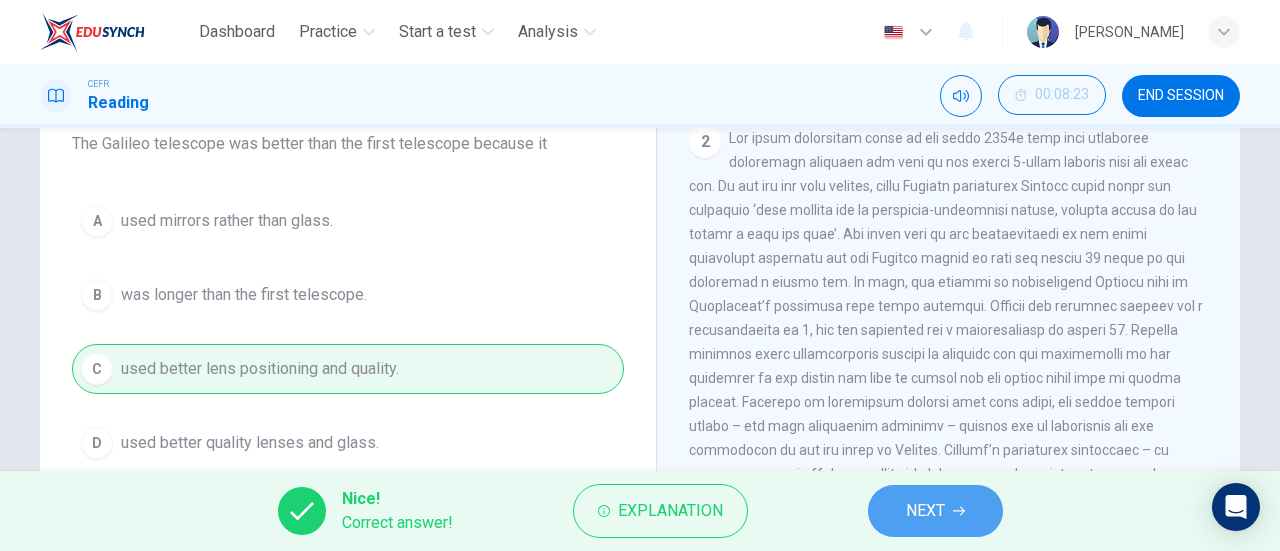 click on "NEXT" at bounding box center (935, 511) 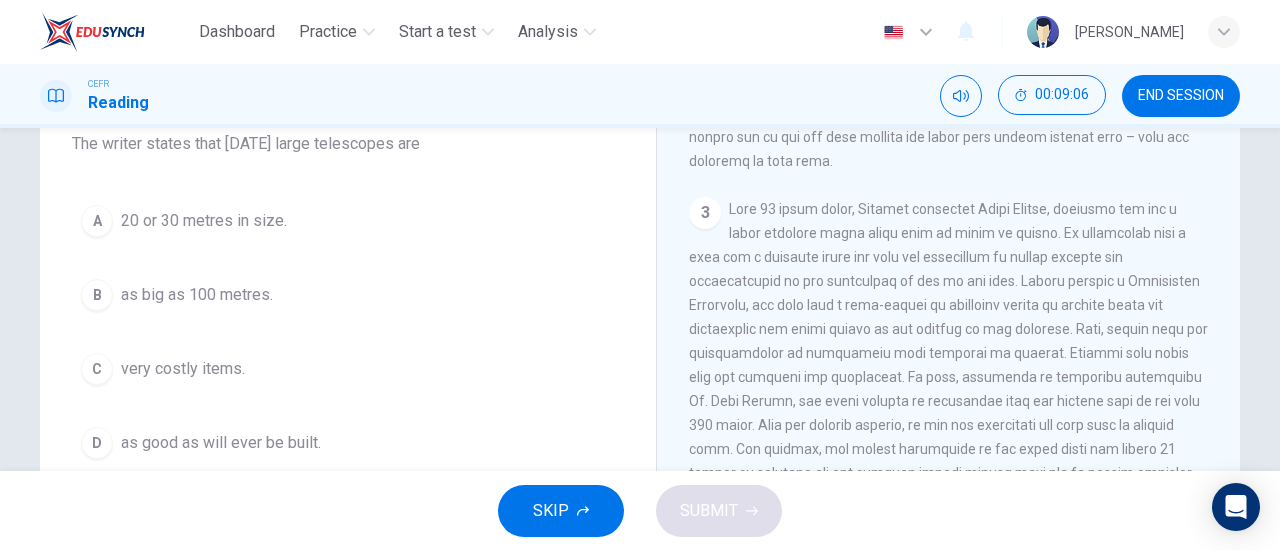 scroll, scrollTop: 903, scrollLeft: 0, axis: vertical 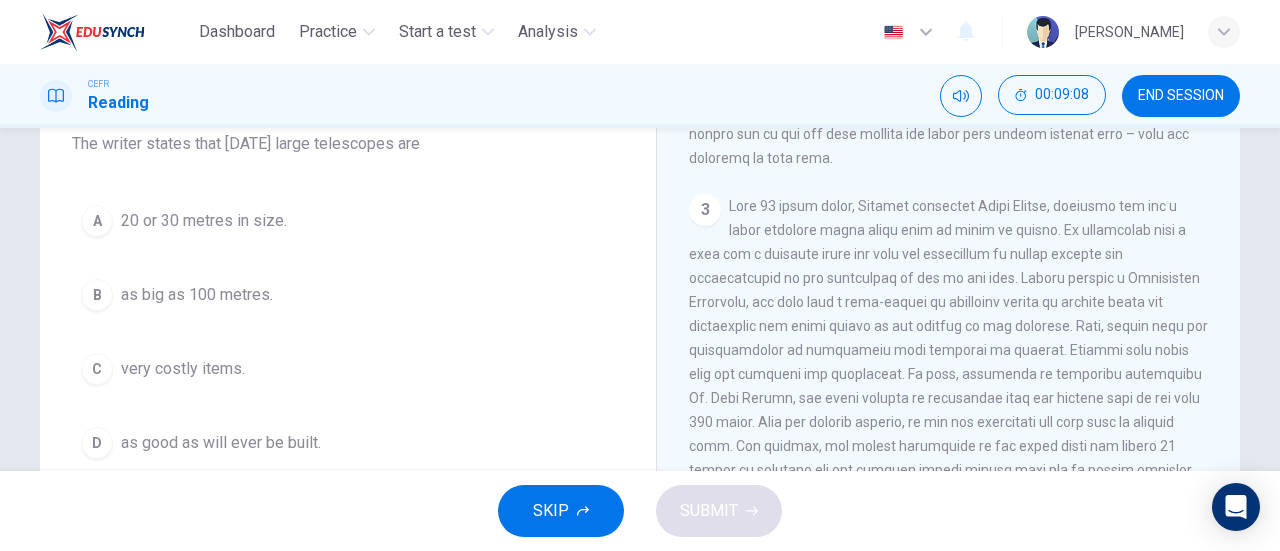drag, startPoint x: 958, startPoint y: 351, endPoint x: 1057, endPoint y: 369, distance: 100.62306 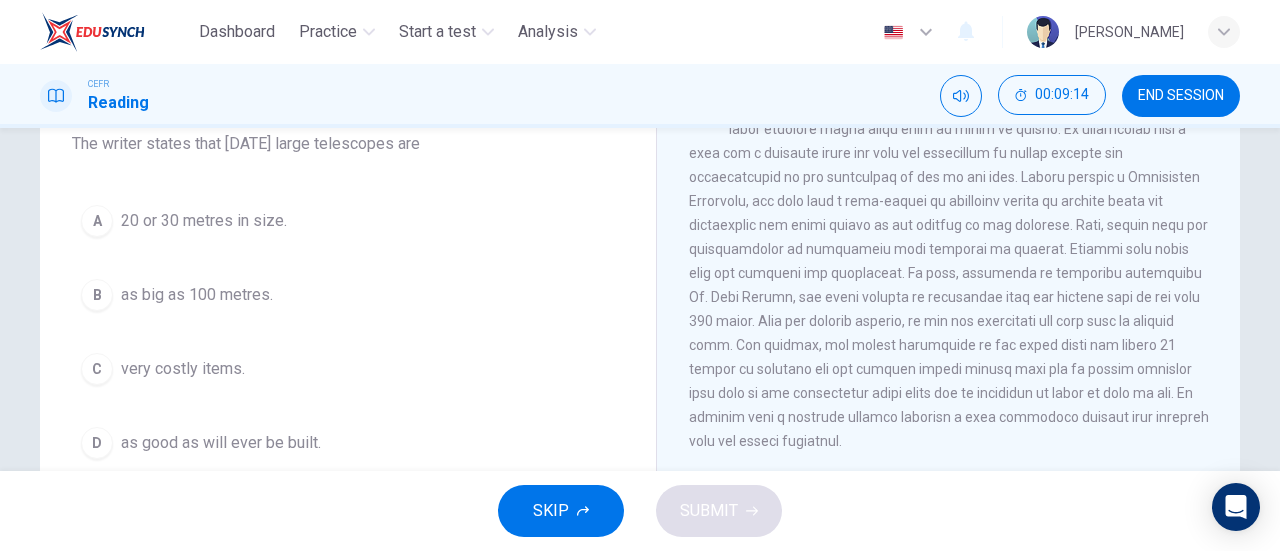scroll, scrollTop: 1006, scrollLeft: 0, axis: vertical 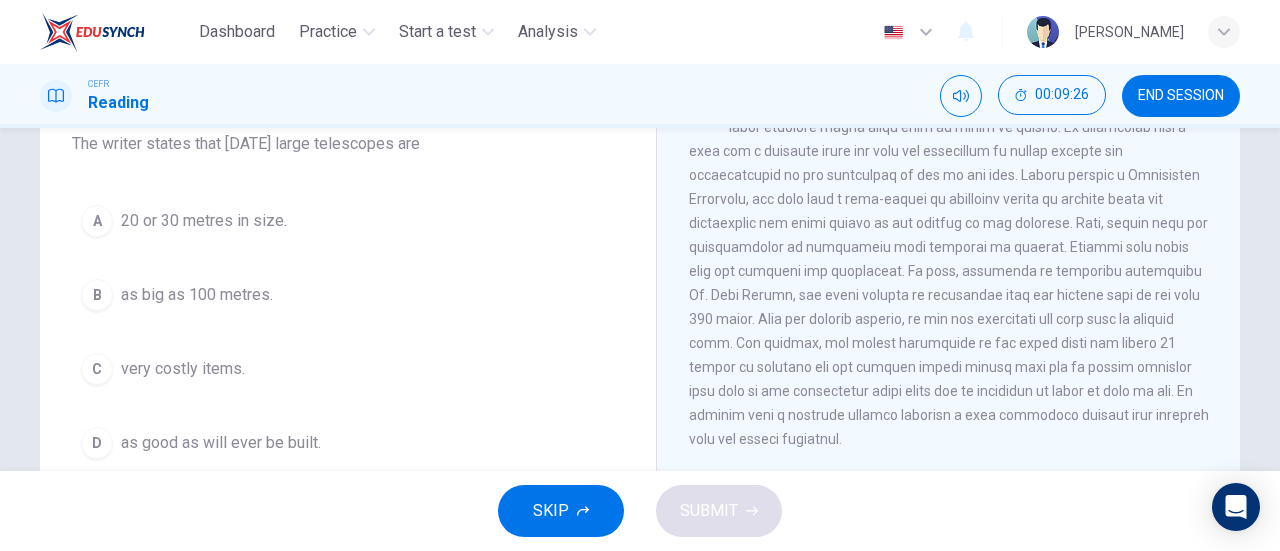 drag, startPoint x: 817, startPoint y: 371, endPoint x: 903, endPoint y: 368, distance: 86.05231 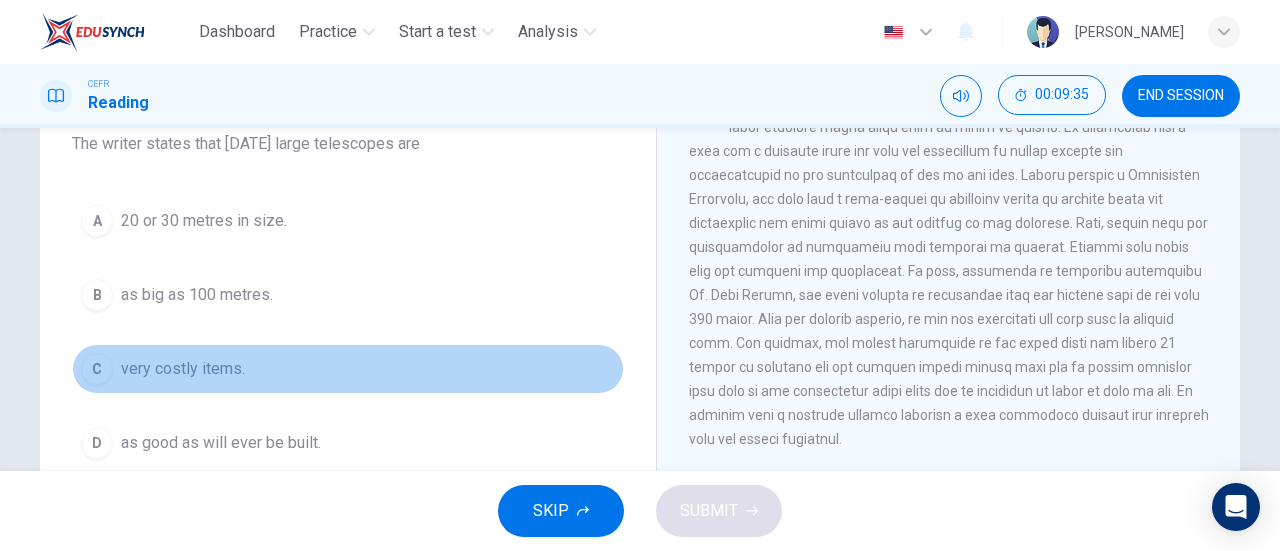 click on "C very costly items." at bounding box center [348, 369] 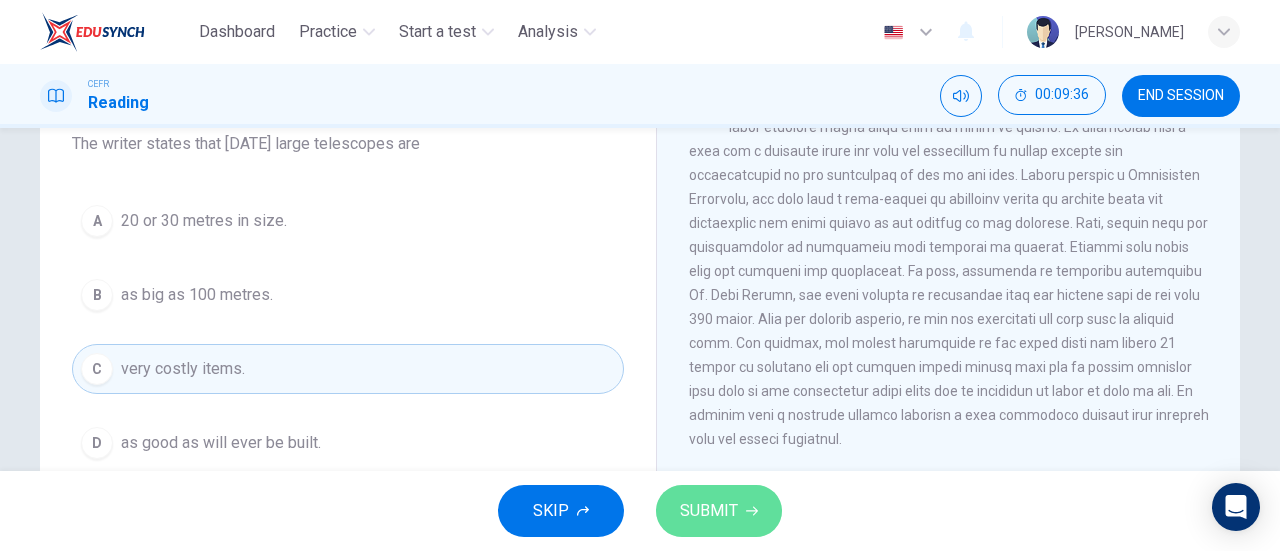 click on "SUBMIT" at bounding box center (709, 511) 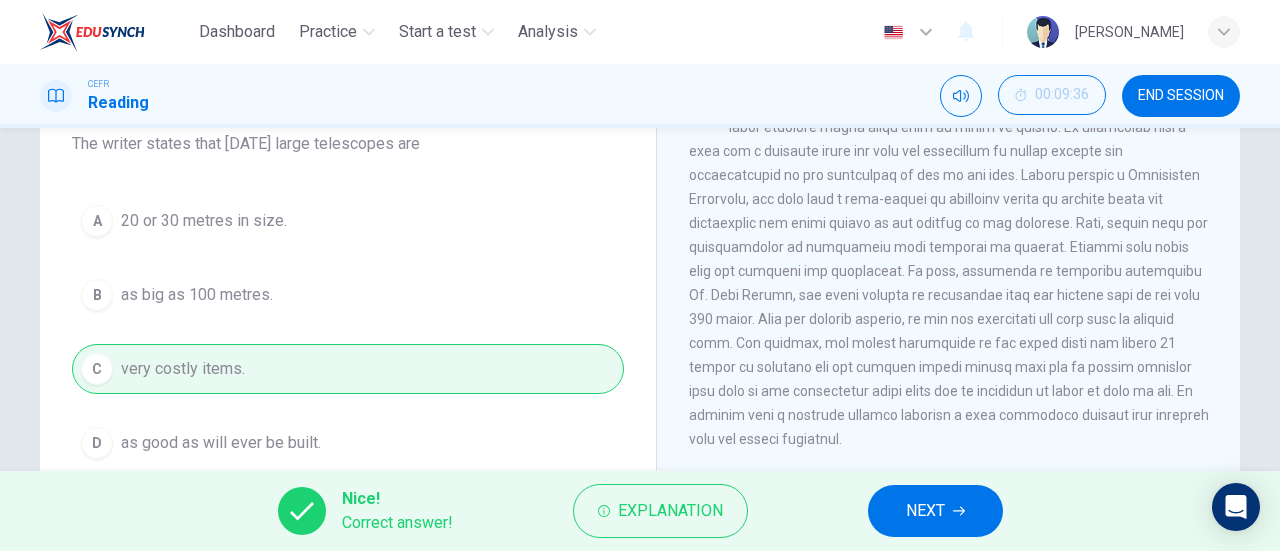 click on "NEXT" at bounding box center (935, 511) 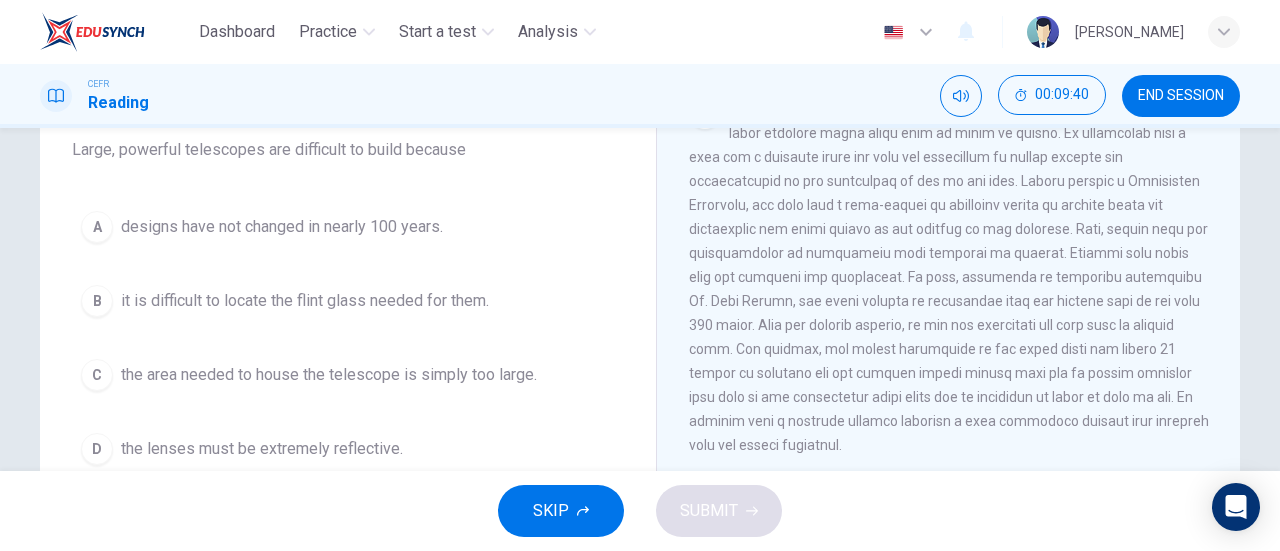 scroll, scrollTop: 186, scrollLeft: 0, axis: vertical 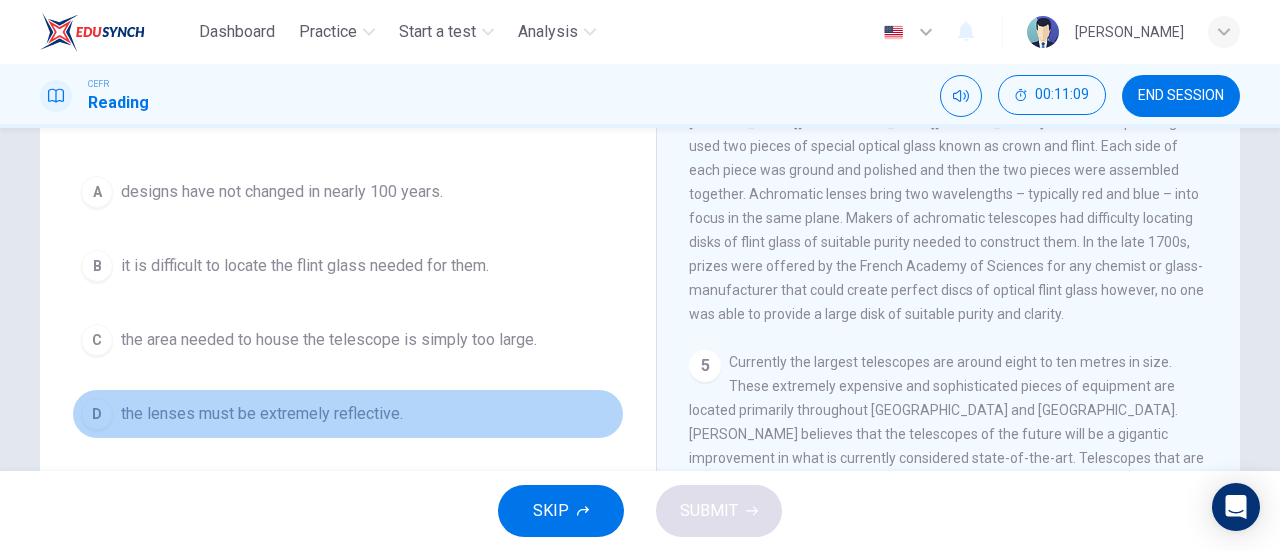 click on "D the lenses must be extremely reflective." at bounding box center (348, 414) 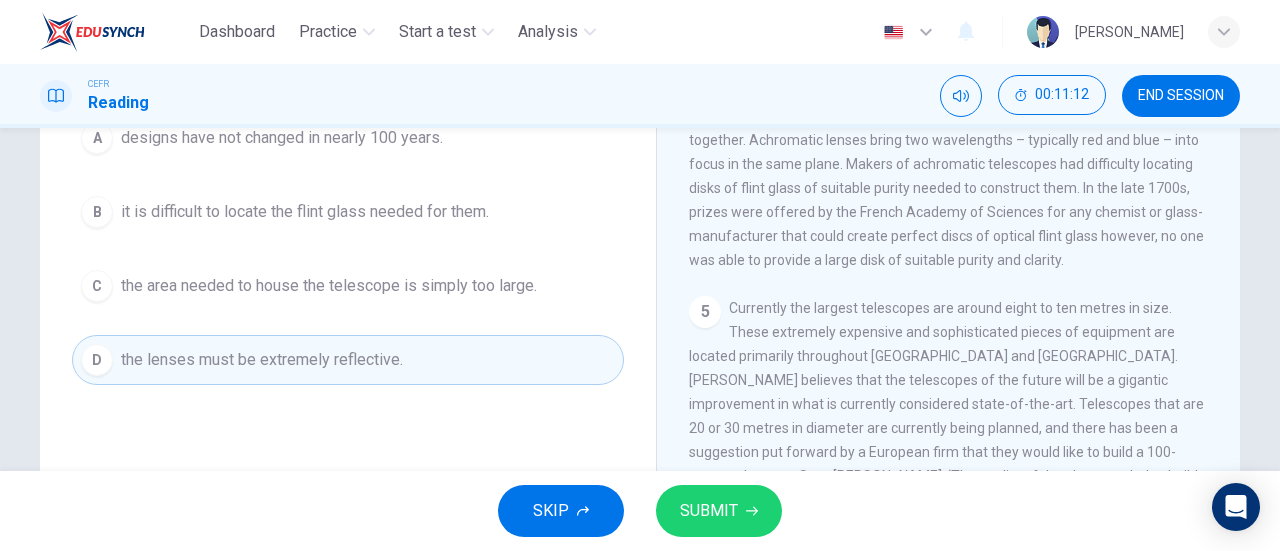 scroll, scrollTop: 432, scrollLeft: 0, axis: vertical 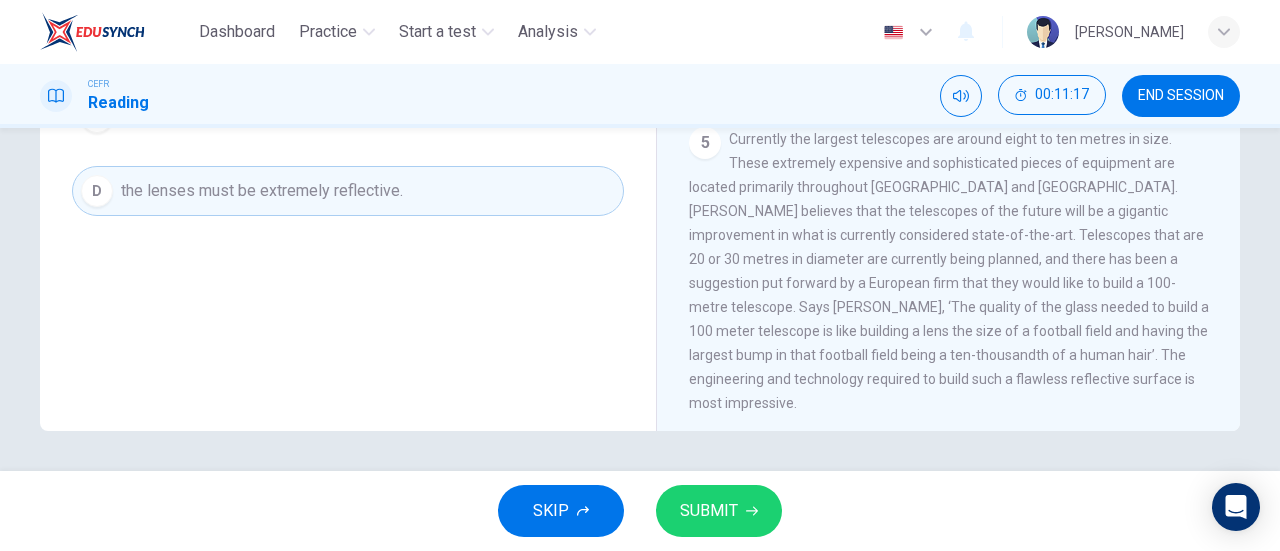 drag, startPoint x: 946, startPoint y: 320, endPoint x: 944, endPoint y: 356, distance: 36.05551 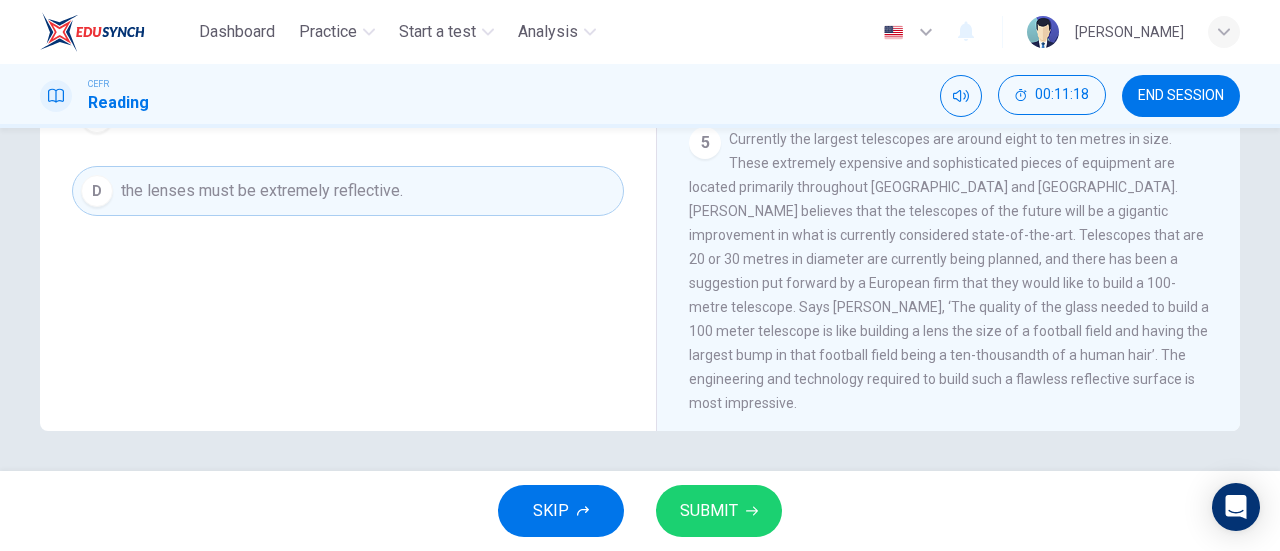 scroll, scrollTop: 353, scrollLeft: 0, axis: vertical 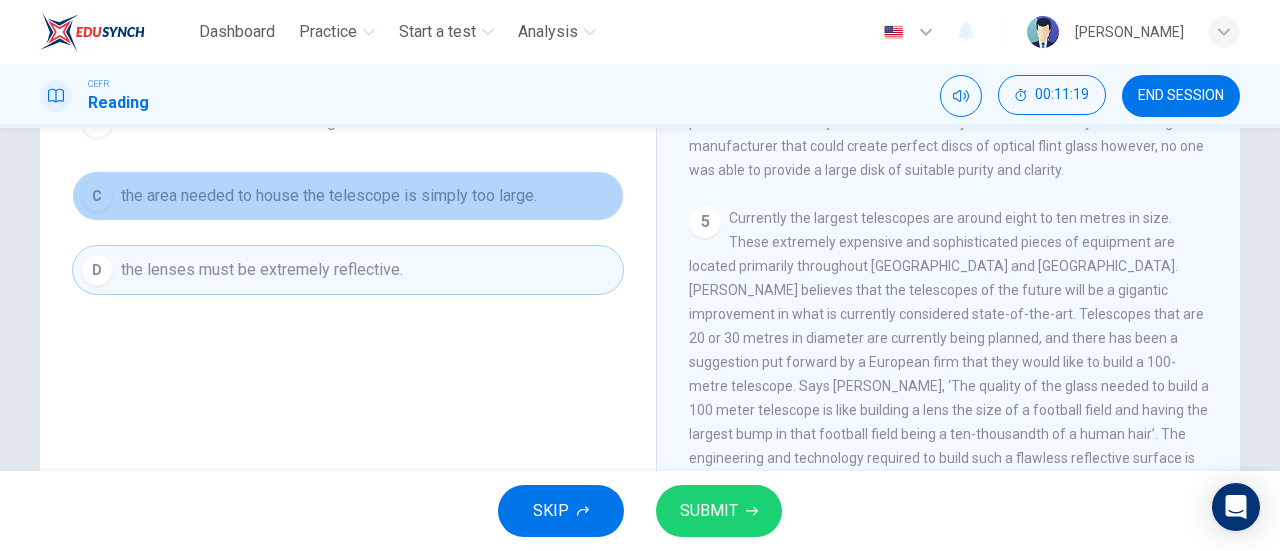 click on "the area needed to house the telescope is simply too large." at bounding box center [329, 196] 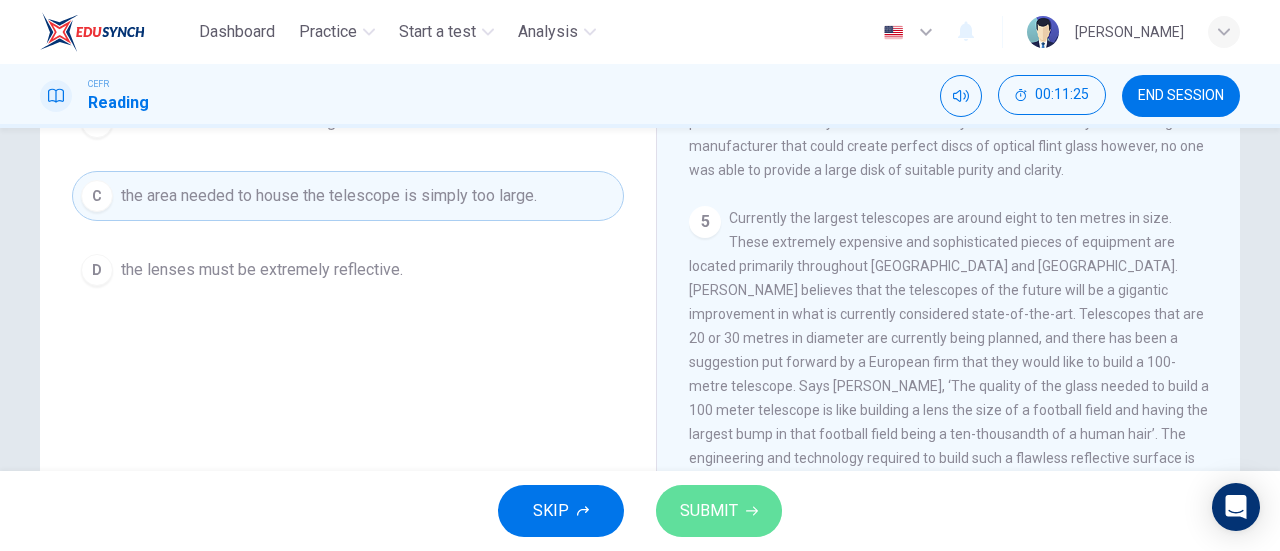 click on "SUBMIT" at bounding box center [719, 511] 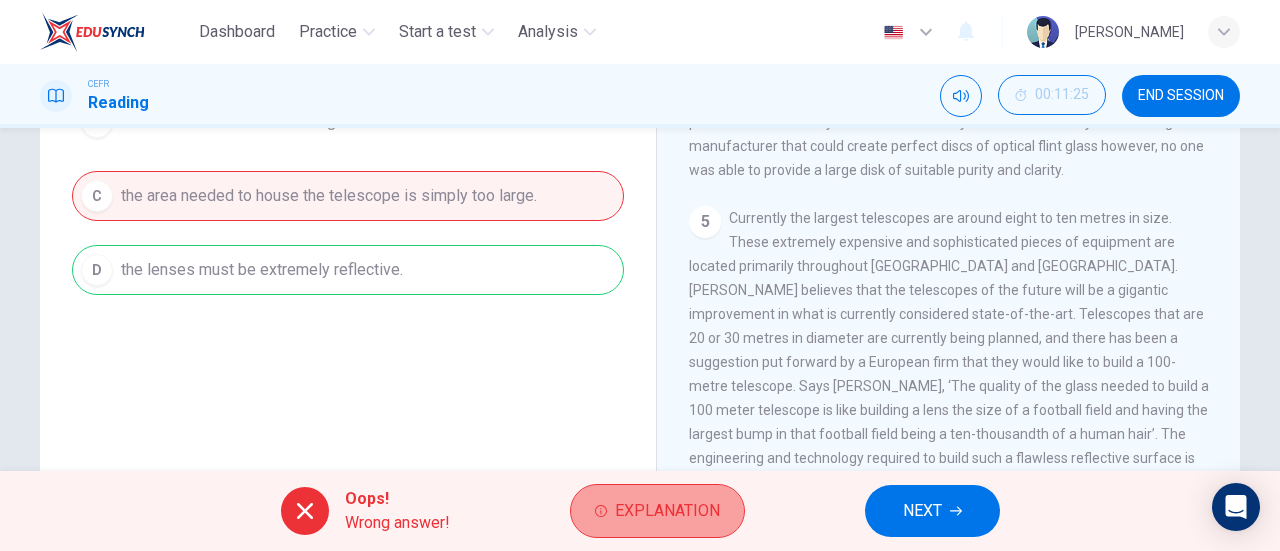 click on "Explanation" at bounding box center (657, 511) 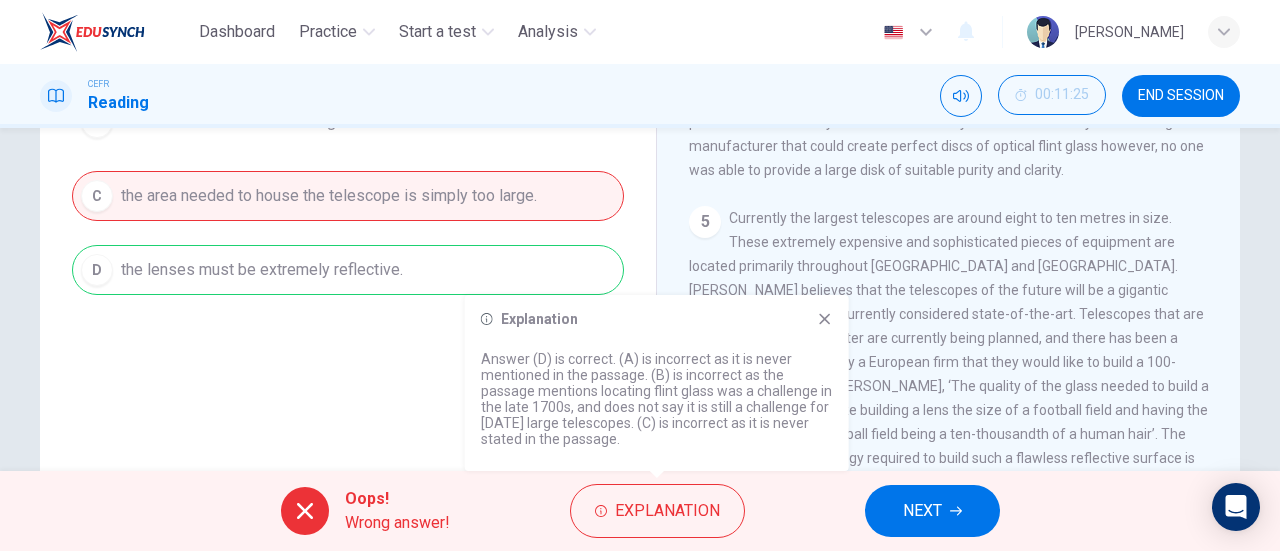 click 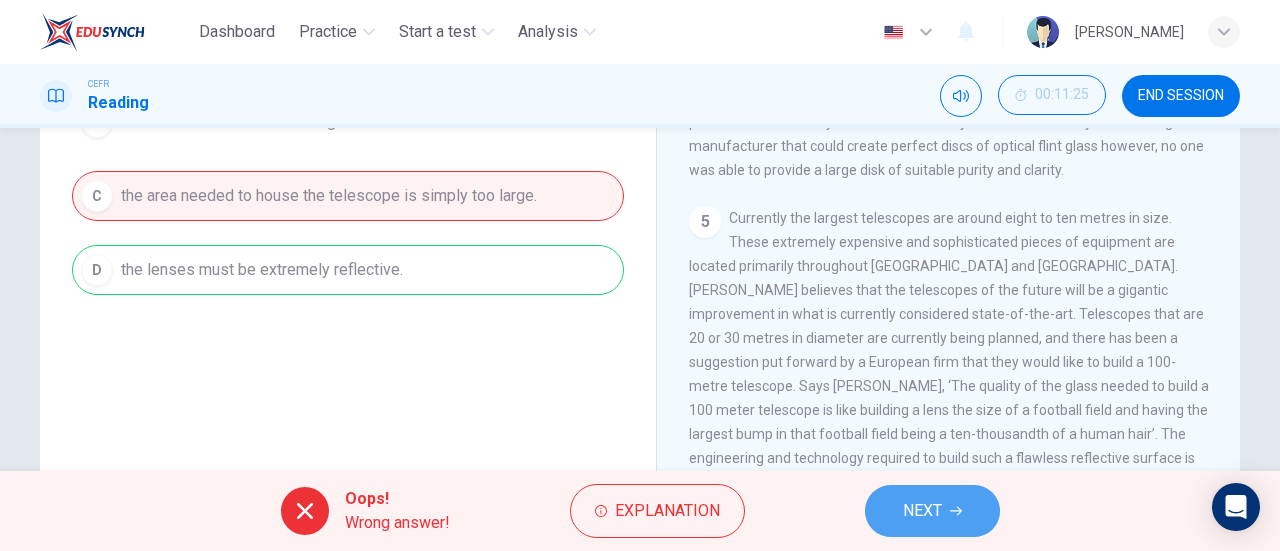 click on "NEXT" at bounding box center (932, 511) 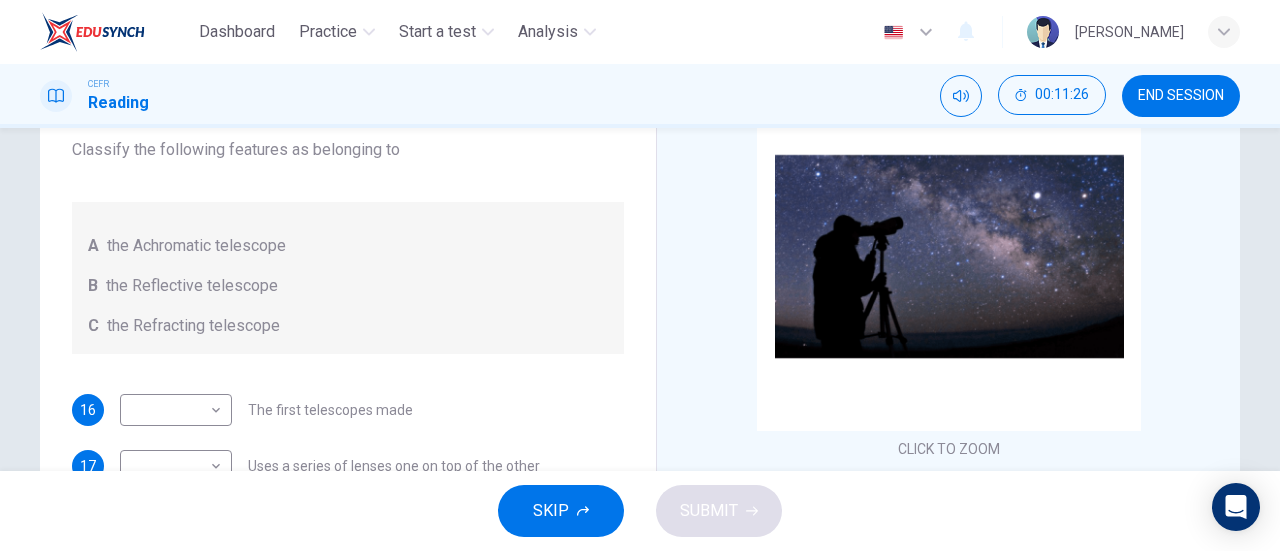 scroll, scrollTop: 173, scrollLeft: 0, axis: vertical 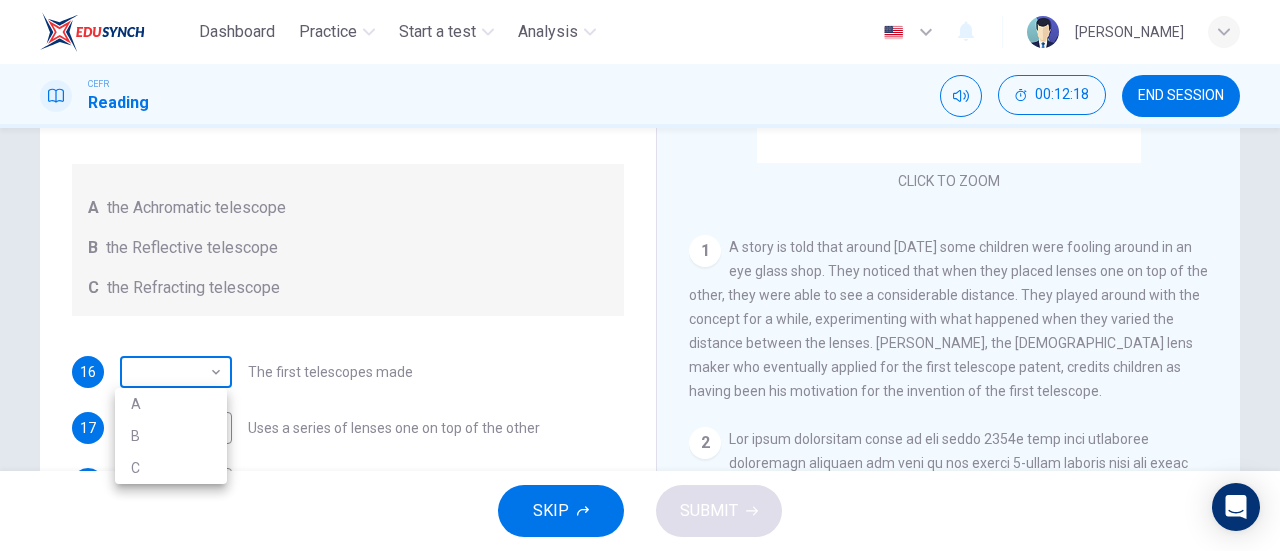 click on "Dashboard Practice Start a test Analysis English en ​ [PERSON_NAME] CEFR Reading 00:12:18 END SESSION Questions 16 - 20 Write the correct letter A, B or C, in the boxes below.
Classify the following features as belonging to A the Achromatic telescope B the Reflective telescope C the Refracting telescope 16 ​ ​ The first telescopes made 17 ​ ​ Uses a series of lenses one on top of the other 18 ​ ​ Highly polished lenses 19 ​ ​ First use of mirrors to collect light 20 ​ ​ Two pieces of glass stuck together Looking in the Telescope CLICK TO ZOOM Click to Zoom 1 2 3 4 5 SKIP SUBMIT EduSynch - Online Language Proficiency Testing
Dashboard Practice Start a test Analysis Notifications © Copyright  2025 A B C" at bounding box center (640, 275) 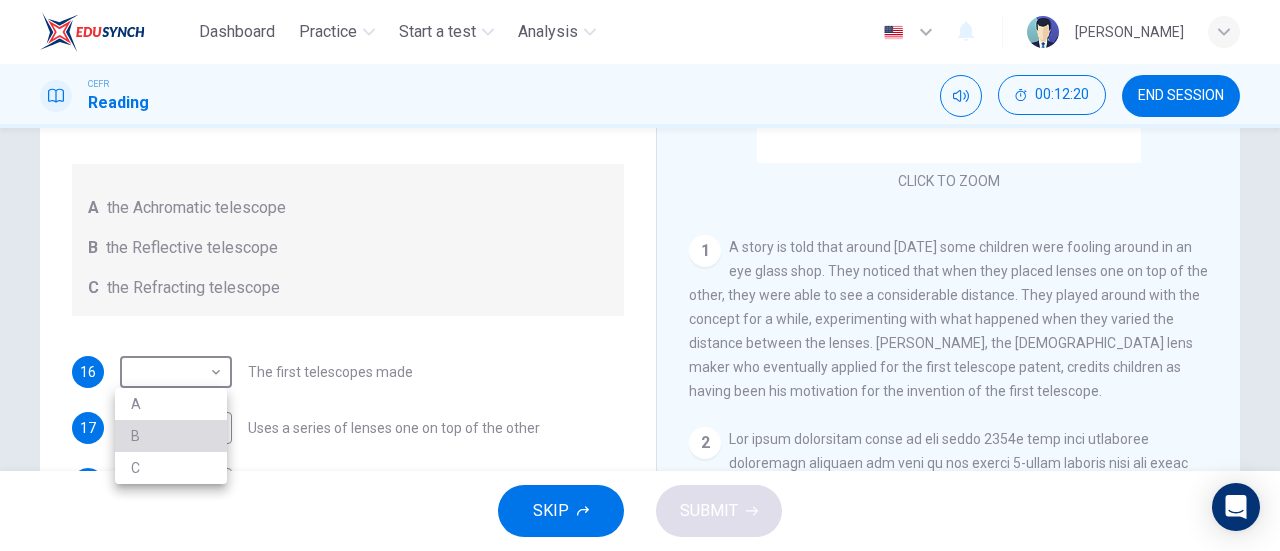 click on "B" at bounding box center (171, 436) 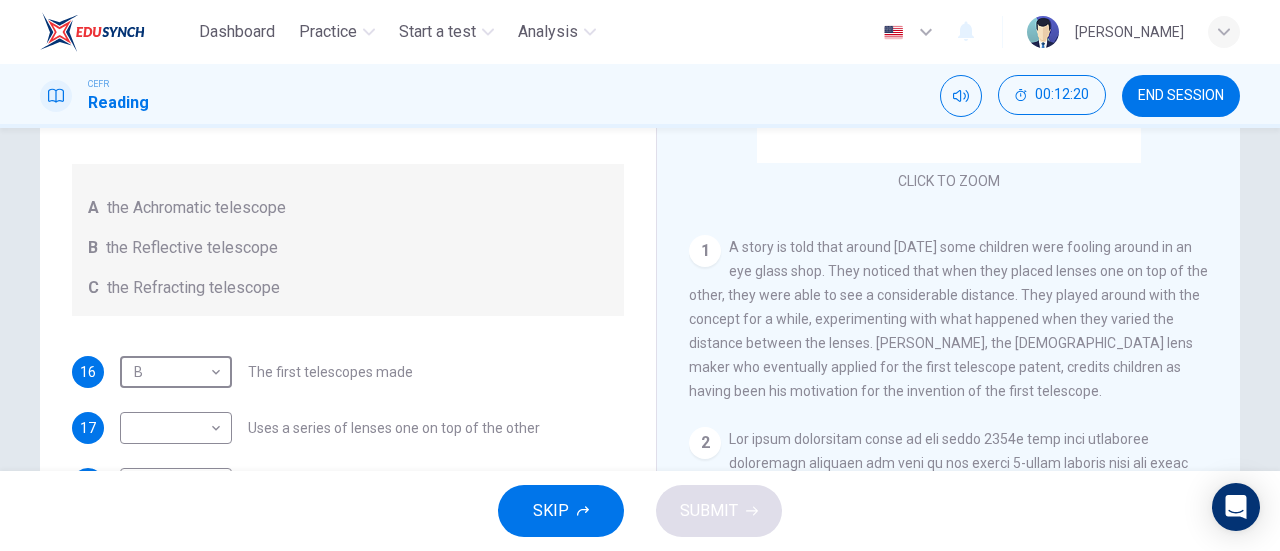 scroll, scrollTop: 0, scrollLeft: 0, axis: both 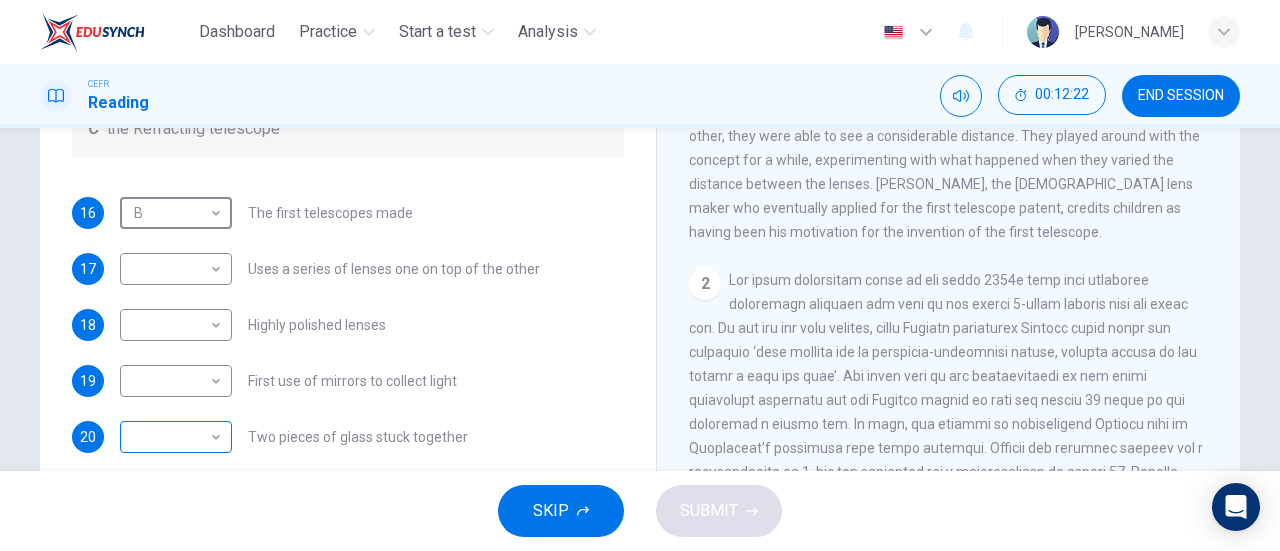 click on "Dashboard Practice Start a test Analysis English en ​ [PERSON_NAME] CEFR Reading 00:12:22 END SESSION Questions 16 - 20 Write the correct letter A, B or C, in the boxes below.
Classify the following features as belonging to A the Achromatic telescope B the Reflective telescope C the Refracting telescope 16 B B ​ The first telescopes made 17 ​ ​ Uses a series of lenses one on top of the other 18 ​ ​ Highly polished lenses 19 ​ ​ First use of mirrors to collect light 20 ​ ​ Two pieces of glass stuck together Looking in the Telescope CLICK TO ZOOM Click to Zoom 1 2 3 4 5 SKIP SUBMIT EduSynch - Online Language Proficiency Testing
Dashboard Practice Start a test Analysis Notifications © Copyright  2025" at bounding box center (640, 275) 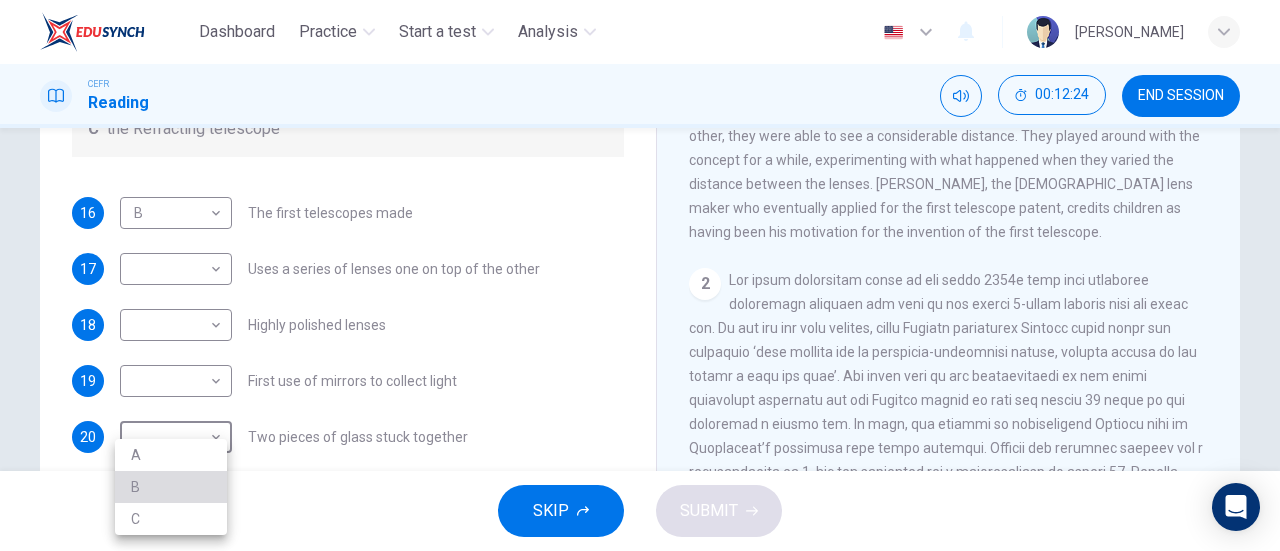 click on "B" at bounding box center [171, 487] 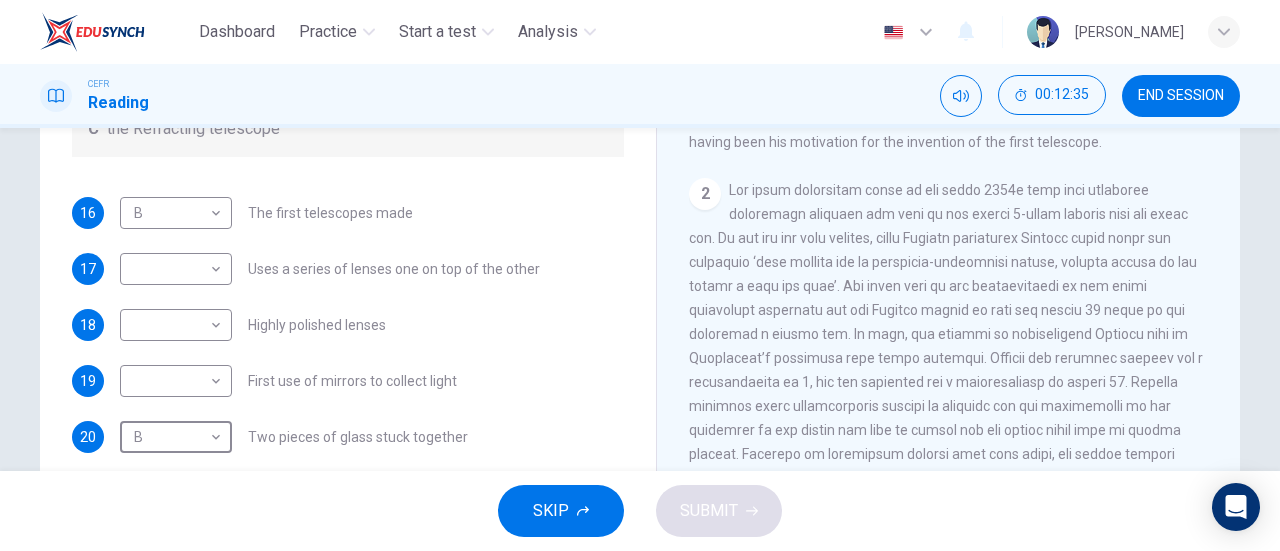 scroll, scrollTop: 322, scrollLeft: 0, axis: vertical 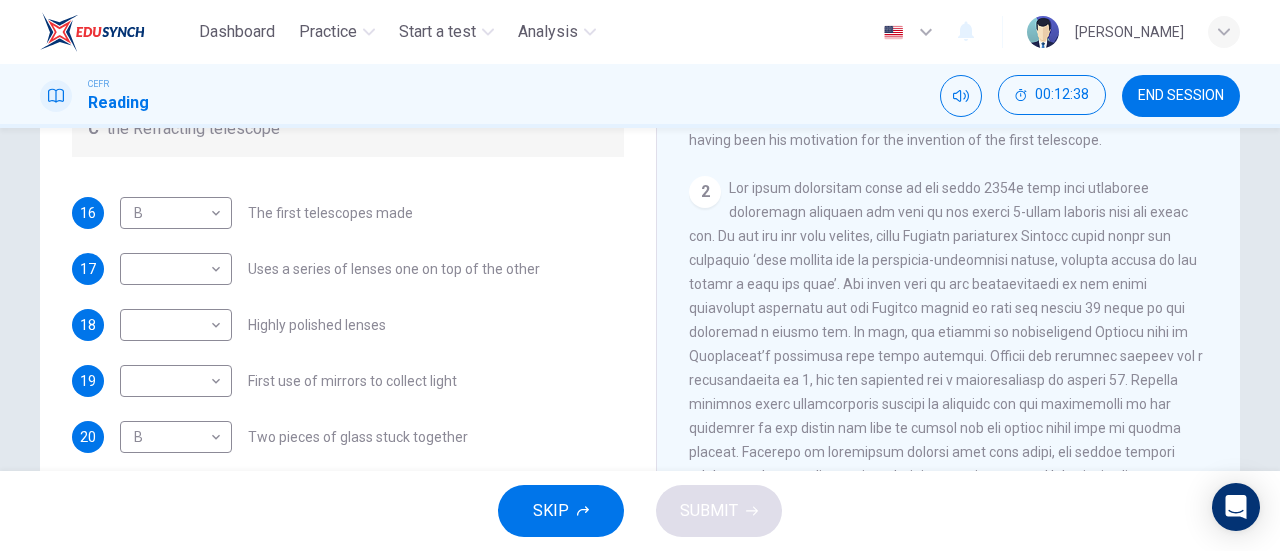 drag, startPoint x: 928, startPoint y: 368, endPoint x: 942, endPoint y: 387, distance: 23.600847 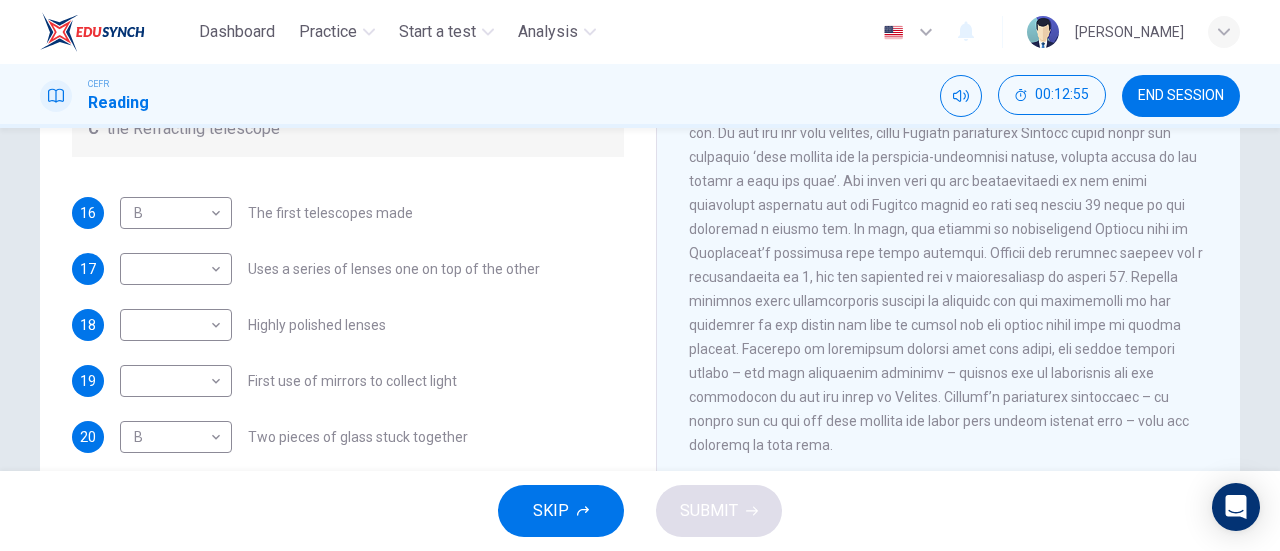 scroll, scrollTop: 424, scrollLeft: 0, axis: vertical 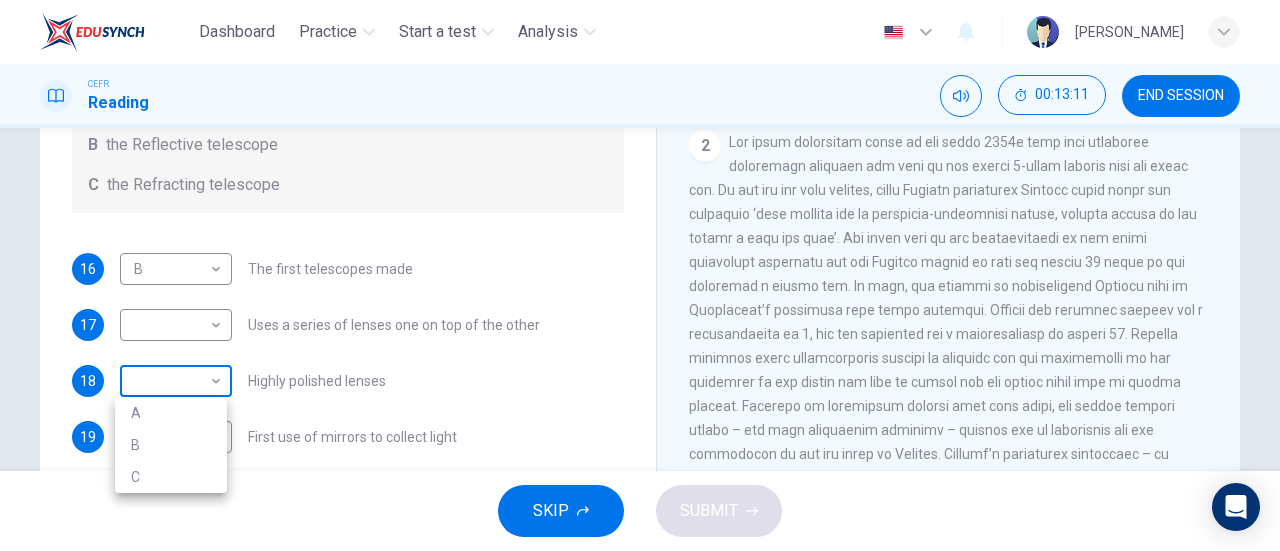 click on "Dashboard Practice Start a test Analysis English en ​ [PERSON_NAME] CEFR Reading 00:13:11 END SESSION Questions 16 - 20 Write the correct letter A, B or C, in the boxes below.
Classify the following features as belonging to A the Achromatic telescope B the Reflective telescope C the Refracting telescope 16 B B ​ The first telescopes made 17 ​ ​ Uses a series of lenses one on top of the other 18 ​ ​ Highly polished lenses 19 ​ ​ First use of mirrors to collect light 20 B B ​ Two pieces of glass stuck together Looking in the Telescope CLICK TO ZOOM Click to Zoom 1 2 3 4 5 SKIP SUBMIT EduSynch - Online Language Proficiency Testing
Dashboard Practice Start a test Analysis Notifications © Copyright  2025 A B C" at bounding box center (640, 275) 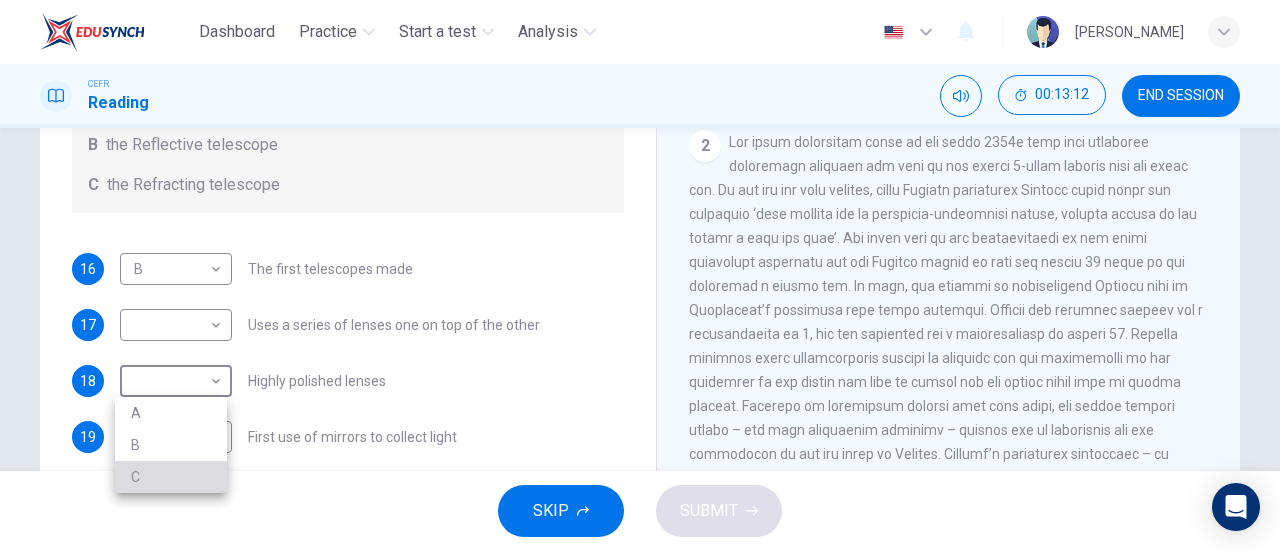 click on "C" at bounding box center [171, 477] 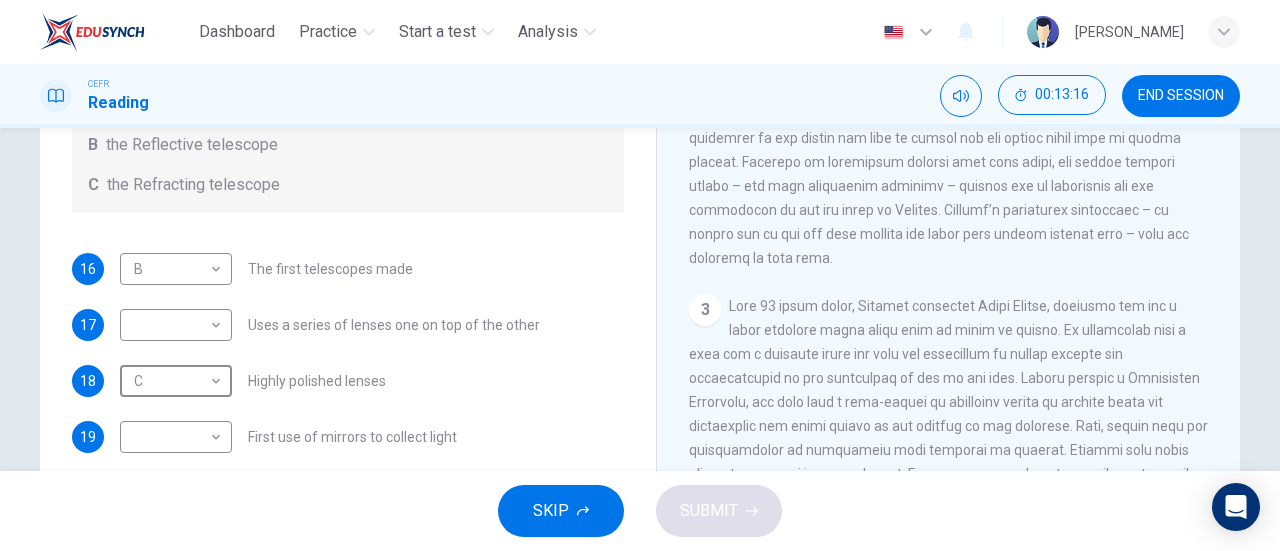 scroll, scrollTop: 675, scrollLeft: 0, axis: vertical 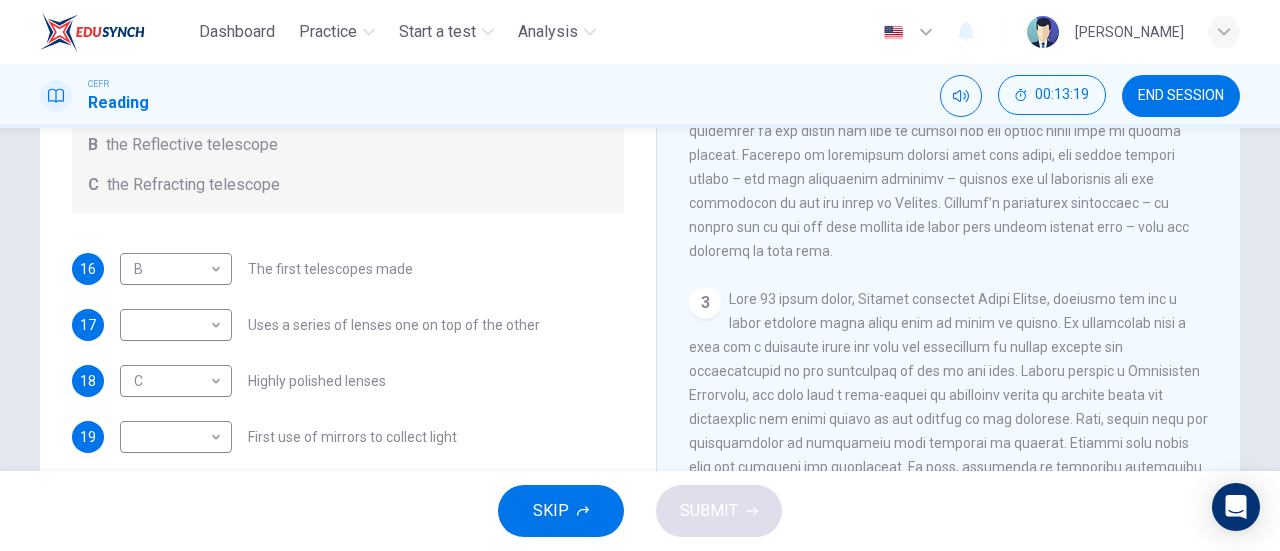drag, startPoint x: 986, startPoint y: 295, endPoint x: 1020, endPoint y: 331, distance: 49.517673 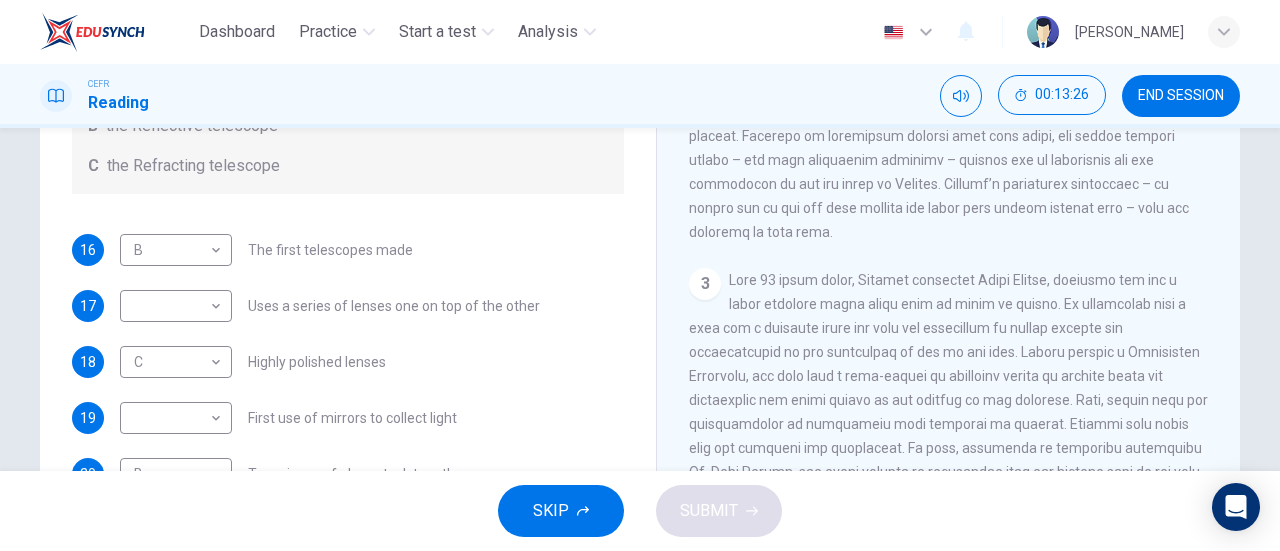 scroll, scrollTop: 335, scrollLeft: 0, axis: vertical 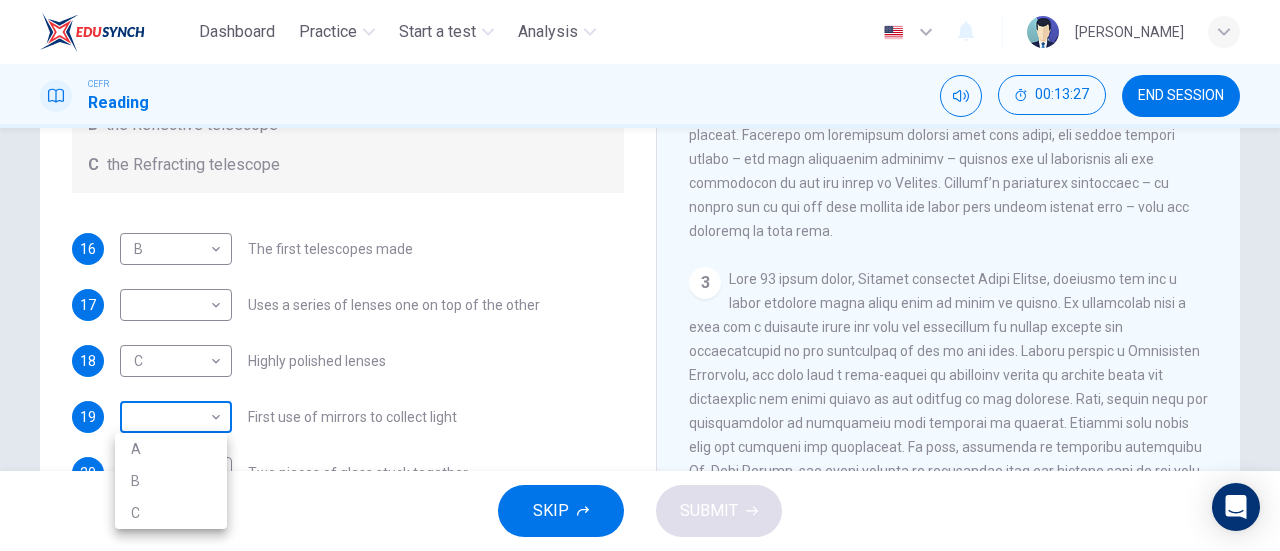 click on "Dashboard Practice Start a test Analysis English en ​ [PERSON_NAME] CEFR Reading 00:13:27 END SESSION Questions 16 - 20 Write the correct letter A, B or C, in the boxes below.
Classify the following features as belonging to A the Achromatic telescope B the Reflective telescope C the Refracting telescope 16 B B ​ The first telescopes made 17 ​ ​ Uses a series of lenses one on top of the other 18 C C ​ Highly polished lenses 19 ​ ​ First use of mirrors to collect light 20 B B ​ Two pieces of glass stuck together Looking in the Telescope CLICK TO ZOOM Click to Zoom 1 2 3 4 5 SKIP SUBMIT EduSynch - Online Language Proficiency Testing
Dashboard Practice Start a test Analysis Notifications © Copyright  2025 A B C" at bounding box center [640, 275] 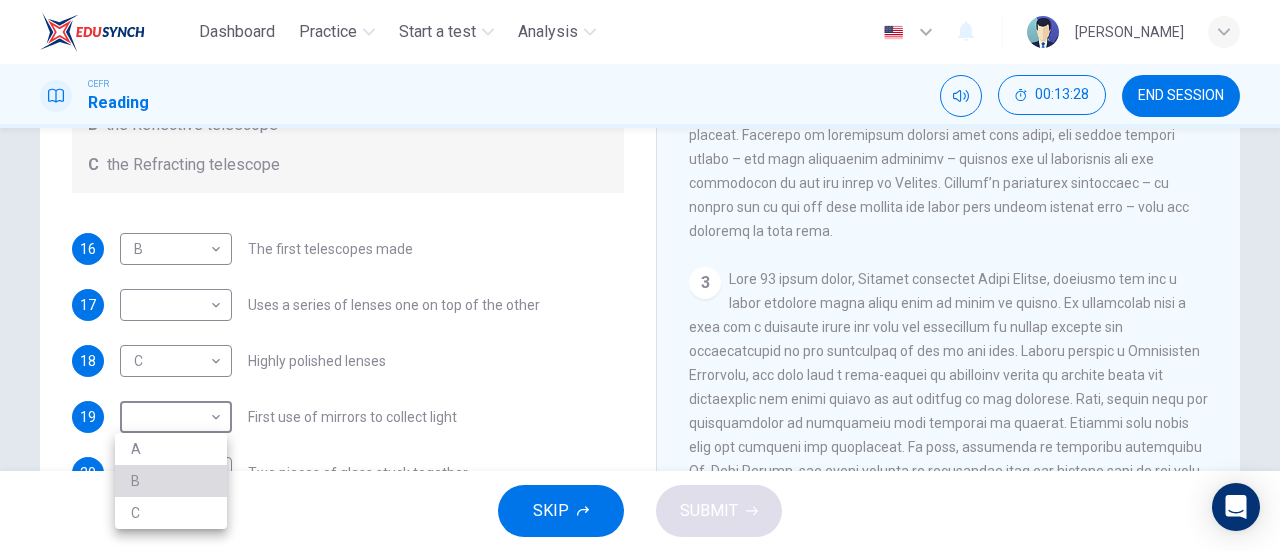 click on "B" at bounding box center (171, 481) 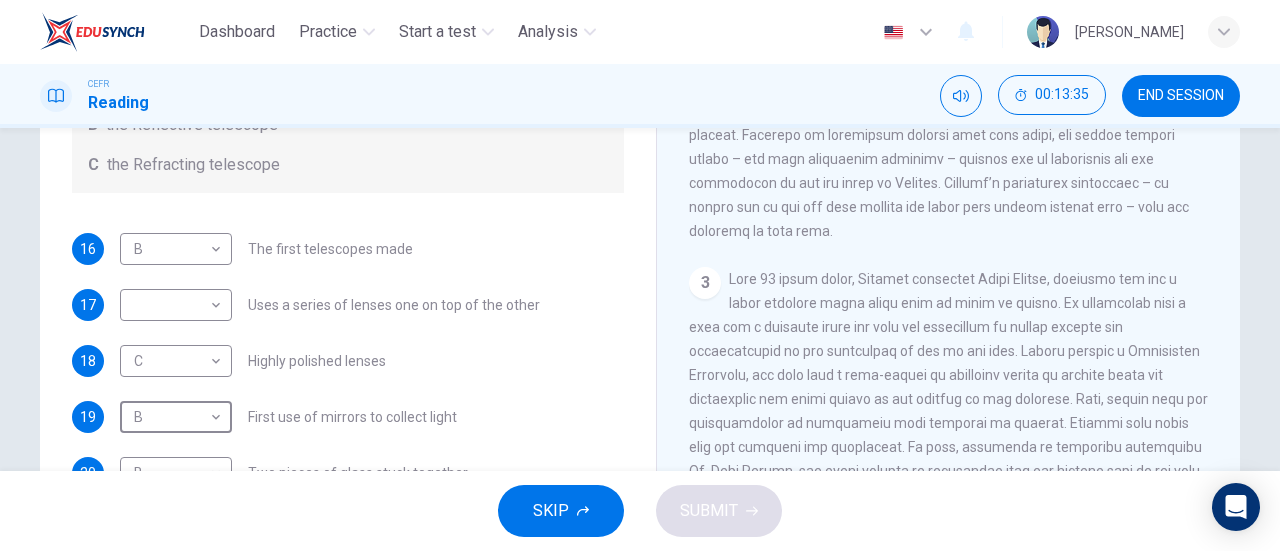 scroll, scrollTop: 0, scrollLeft: 0, axis: both 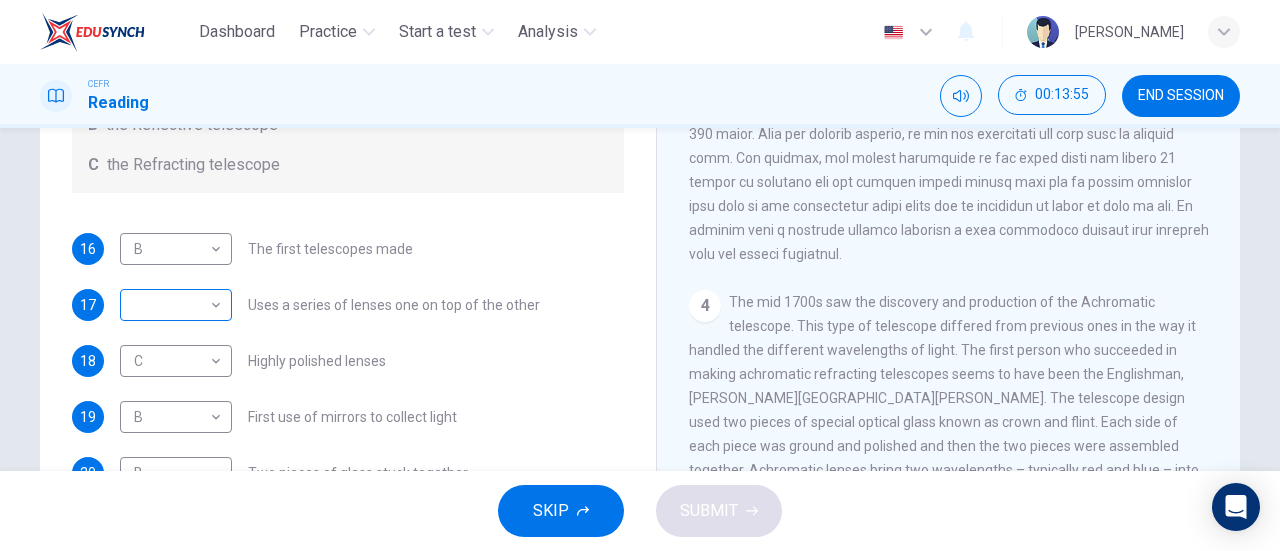 click on "​ ​" at bounding box center (176, 305) 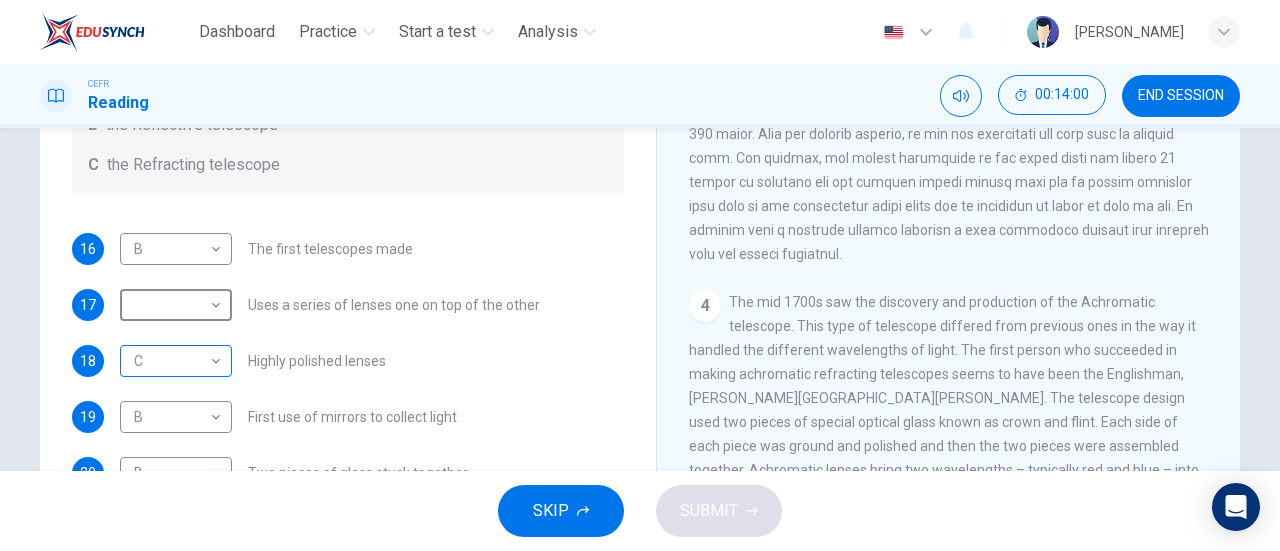 scroll, scrollTop: 0, scrollLeft: 0, axis: both 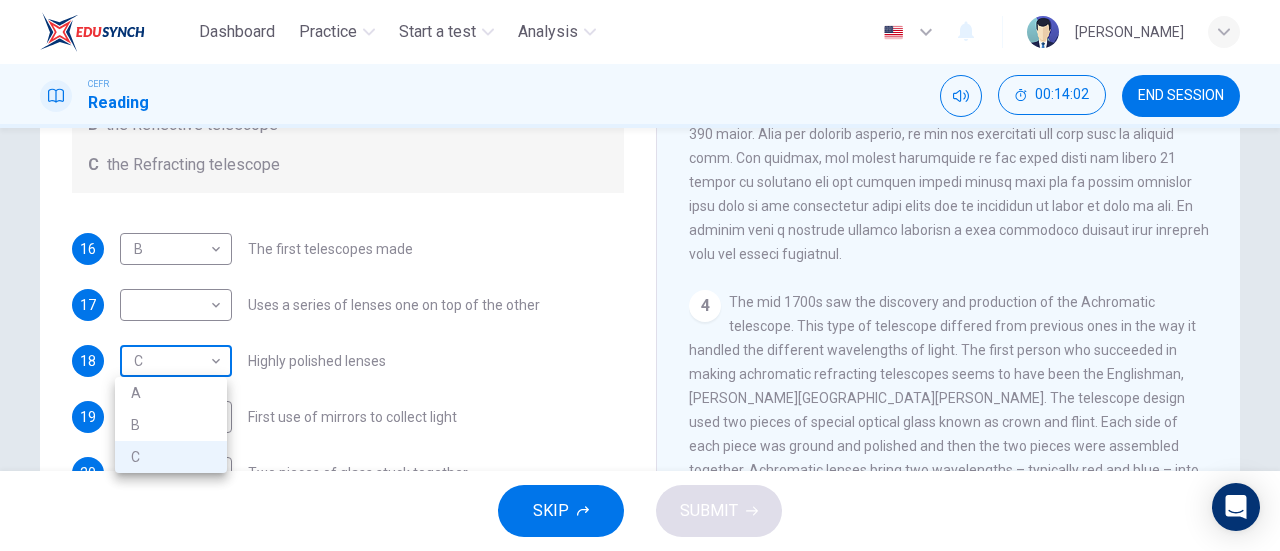 click on "Dashboard Practice Start a test Analysis English en ​ [PERSON_NAME] CEFR Reading 00:14:02 END SESSION Questions 16 - 20 Write the correct letter A, B or C, in the boxes below.
Classify the following features as belonging to A the Achromatic telescope B the Reflective telescope C the Refracting telescope 16 B B ​ The first telescopes made 17 ​ ​ Uses a series of lenses one on top of the other 18 C C ​ Highly polished lenses 19 B B ​ First use of mirrors to collect light 20 B B ​ Two pieces of glass stuck together Looking in the Telescope CLICK TO ZOOM Click to Zoom 1 2 3 4 5 SKIP SUBMIT EduSynch - Online Language Proficiency Testing
Dashboard Practice Start a test Analysis Notifications © Copyright  2025 A B C" at bounding box center (640, 275) 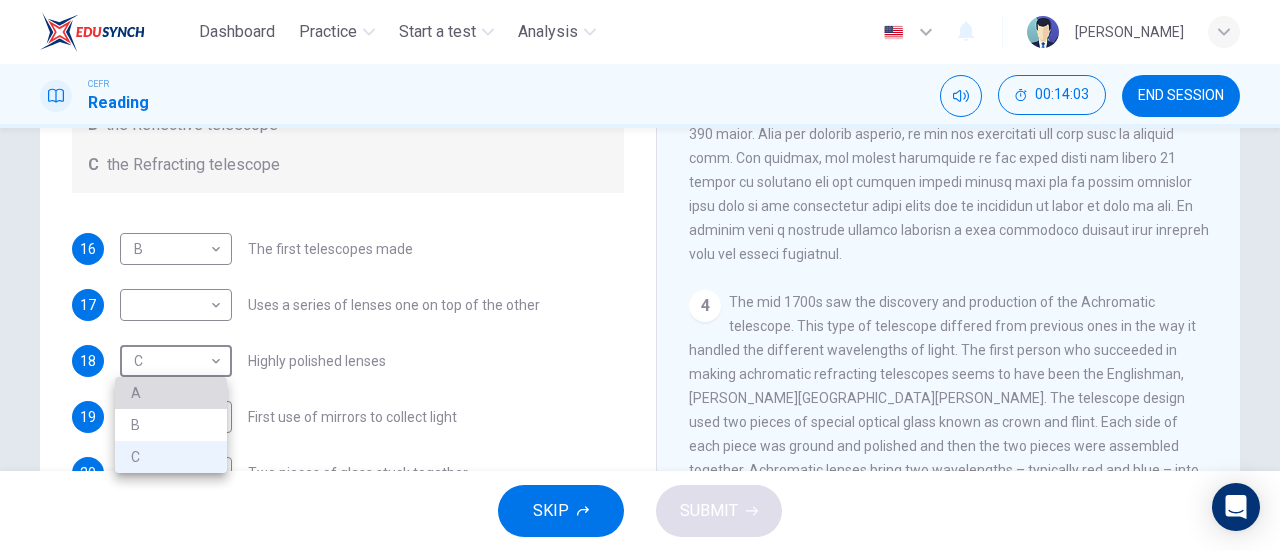 click on "A" at bounding box center (171, 393) 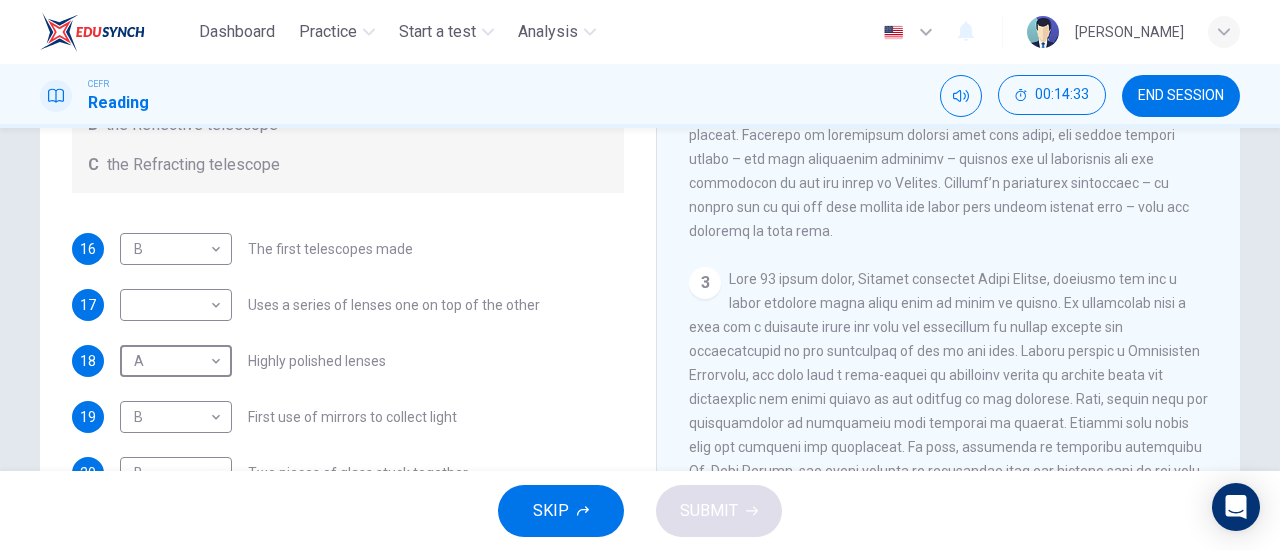 scroll, scrollTop: 676, scrollLeft: 0, axis: vertical 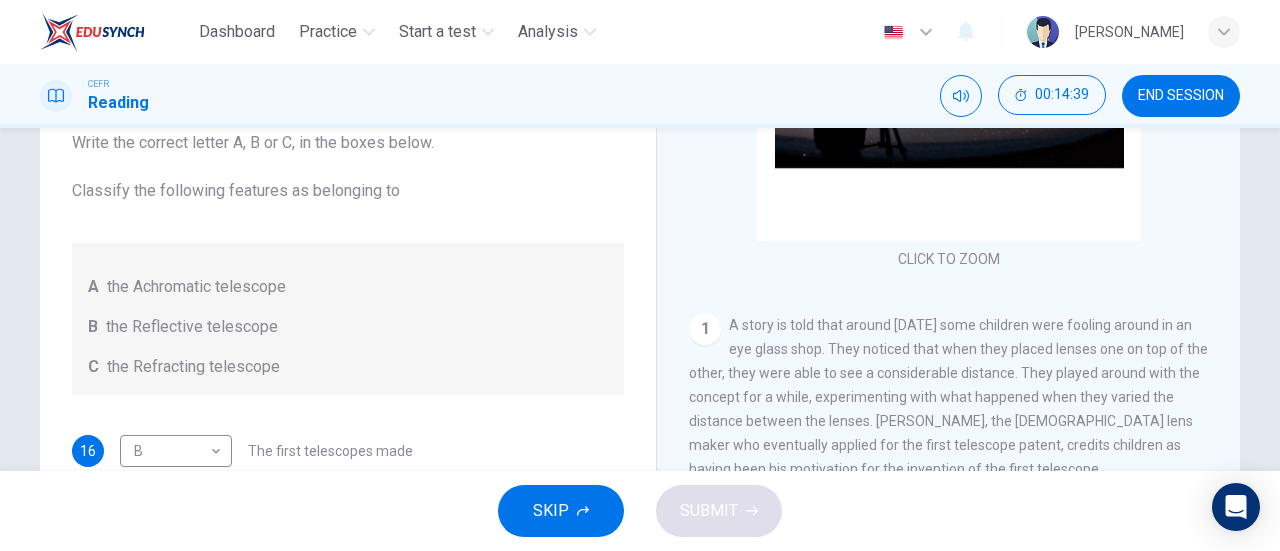 drag, startPoint x: 887, startPoint y: 363, endPoint x: 950, endPoint y: 361, distance: 63.03174 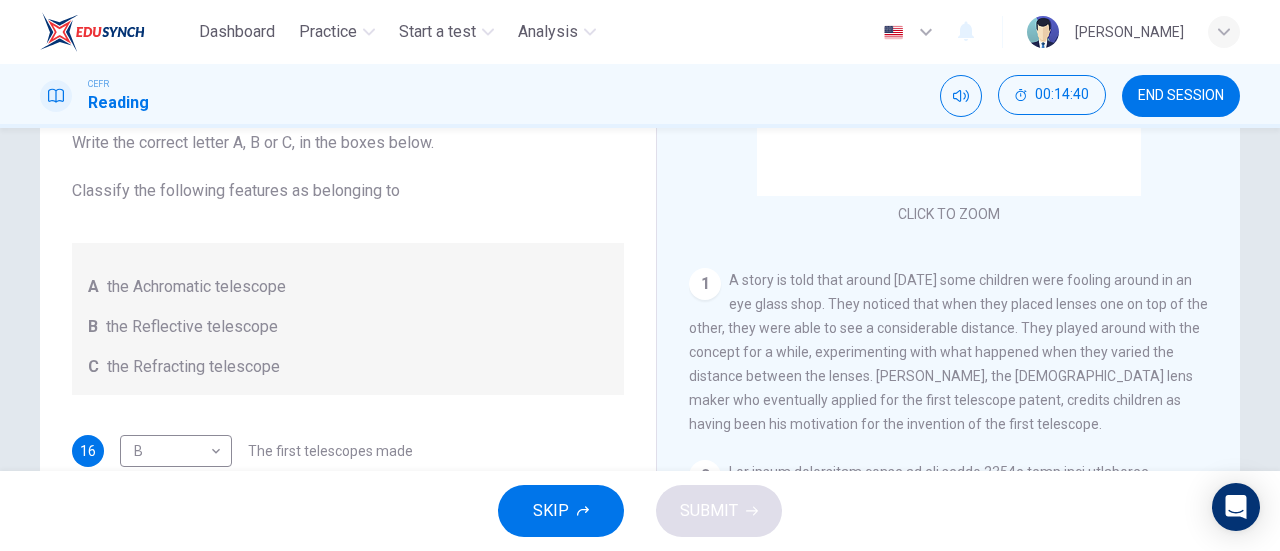 scroll, scrollTop: 277, scrollLeft: 0, axis: vertical 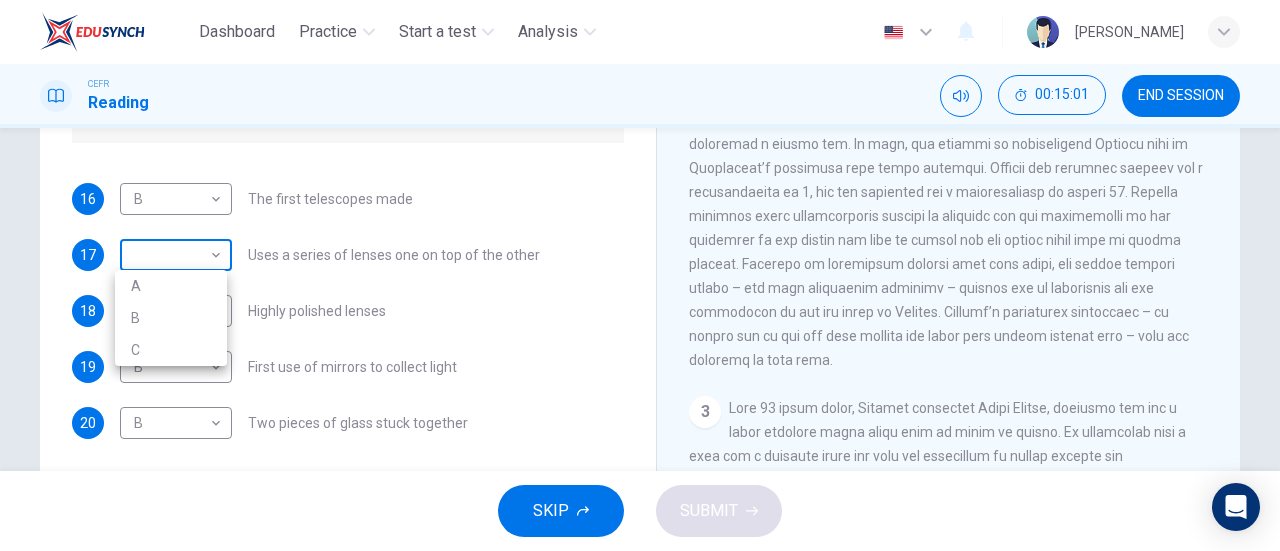 click on "Dashboard Practice Start a test Analysis English en ​ [PERSON_NAME] CEFR Reading 00:15:01 END SESSION Questions 16 - 20 Write the correct letter A, B or C, in the boxes below.
Classify the following features as belonging to A the Achromatic telescope B the Reflective telescope C the Refracting telescope 16 B B ​ The first telescopes made 17 ​ ​ Uses a series of lenses one on top of the other 18 A A ​ Highly polished lenses 19 B B ​ First use of mirrors to collect light 20 B B ​ Two pieces of glass stuck together Looking in the Telescope CLICK TO ZOOM Click to Zoom 1 2 3 4 5 SKIP SUBMIT EduSynch - Online Language Proficiency Testing
Dashboard Practice Start a test Analysis Notifications © Copyright  2025 A B C" at bounding box center (640, 275) 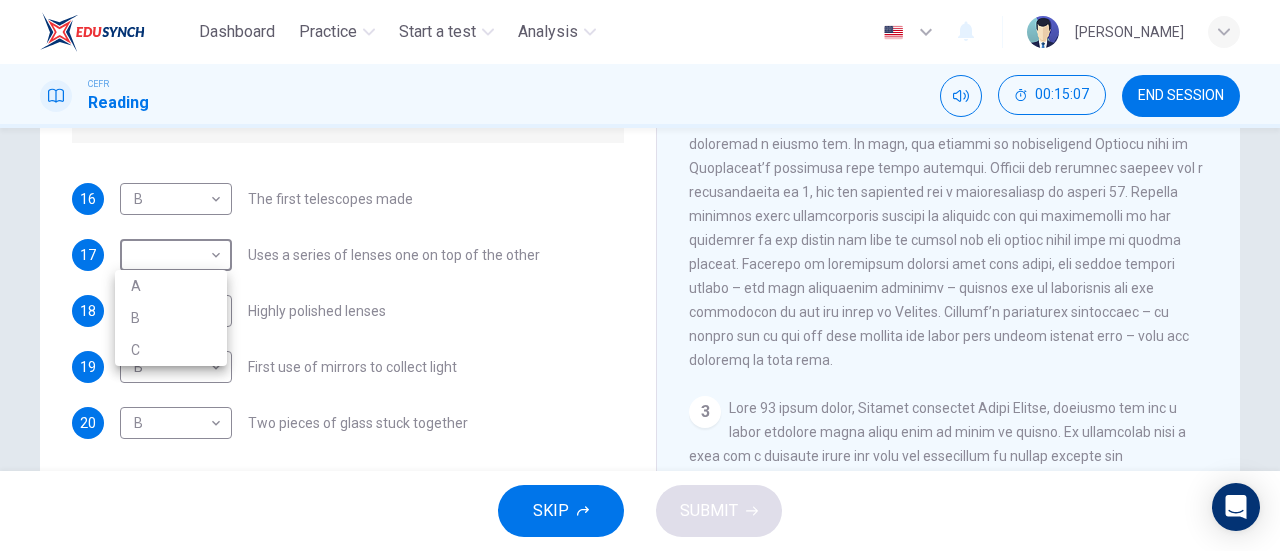 click at bounding box center [640, 275] 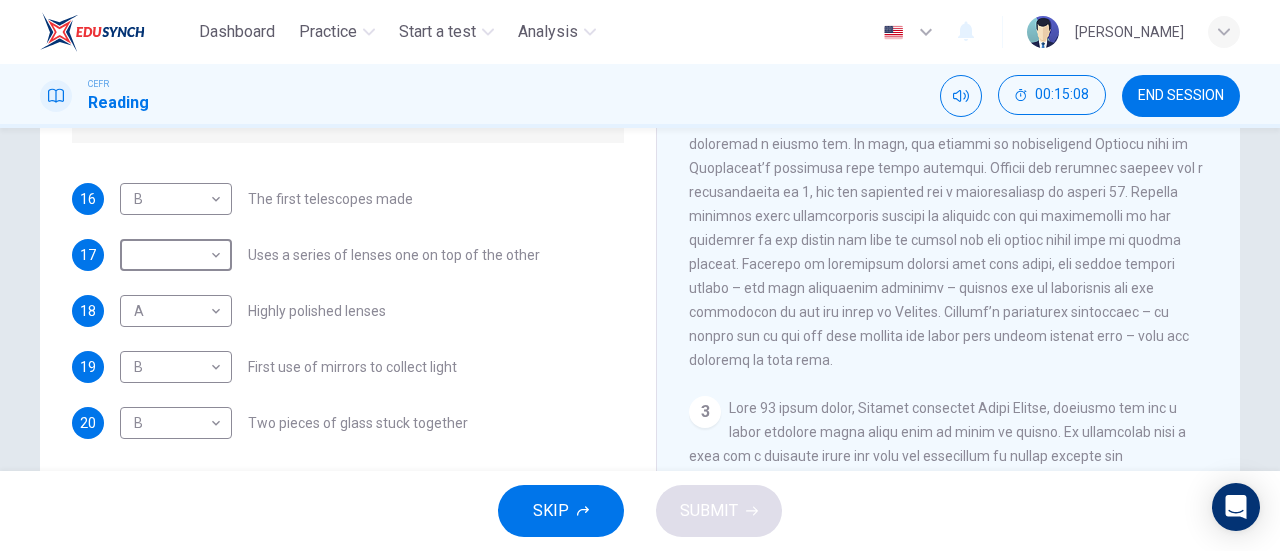 scroll, scrollTop: 0, scrollLeft: 0, axis: both 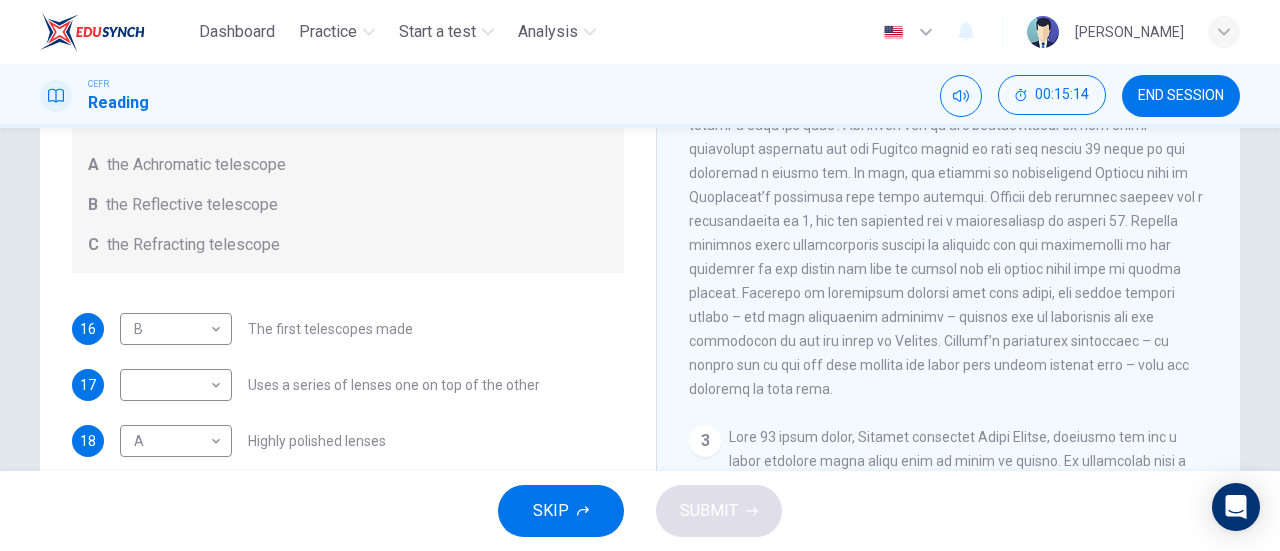 click on "​ ​ Uses a series of lenses one on top of the other" at bounding box center (330, 385) 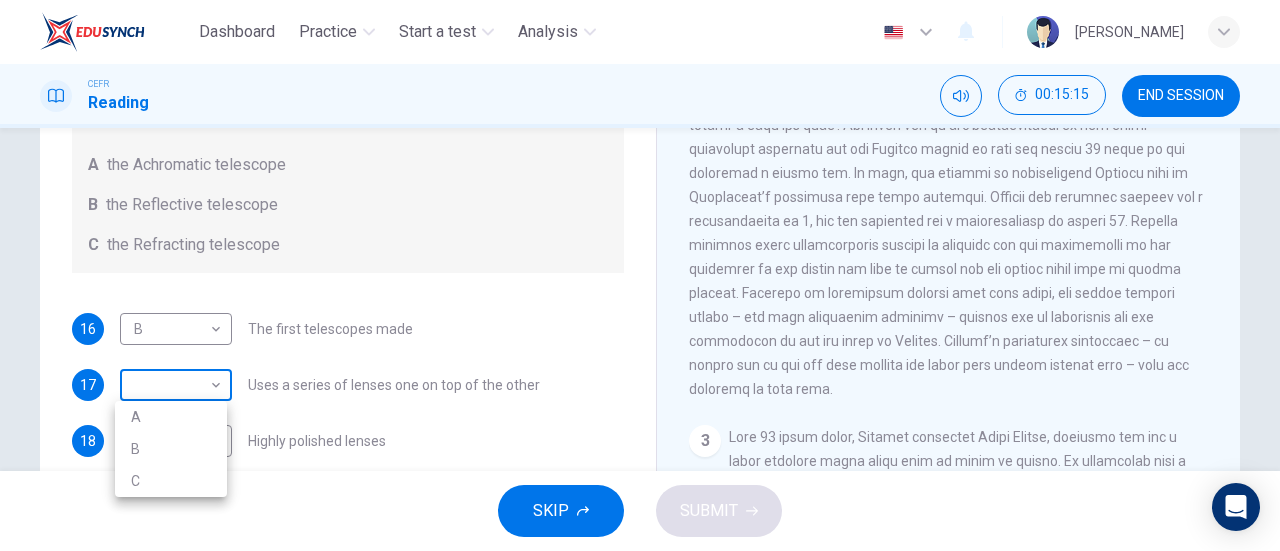 click on "Dashboard Practice Start a test Analysis English en ​ [PERSON_NAME] CEFR Reading 00:15:15 END SESSION Questions 16 - 20 Write the correct letter A, B or C, in the boxes below.
Classify the following features as belonging to A the Achromatic telescope B the Reflective telescope C the Refracting telescope 16 B B ​ The first telescopes made 17 ​ ​ Uses a series of lenses one on top of the other 18 A A ​ Highly polished lenses 19 B B ​ First use of mirrors to collect light 20 B B ​ Two pieces of glass stuck together Looking in the Telescope CLICK TO ZOOM Click to Zoom 1 2 3 4 5 SKIP SUBMIT EduSynch - Online Language Proficiency Testing
Dashboard Practice Start a test Analysis Notifications © Copyright  2025 A B C" at bounding box center (640, 275) 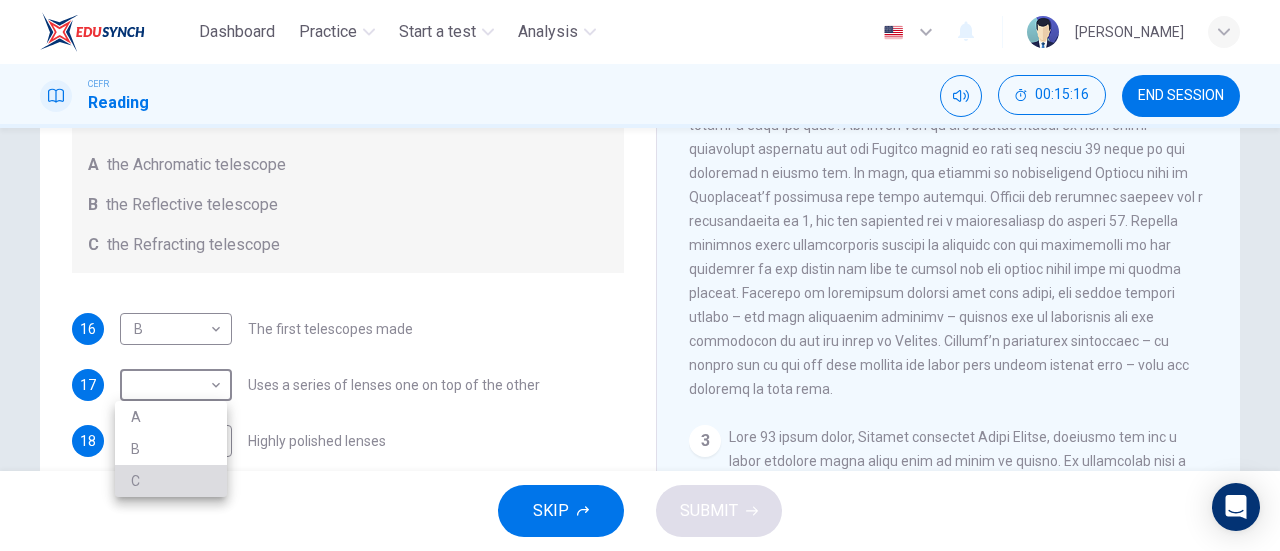 click on "C" at bounding box center (171, 481) 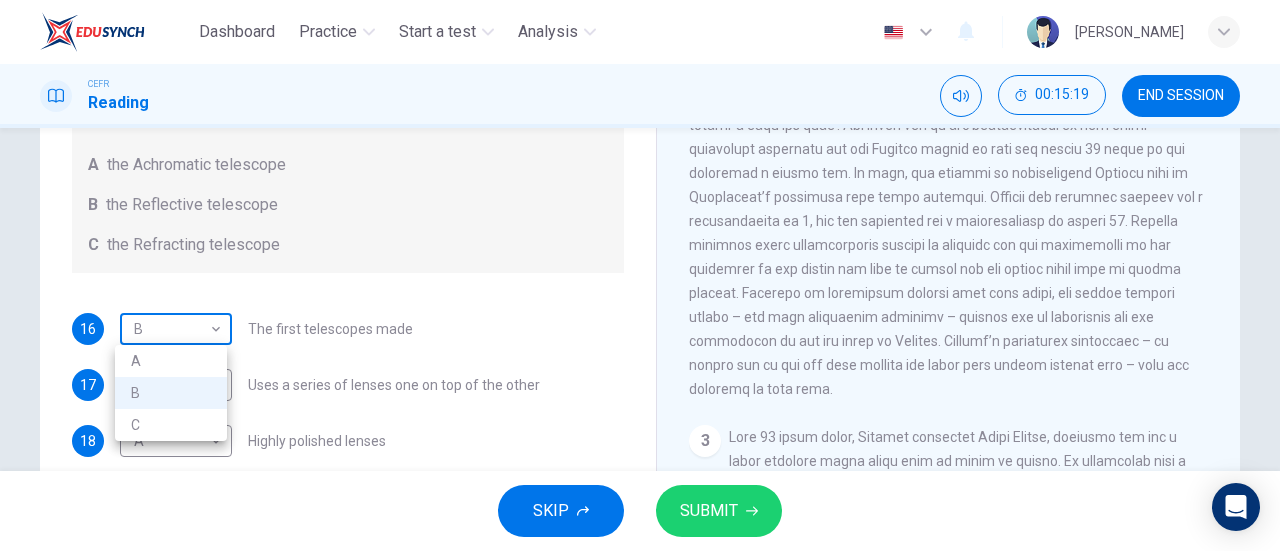 click on "Dashboard Practice Start a test Analysis English en ​ [PERSON_NAME] CEFR Reading 00:15:19 END SESSION Questions 16 - 20 Write the correct letter A, B or C, in the boxes below.
Classify the following features as belonging to A the Achromatic telescope B the Reflective telescope C the Refracting telescope 16 B B ​ The first telescopes made 17 C C ​ Uses a series of lenses one on top of the other 18 A A ​ Highly polished lenses 19 B B ​ First use of mirrors to collect light 20 B B ​ Two pieces of glass stuck together Looking in the Telescope CLICK TO ZOOM Click to Zoom 1 2 3 4 5 SKIP SUBMIT EduSynch - Online Language Proficiency Testing
Dashboard Practice Start a test Analysis Notifications © Copyright  2025 A B C" at bounding box center [640, 275] 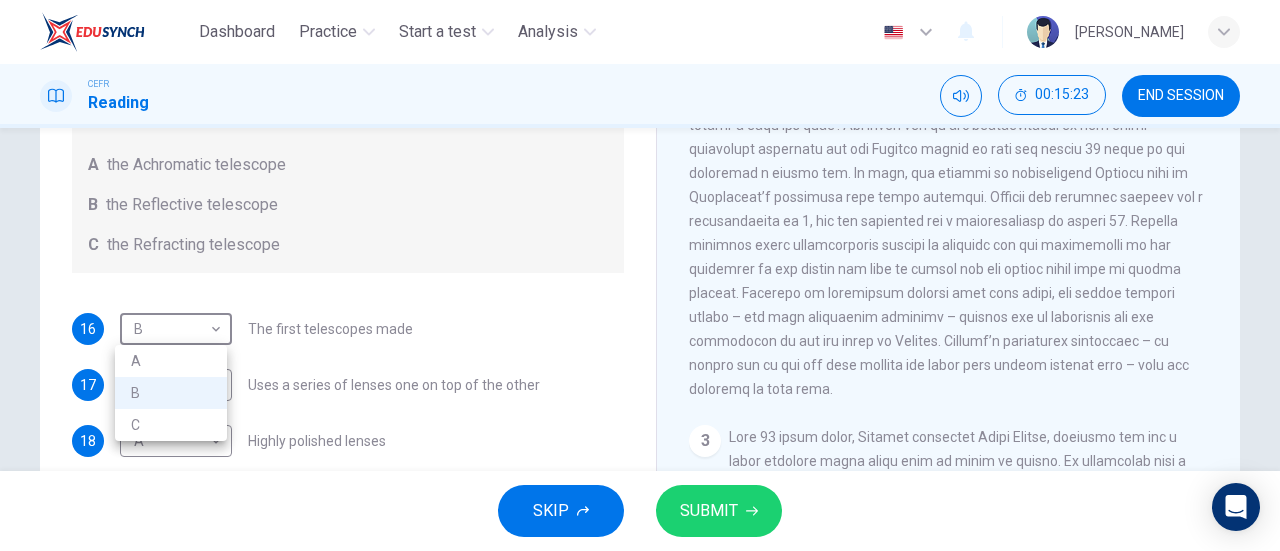 click at bounding box center (640, 275) 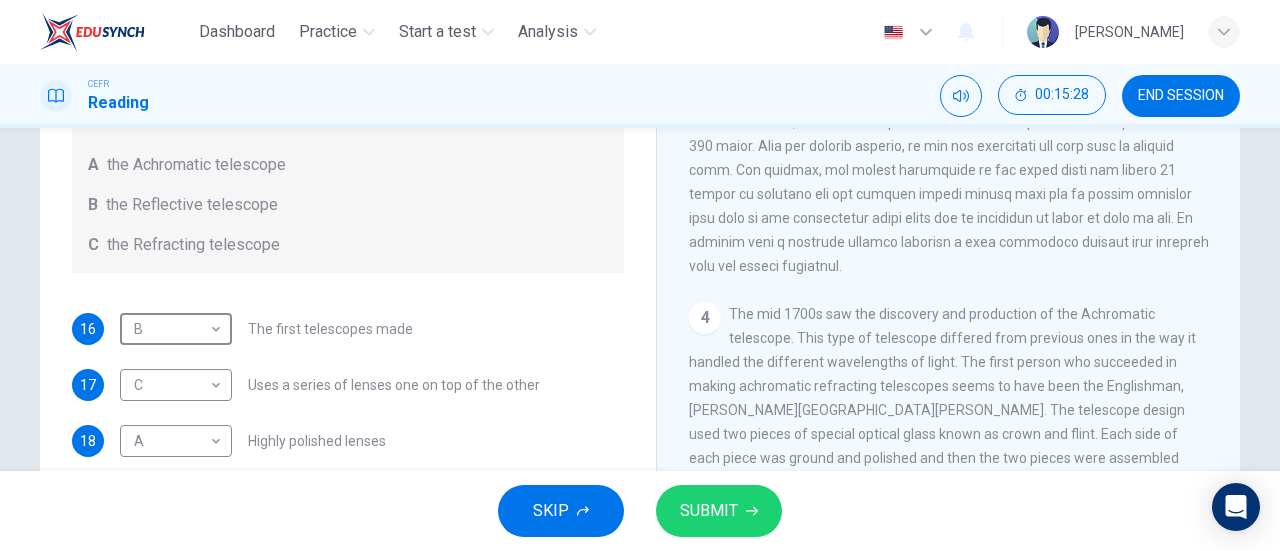scroll, scrollTop: 813, scrollLeft: 0, axis: vertical 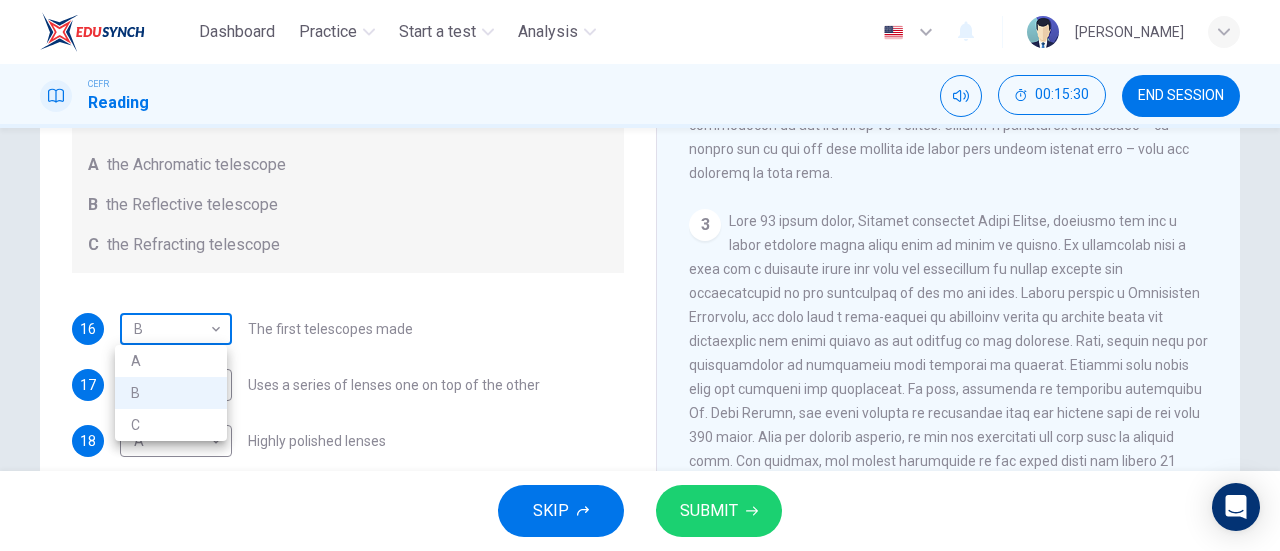 click on "Dashboard Practice Start a test Analysis English en ​ [PERSON_NAME] CEFR Reading 00:15:30 END SESSION Questions 16 - 20 Write the correct letter A, B or C, in the boxes below.
Classify the following features as belonging to A the Achromatic telescope B the Reflective telescope C the Refracting telescope 16 B B ​ The first telescopes made 17 C C ​ Uses a series of lenses one on top of the other 18 A A ​ Highly polished lenses 19 B B ​ First use of mirrors to collect light 20 B B ​ Two pieces of glass stuck together Looking in the Telescope CLICK TO ZOOM Click to Zoom 1 2 3 4 5 SKIP SUBMIT EduSynch - Online Language Proficiency Testing
Dashboard Practice Start a test Analysis Notifications © Copyright  2025 A B C" at bounding box center (640, 275) 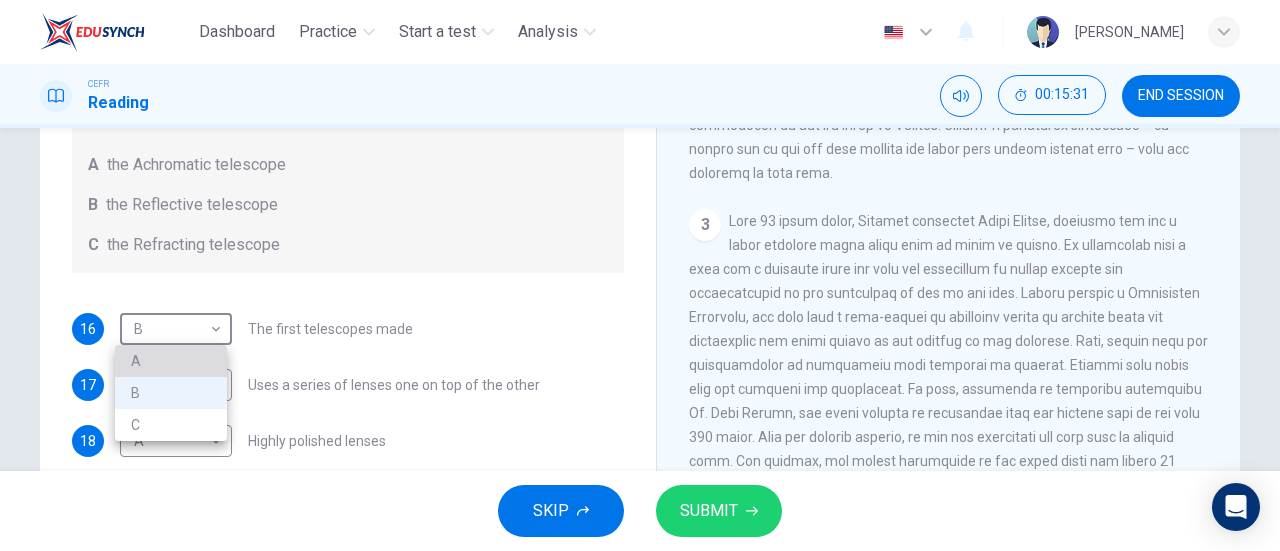 click on "A" at bounding box center (171, 361) 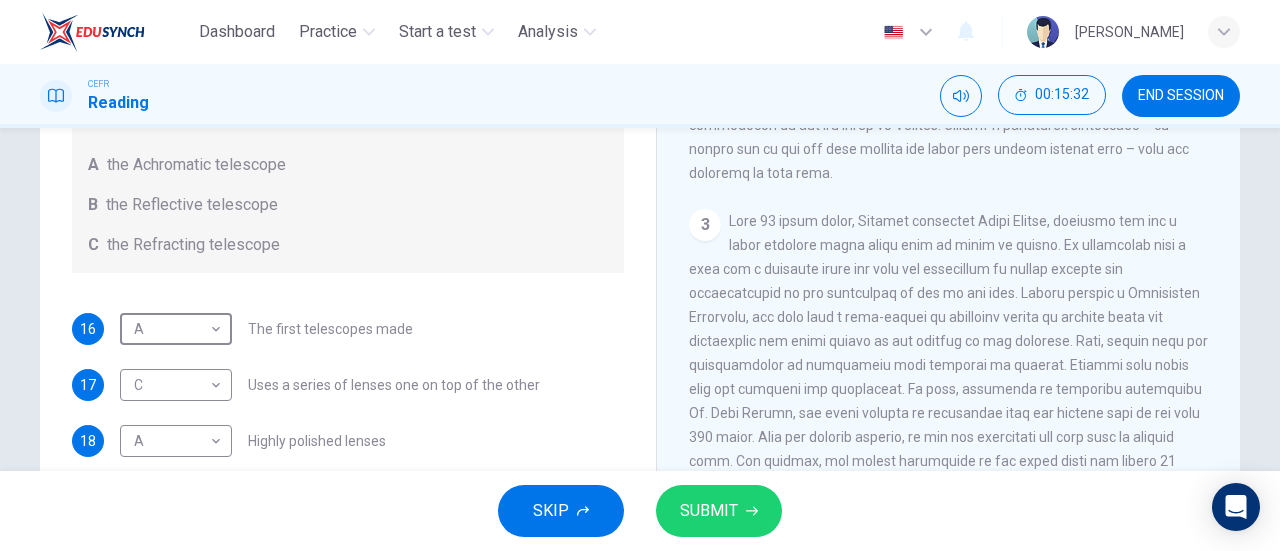 scroll, scrollTop: 0, scrollLeft: 0, axis: both 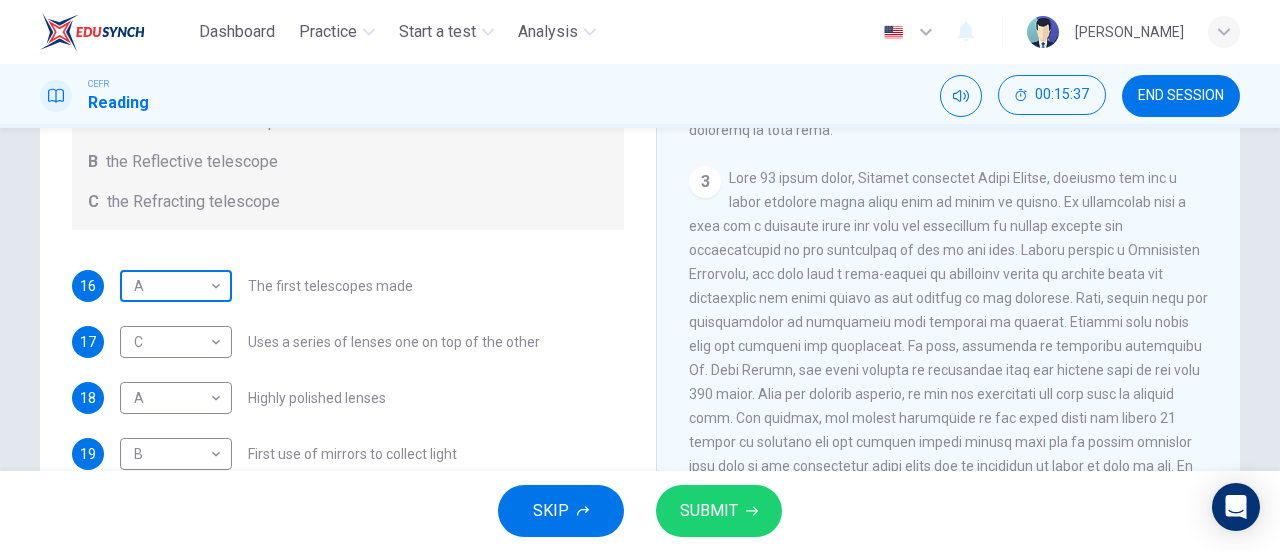 click on "Dashboard Practice Start a test Analysis English en ​ [PERSON_NAME] CEFR Reading 00:15:37 END SESSION Questions 16 - 20 Write the correct letter A, B or C, in the boxes below.
Classify the following features as belonging to A the Achromatic telescope B the Reflective telescope C the Refracting telescope 16 A A ​ The first telescopes made 17 C C ​ Uses a series of lenses one on top of the other 18 A A ​ Highly polished lenses 19 B B ​ First use of mirrors to collect light 20 B B ​ Two pieces of glass stuck together Looking in the Telescope CLICK TO ZOOM Click to Zoom 1 2 3 4 5 SKIP SUBMIT EduSynch - Online Language Proficiency Testing
Dashboard Practice Start a test Analysis Notifications © Copyright  2025" at bounding box center (640, 275) 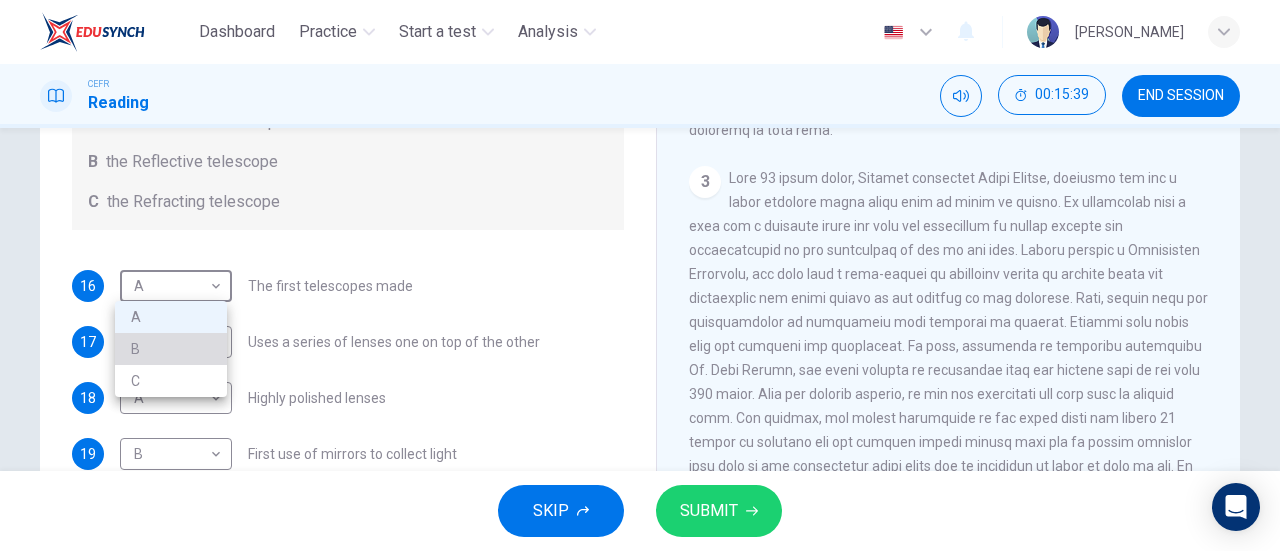click on "B" at bounding box center [171, 349] 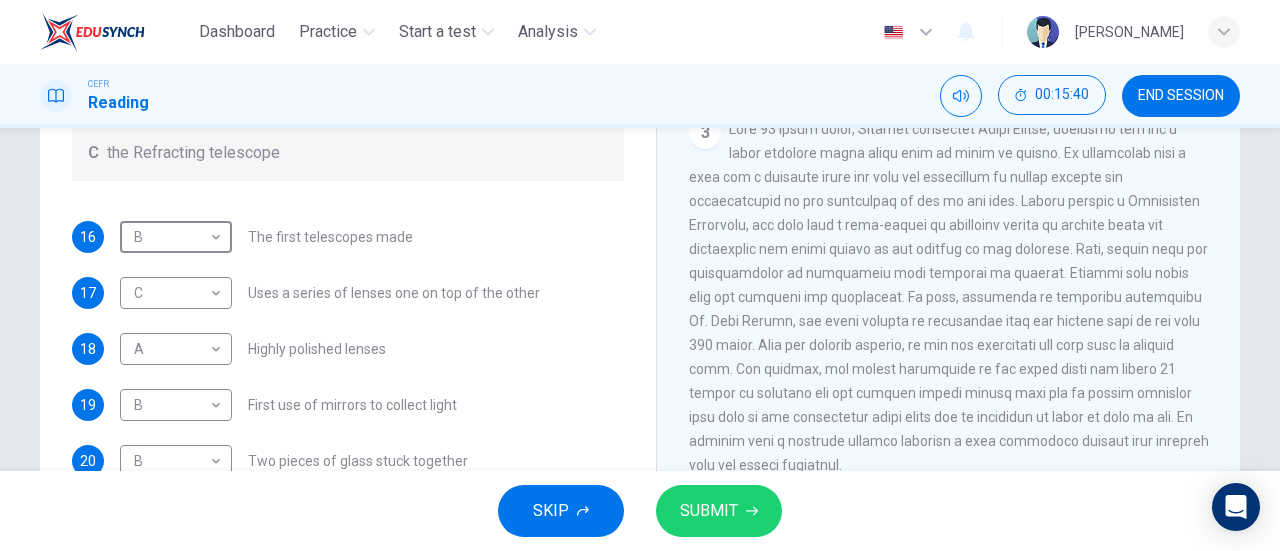 scroll, scrollTop: 361, scrollLeft: 0, axis: vertical 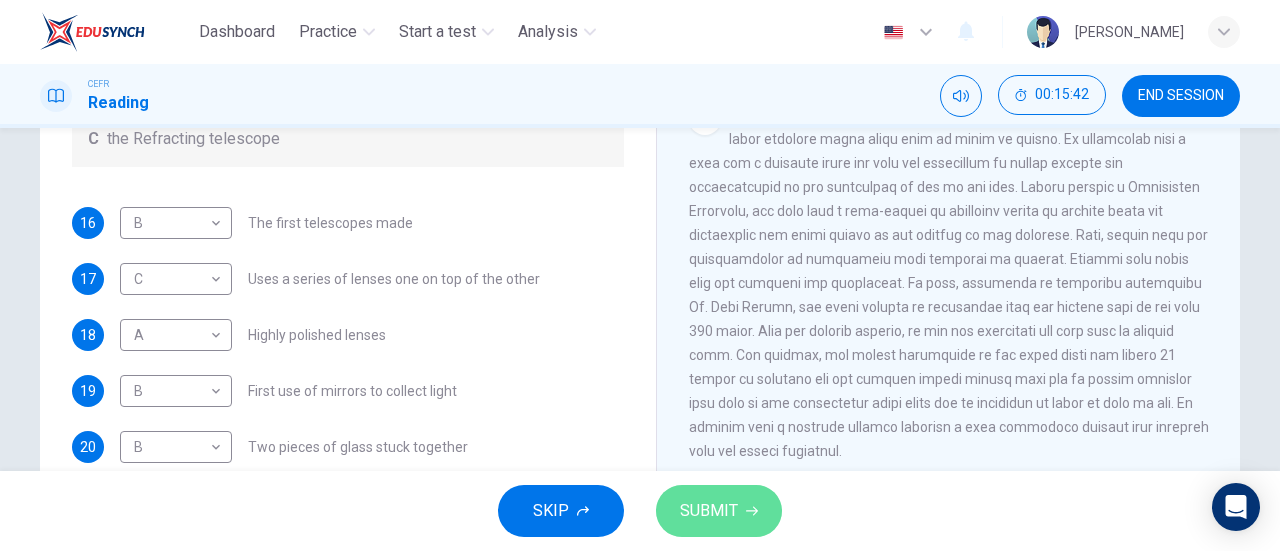 click on "SUBMIT" at bounding box center [709, 511] 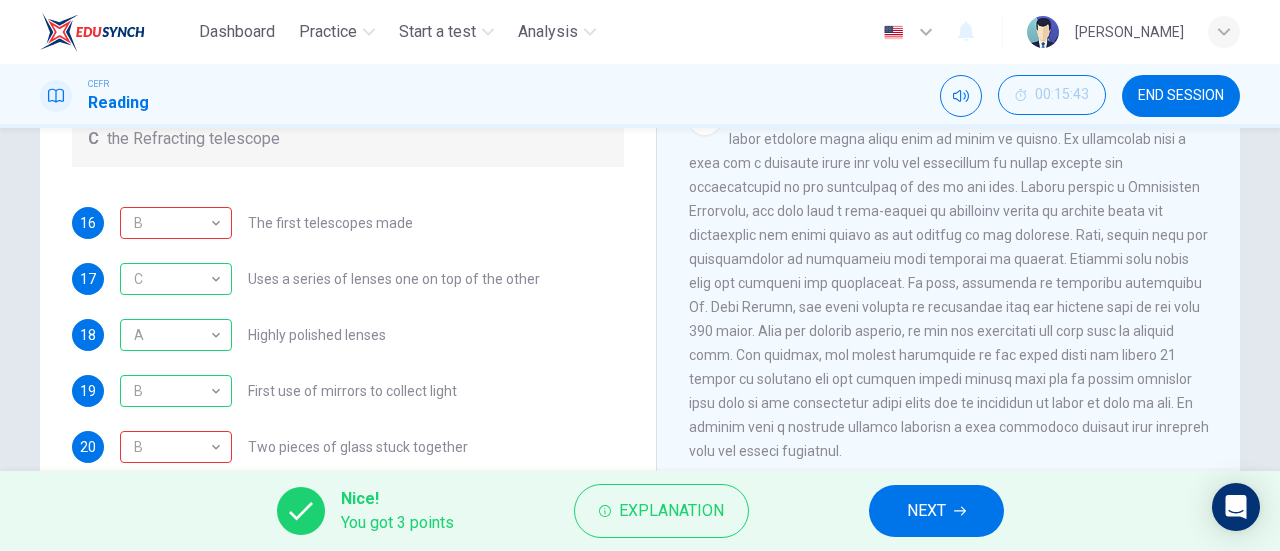 scroll, scrollTop: 373, scrollLeft: 0, axis: vertical 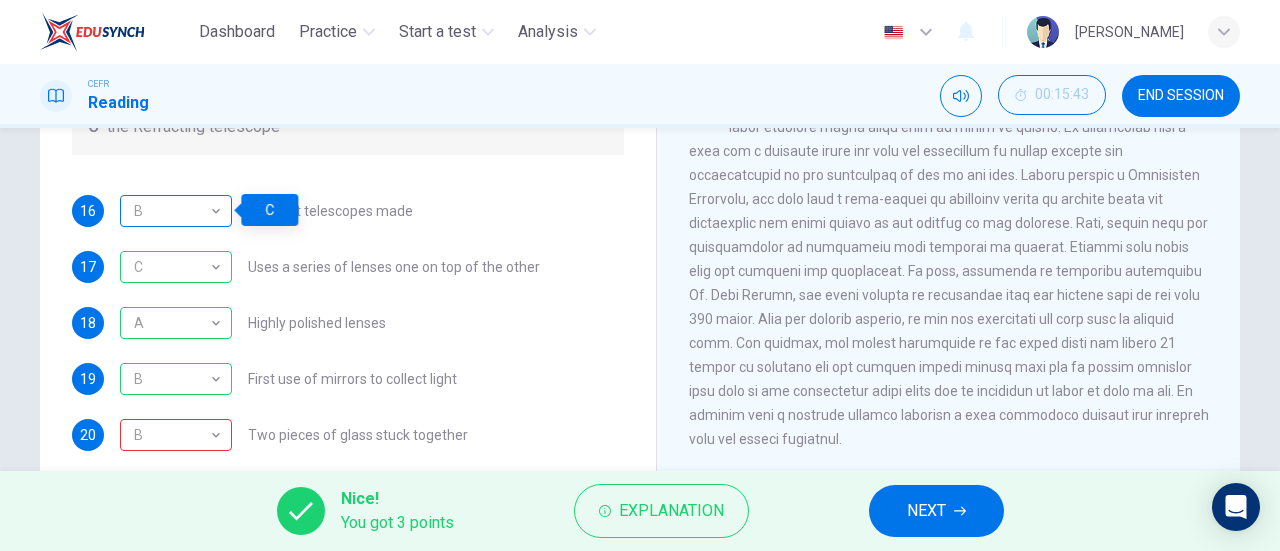 click on "B" at bounding box center (172, 211) 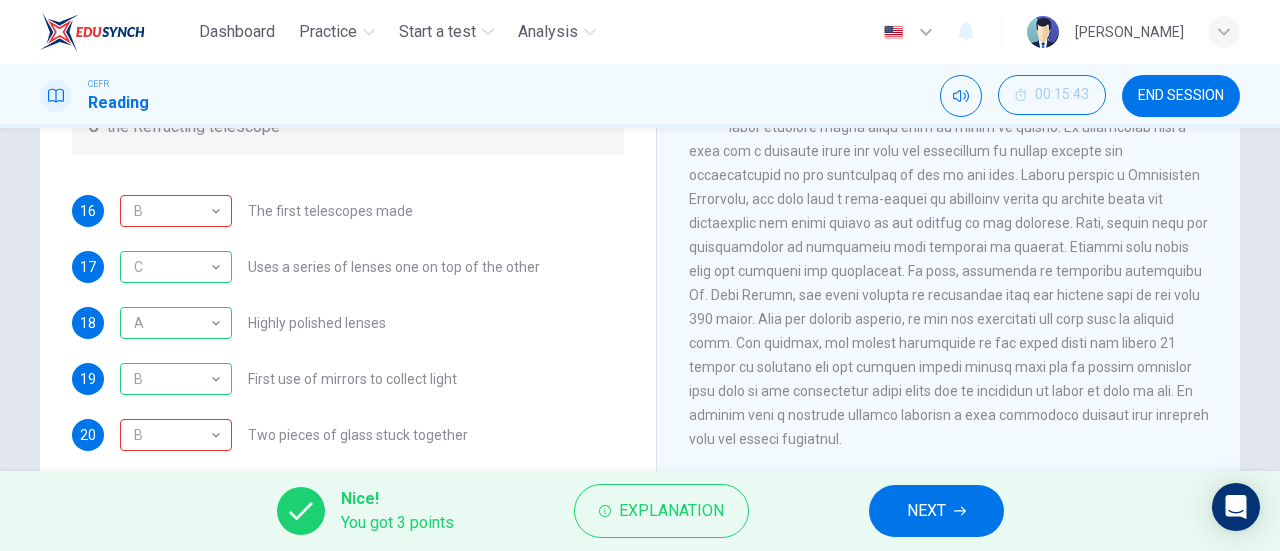 click on "Nice! You got 3
points Explanation NEXT" at bounding box center [640, 511] 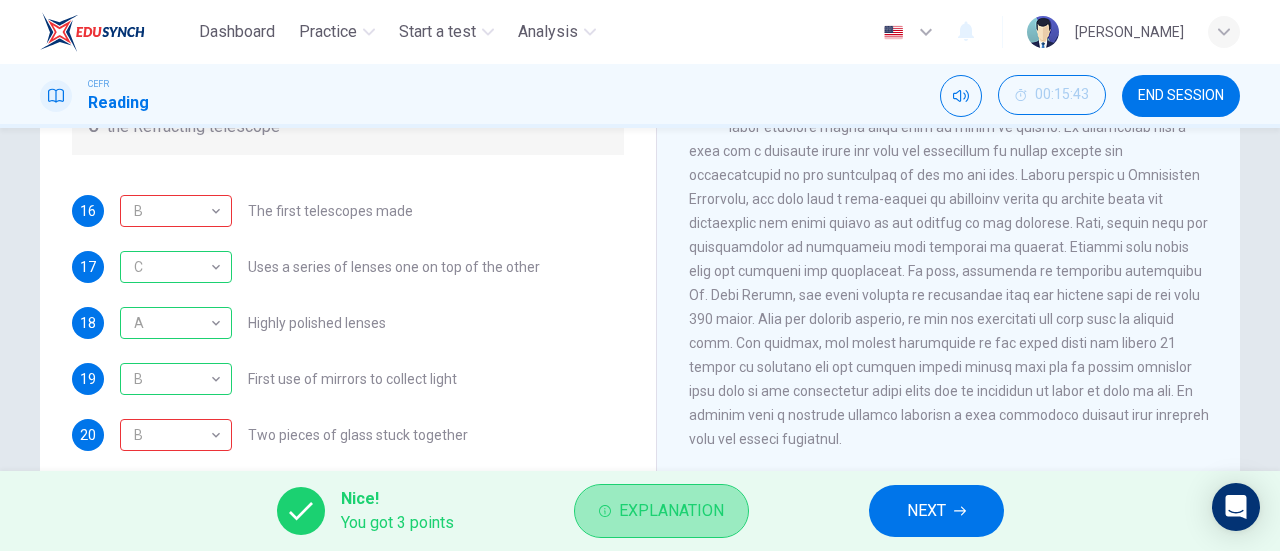 click on "Explanation" at bounding box center (661, 511) 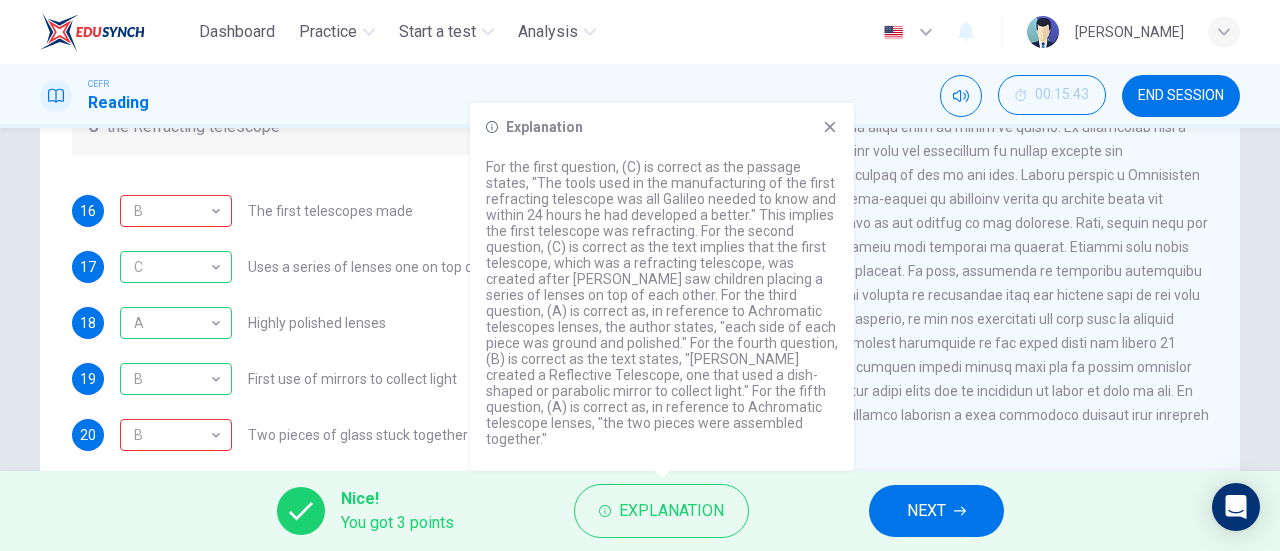 drag, startPoint x: 536, startPoint y: 206, endPoint x: 604, endPoint y: 205, distance: 68.007355 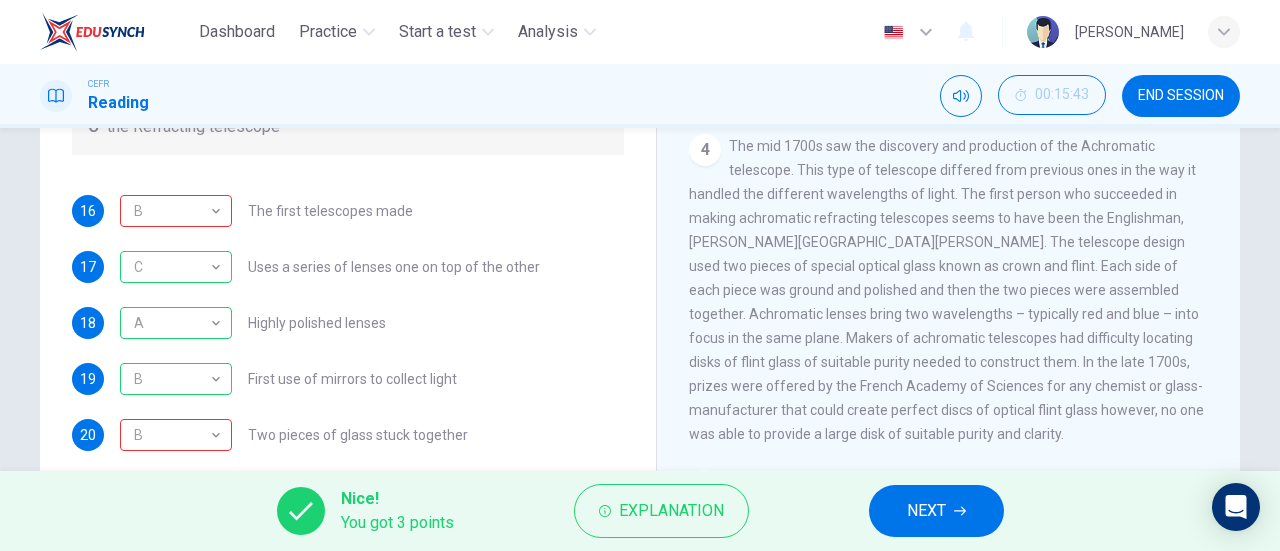 scroll, scrollTop: 1155, scrollLeft: 0, axis: vertical 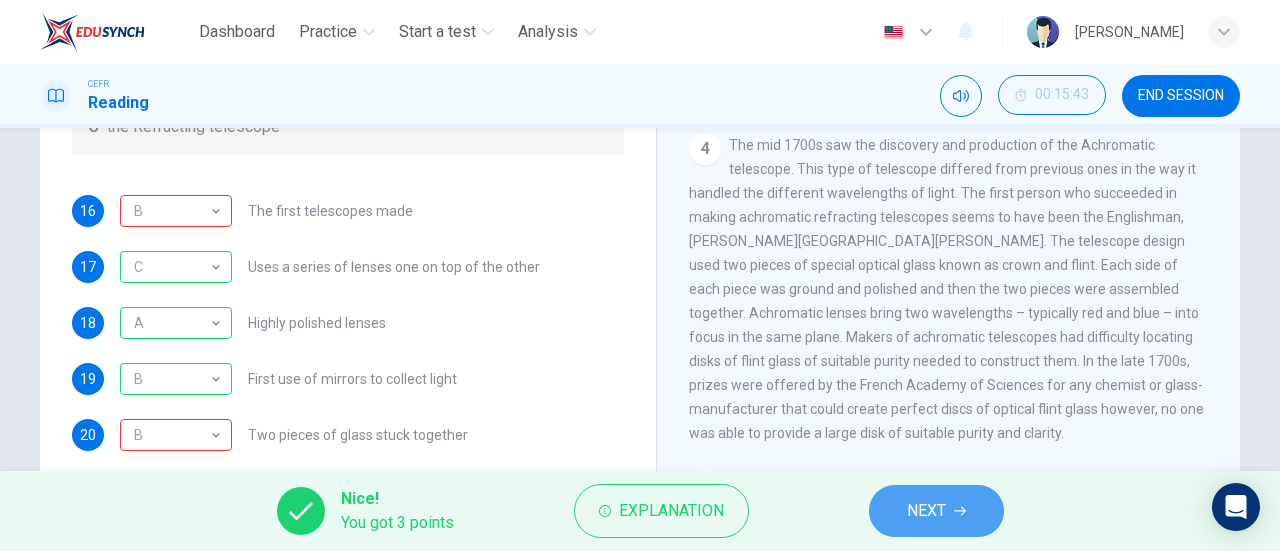 click on "NEXT" at bounding box center (936, 511) 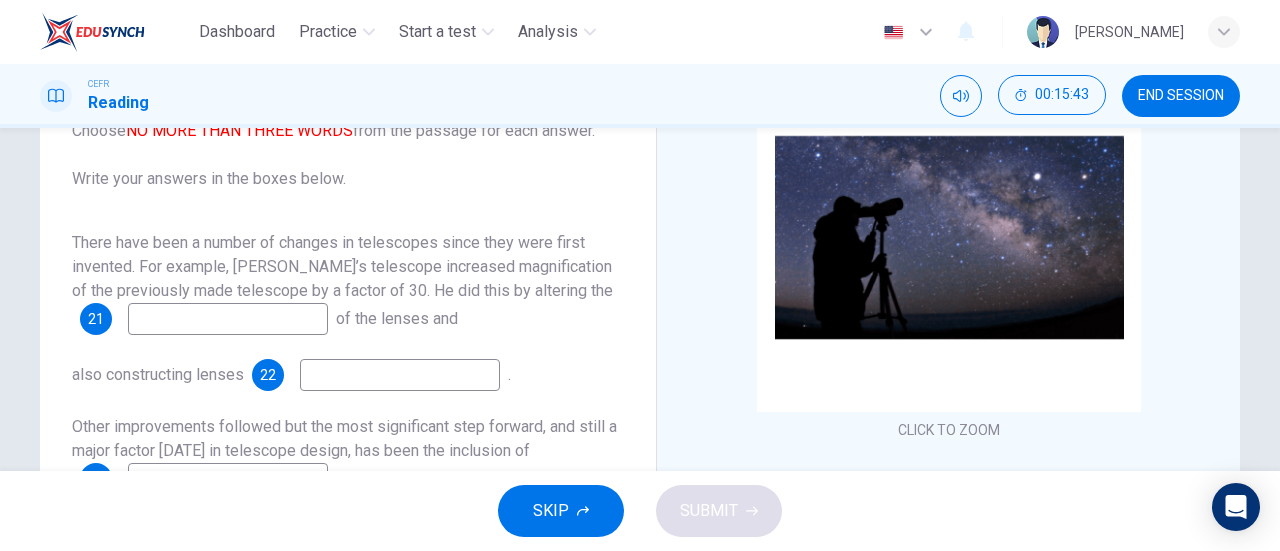 scroll, scrollTop: 173, scrollLeft: 0, axis: vertical 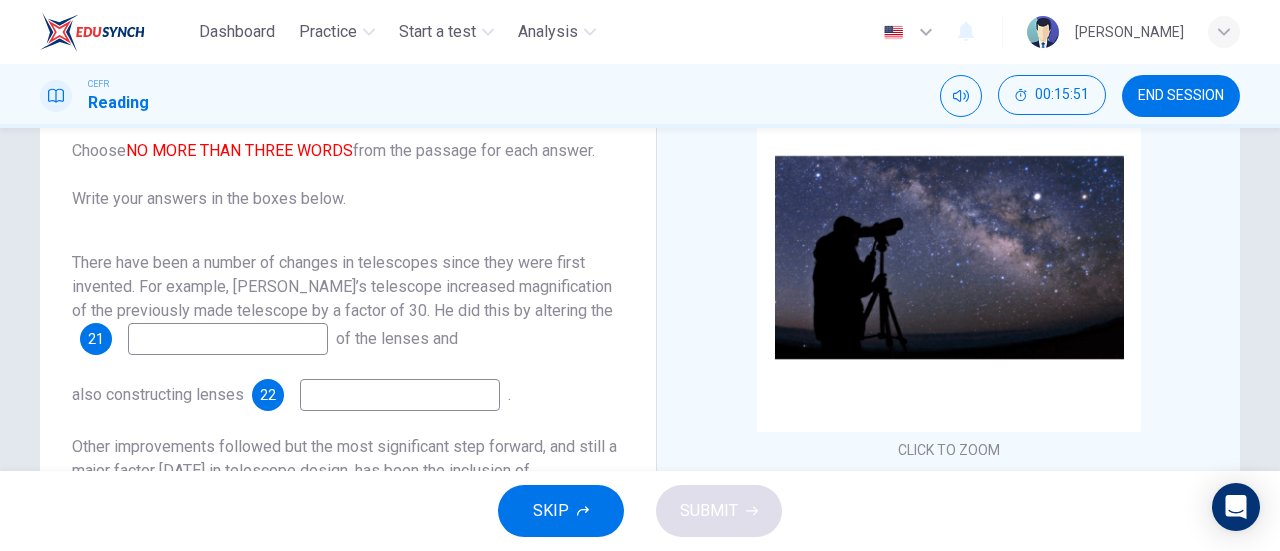 drag, startPoint x: 261, startPoint y: 319, endPoint x: 344, endPoint y: 313, distance: 83.21658 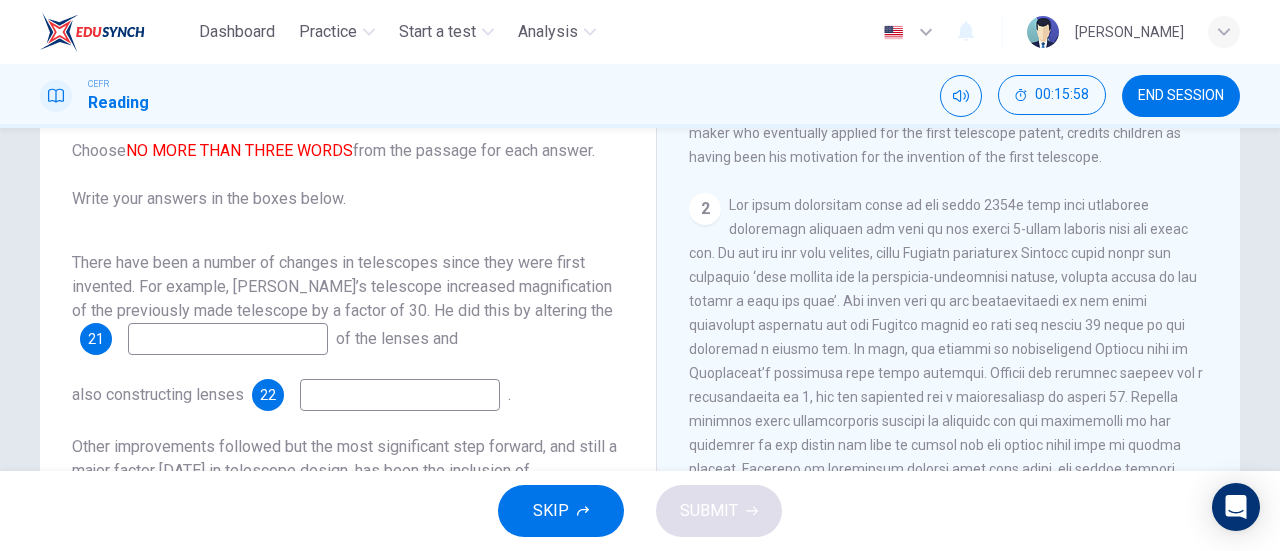 scroll, scrollTop: 519, scrollLeft: 0, axis: vertical 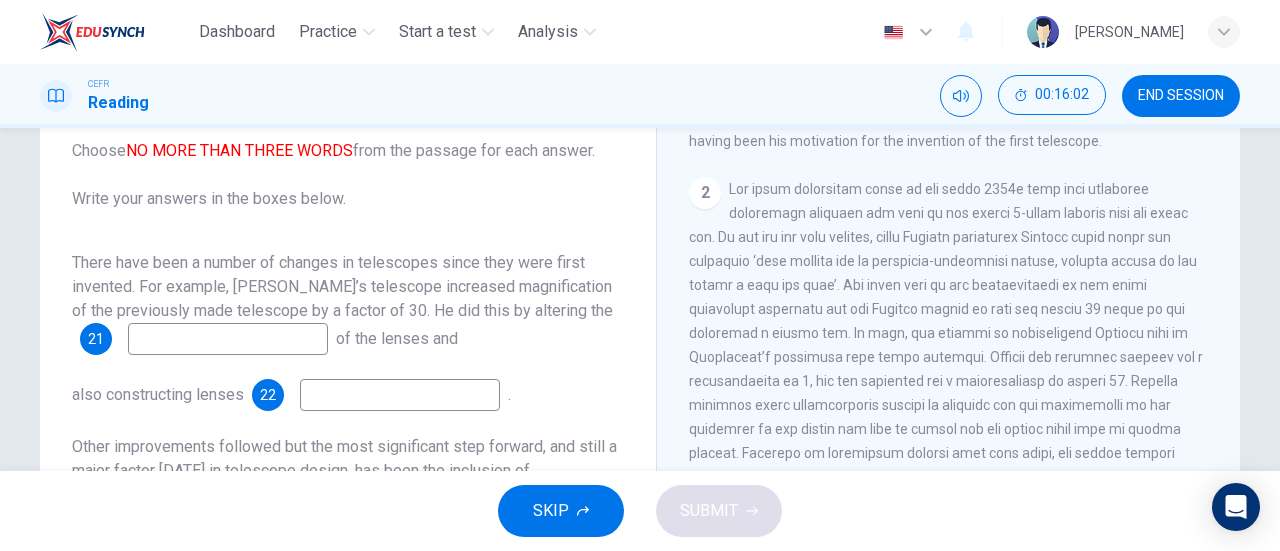 click at bounding box center (228, 339) 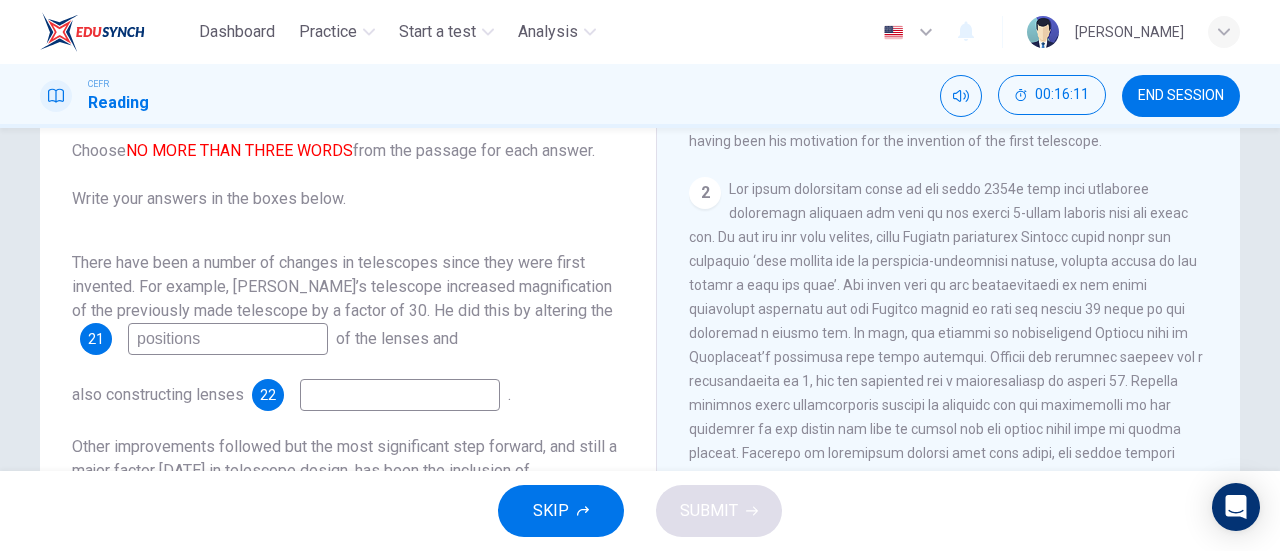 type on "positions" 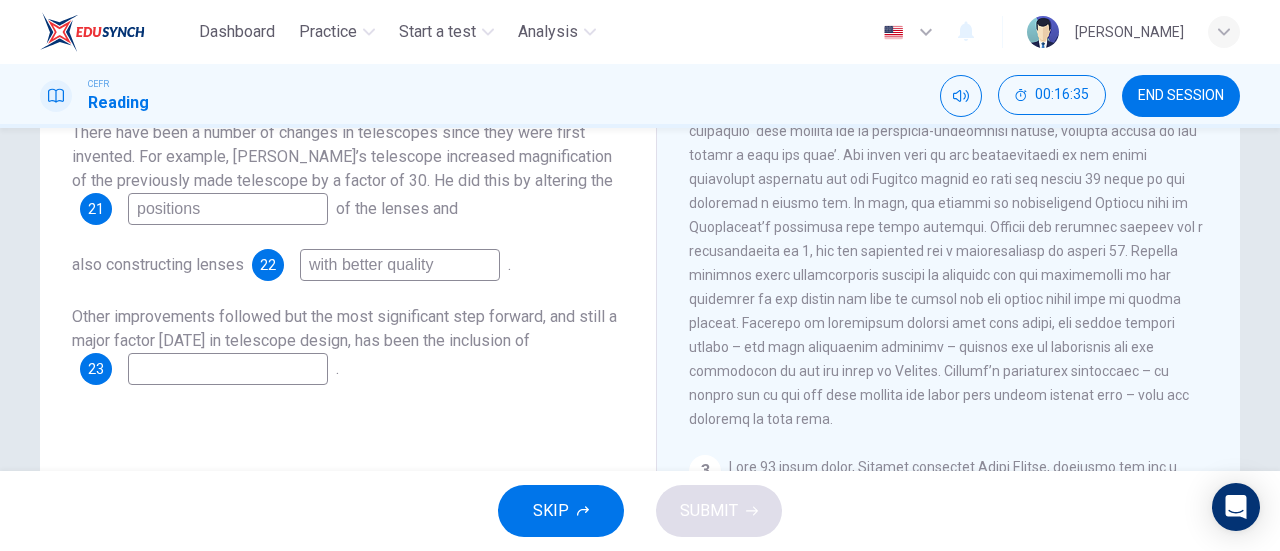 scroll, scrollTop: 304, scrollLeft: 0, axis: vertical 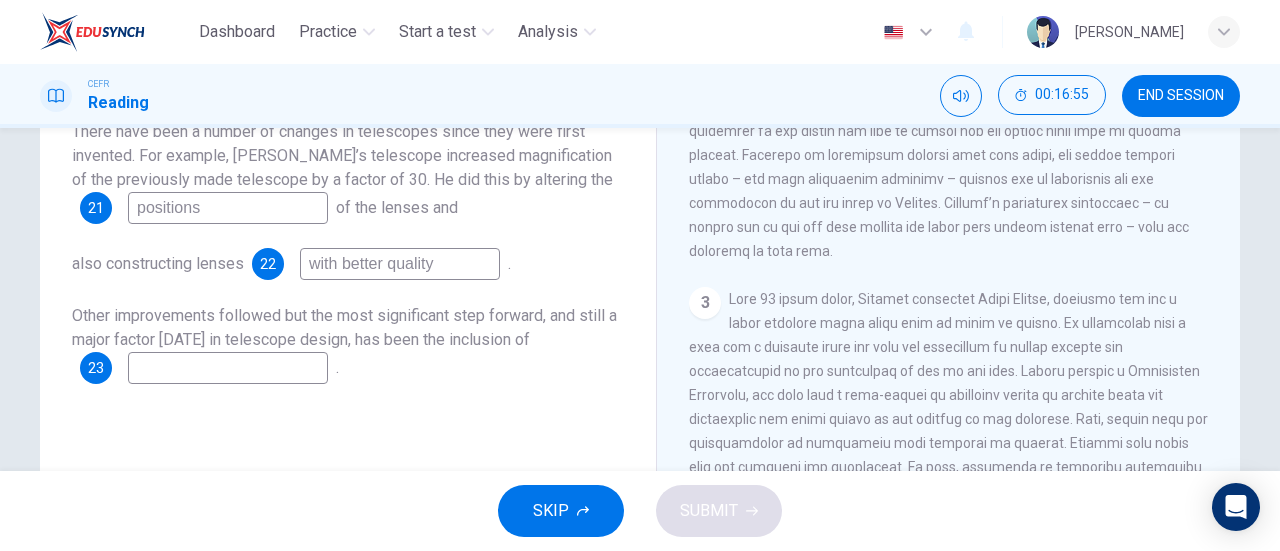 type on "with better quality" 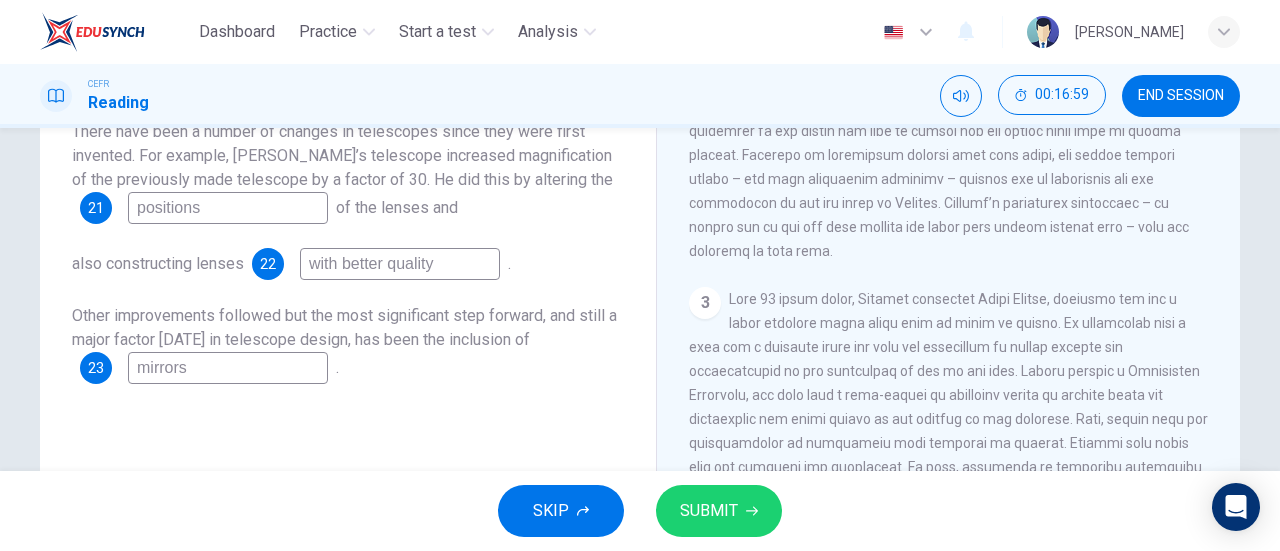 type on "mirrors" 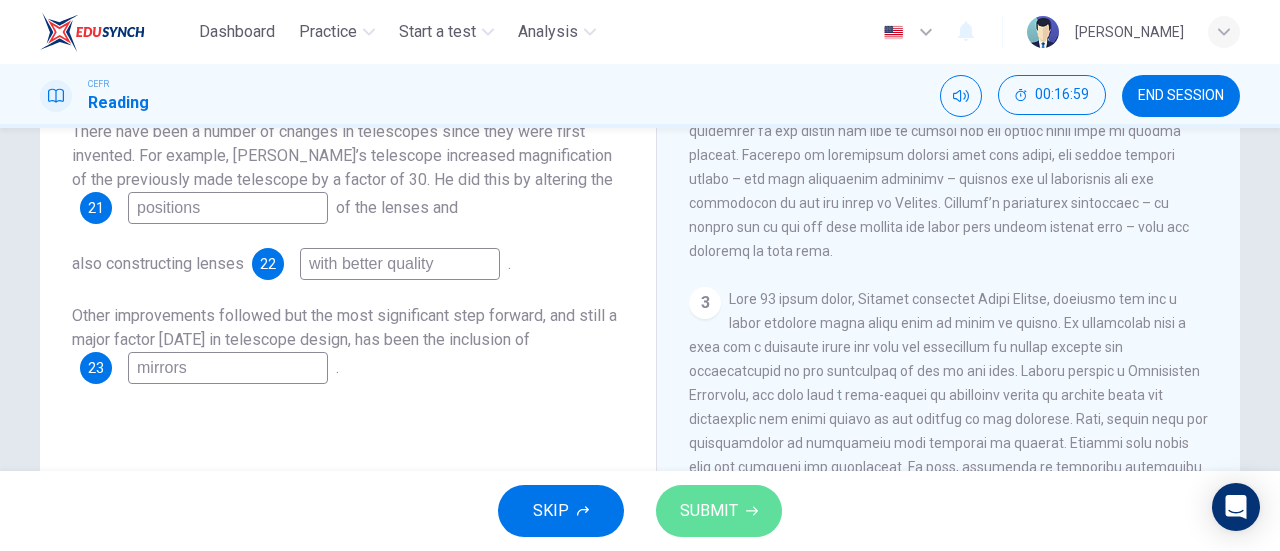click 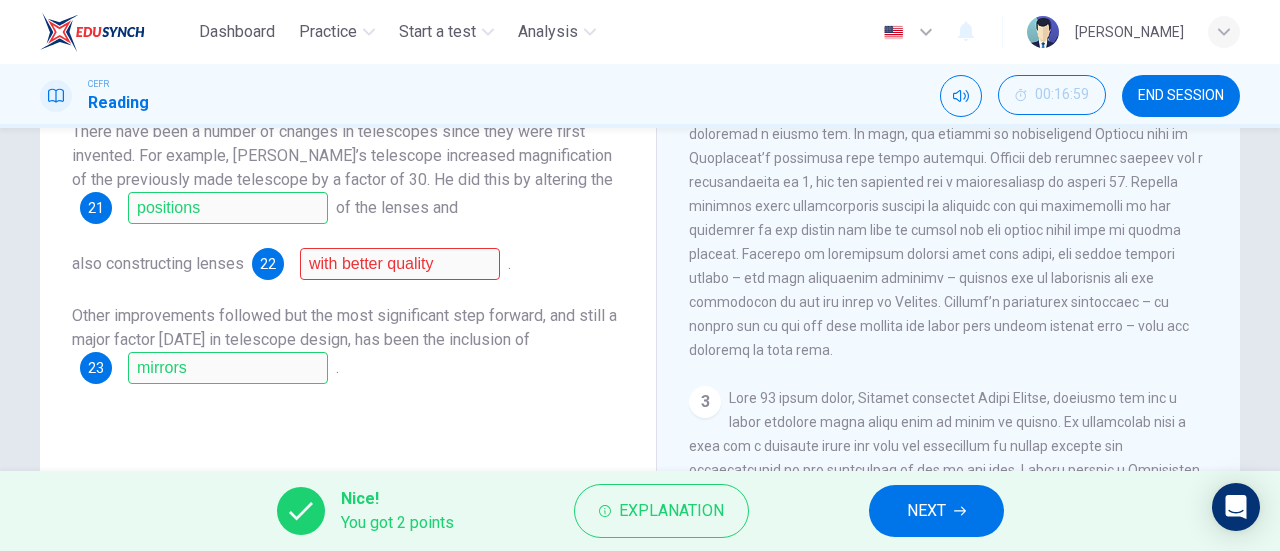 scroll, scrollTop: 586, scrollLeft: 0, axis: vertical 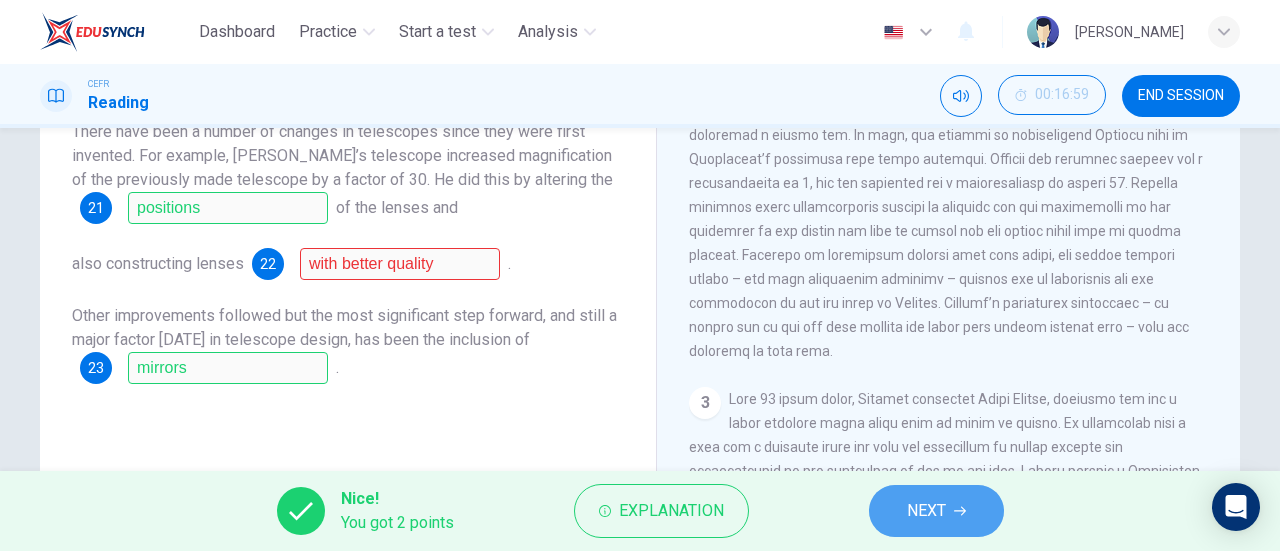click 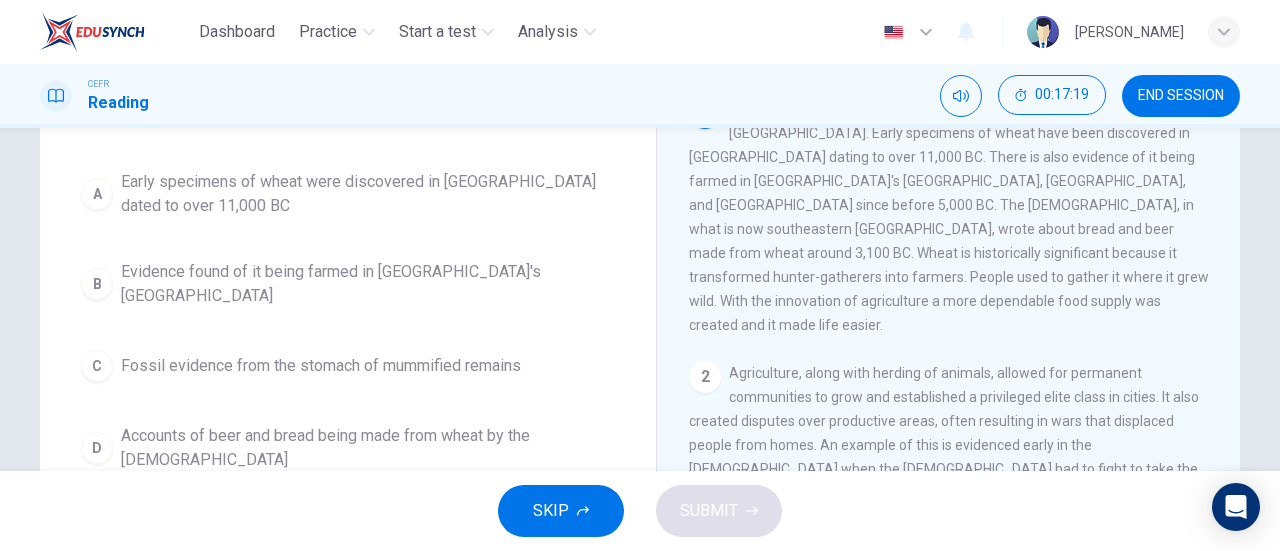 scroll, scrollTop: 58, scrollLeft: 0, axis: vertical 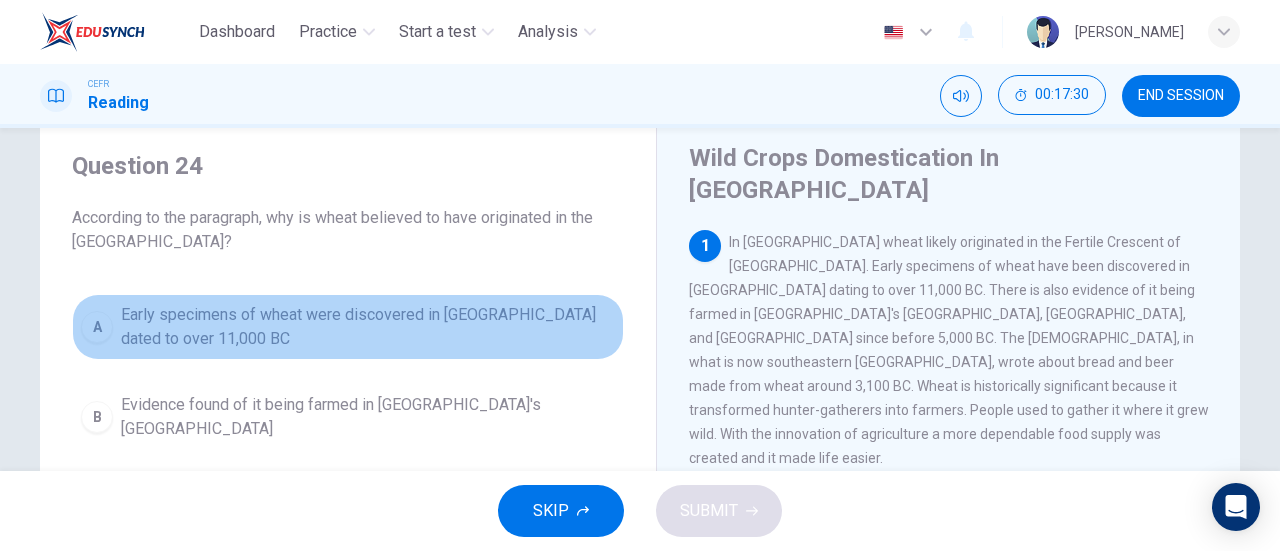 click on "Early specimens of wheat were discovered in [GEOGRAPHIC_DATA] dated to over 11,000 BC" at bounding box center [368, 327] 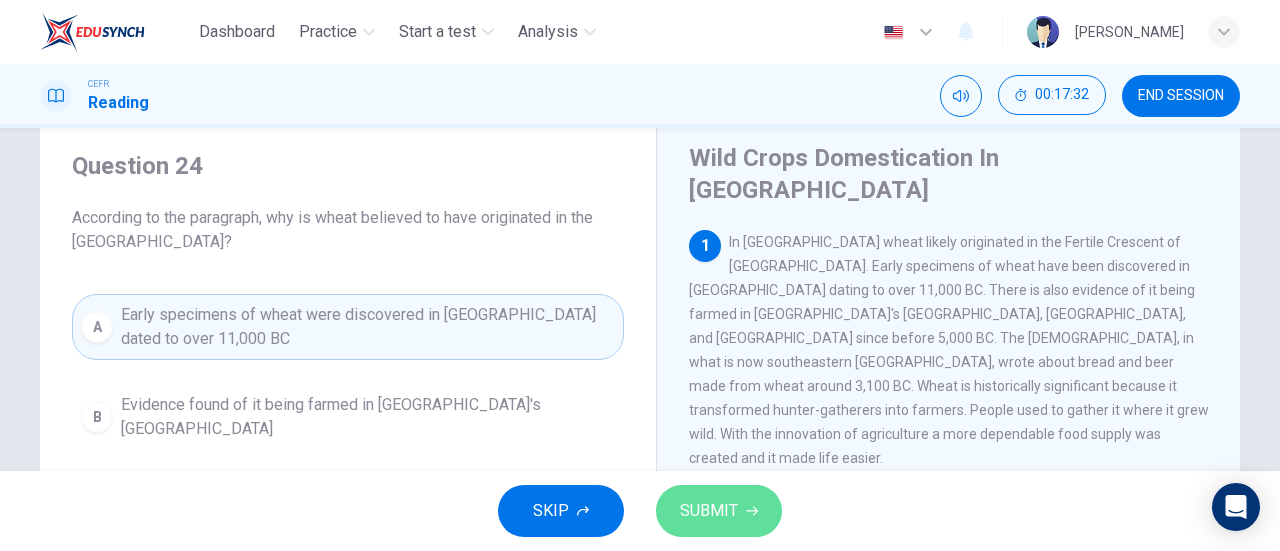 click on "SUBMIT" at bounding box center [709, 511] 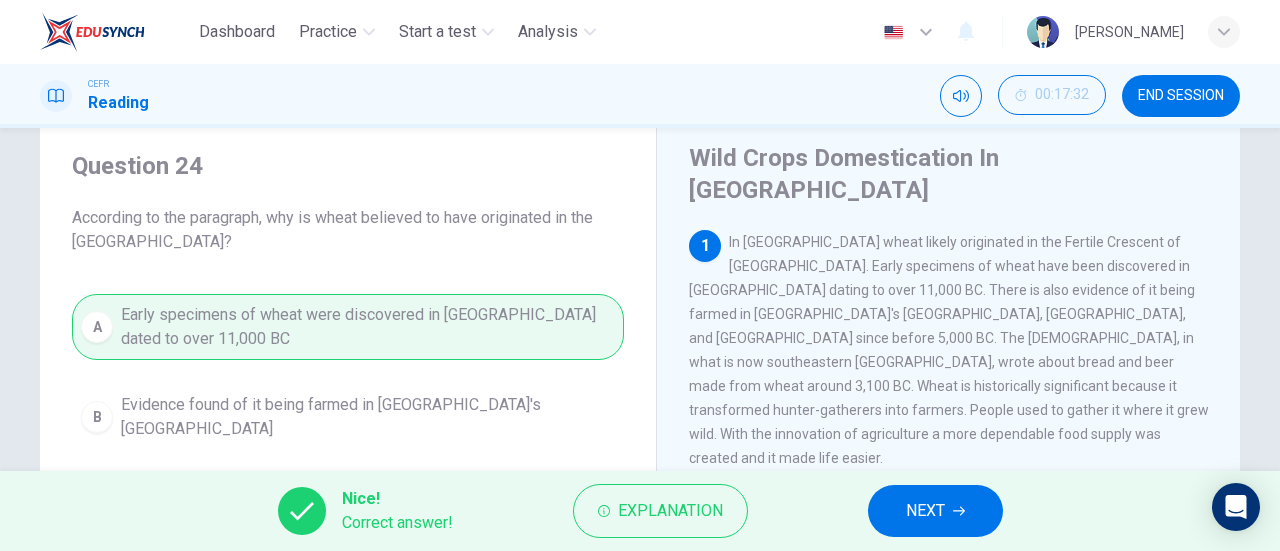 click on "NEXT" at bounding box center [935, 511] 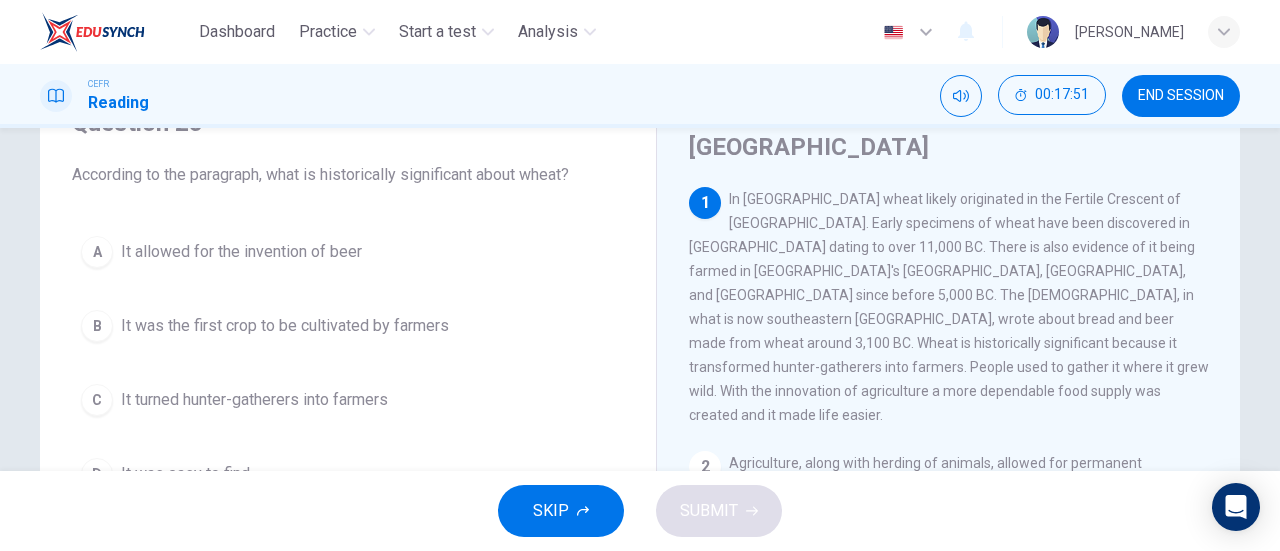 scroll, scrollTop: 108, scrollLeft: 0, axis: vertical 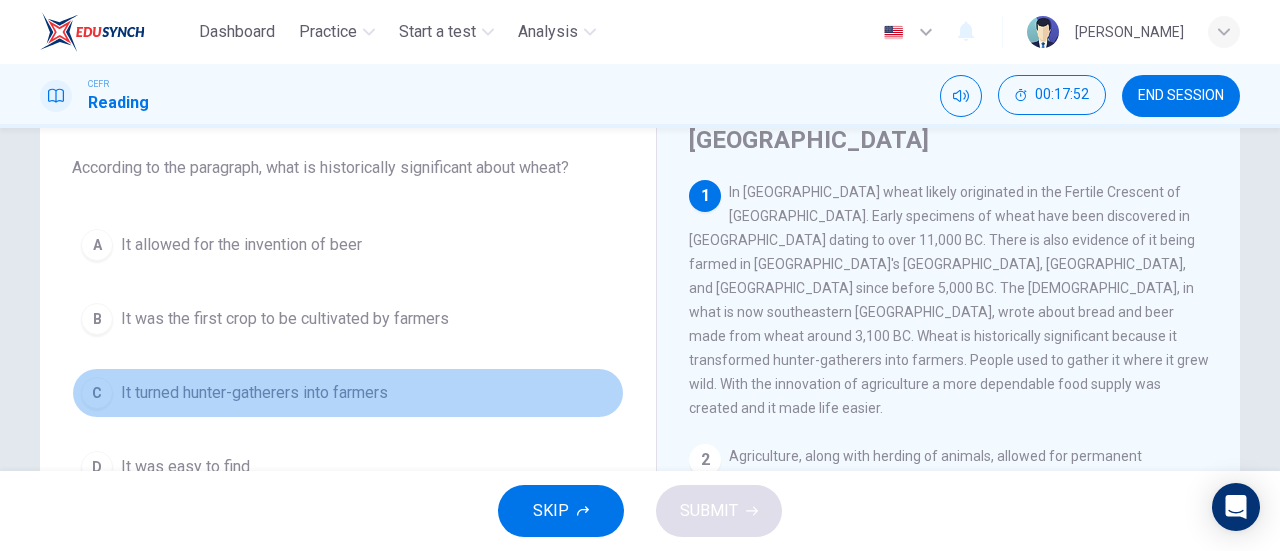 click on "C It turned hunter-gatherers into farmers" at bounding box center (348, 393) 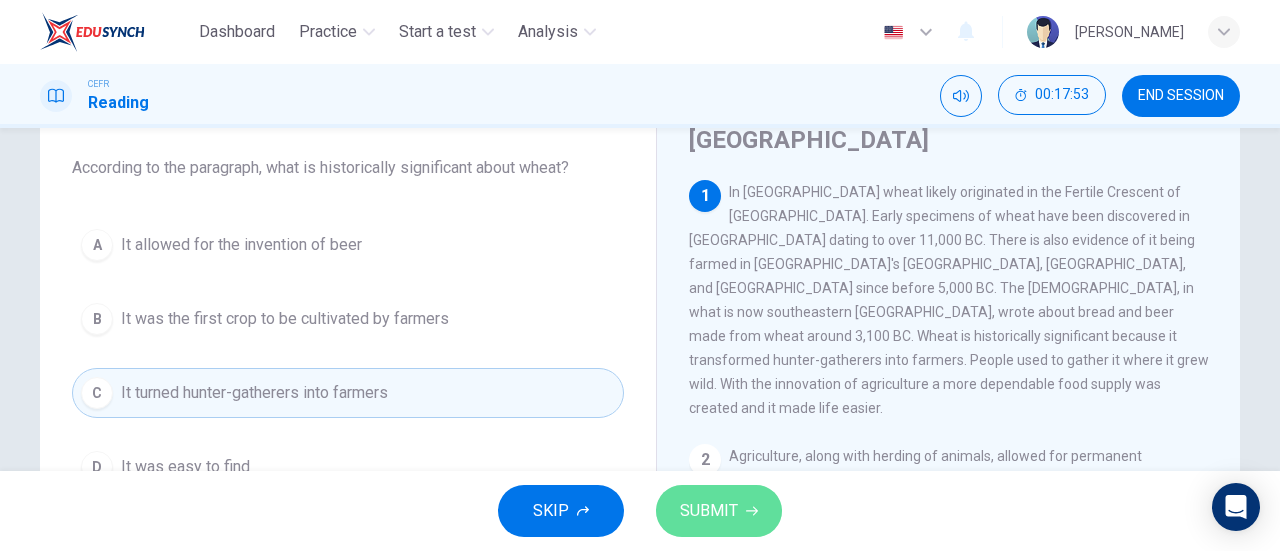 click 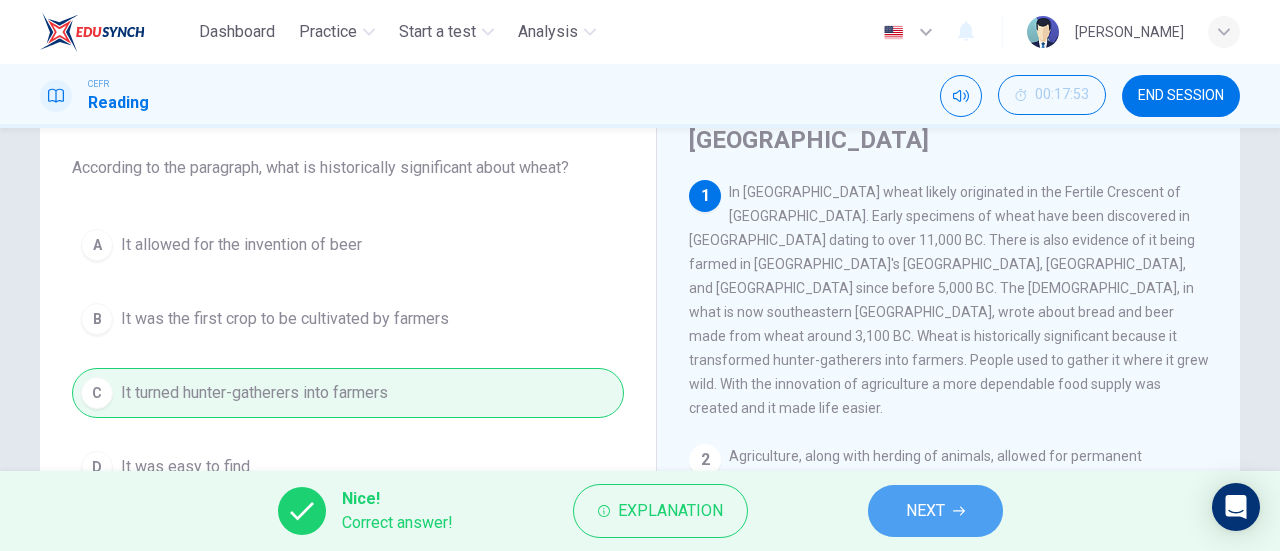 click on "NEXT" at bounding box center (935, 511) 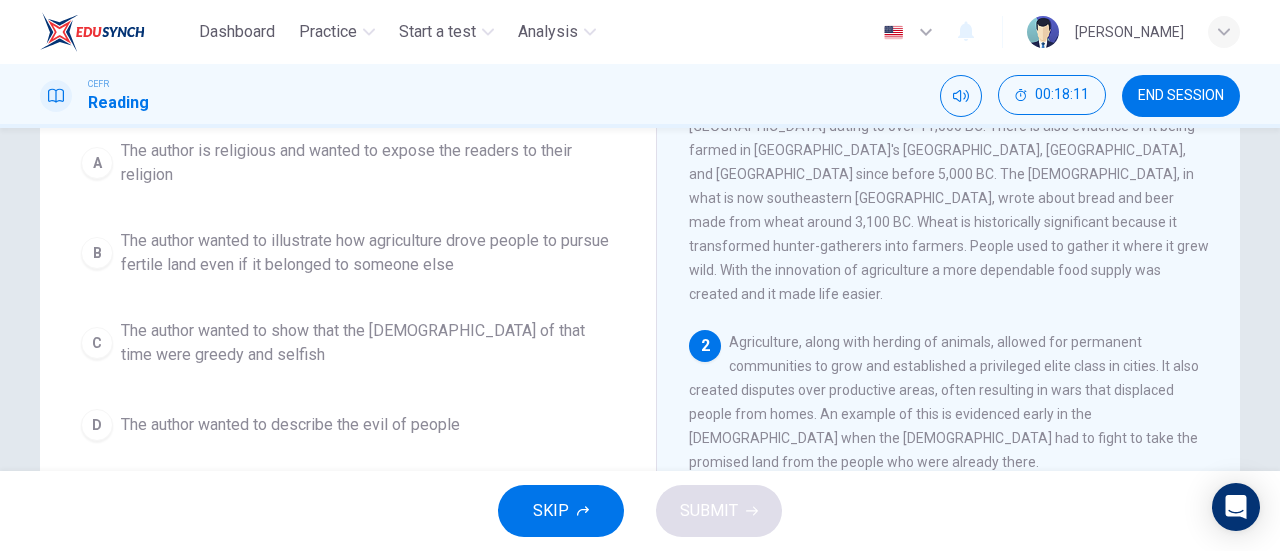 scroll, scrollTop: 37, scrollLeft: 0, axis: vertical 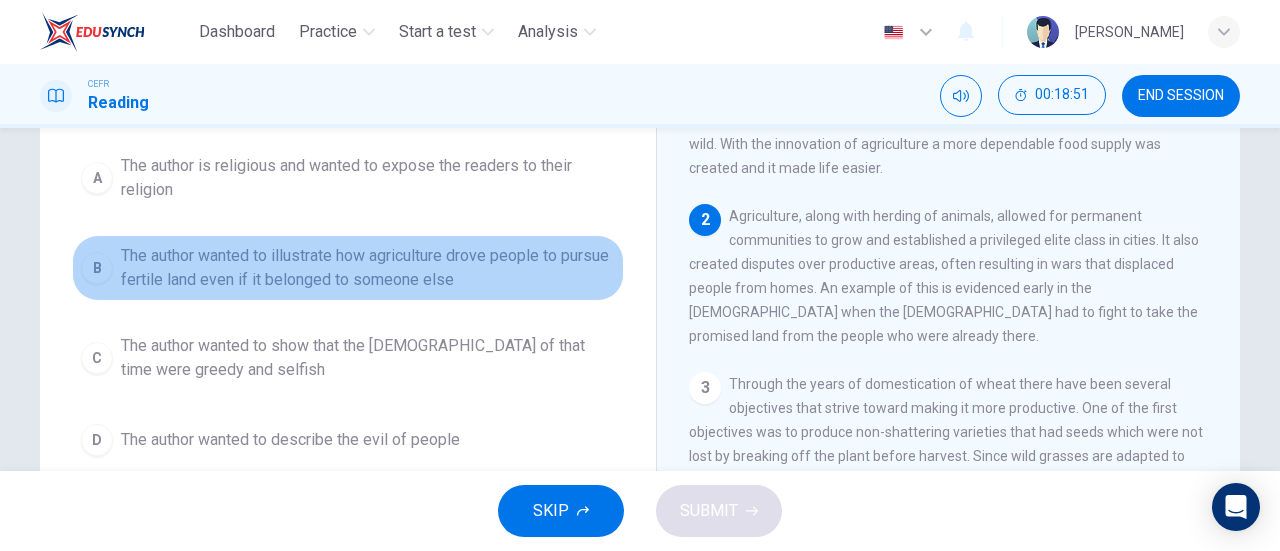 click on "B The author wanted to illustrate how agriculture drove people to pursue fertile land even if it belonged to someone else" at bounding box center [348, 268] 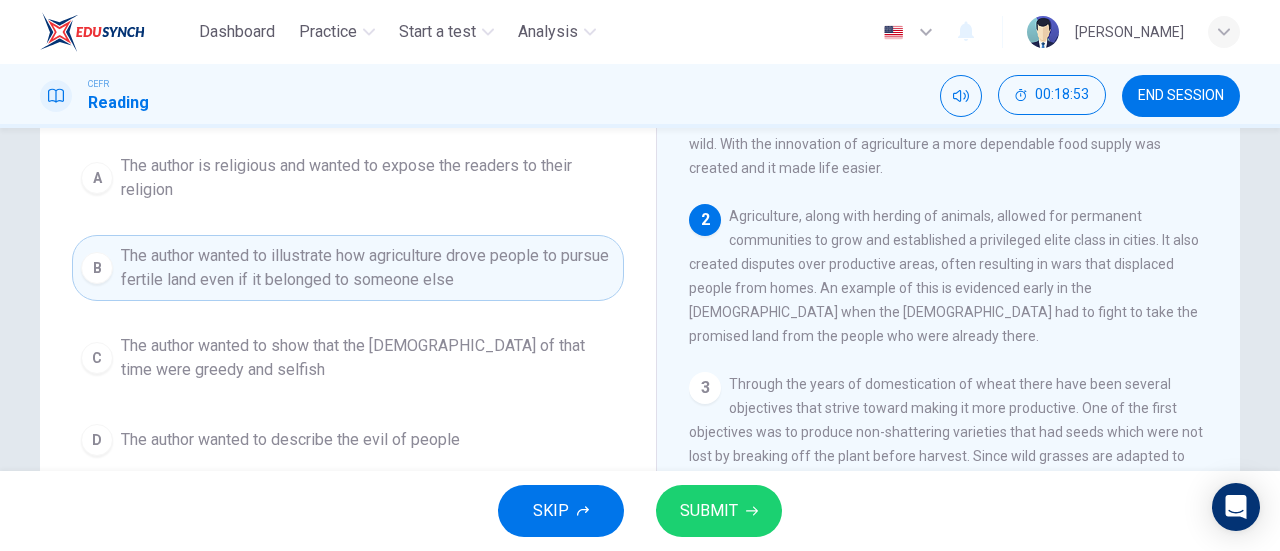 click on "SUBMIT" at bounding box center (709, 511) 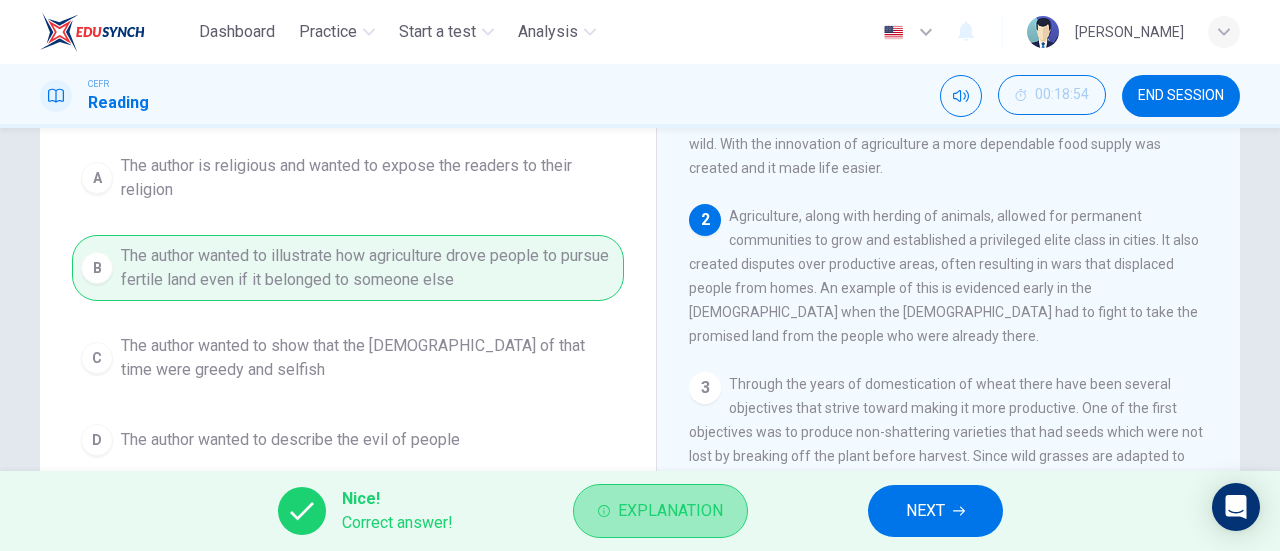click on "Explanation" at bounding box center (670, 511) 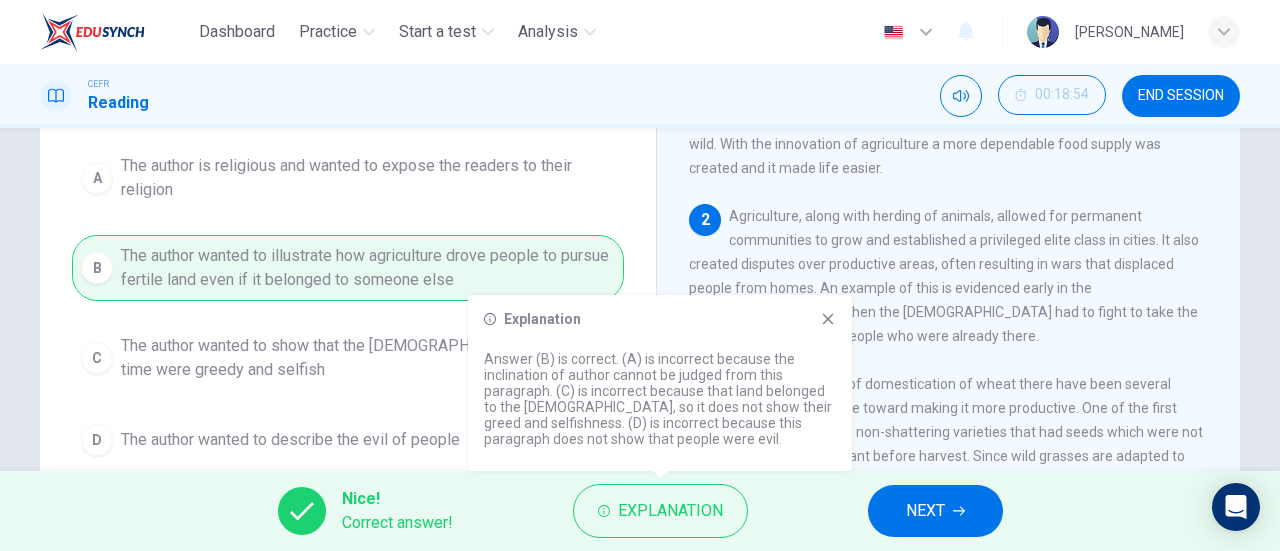 click 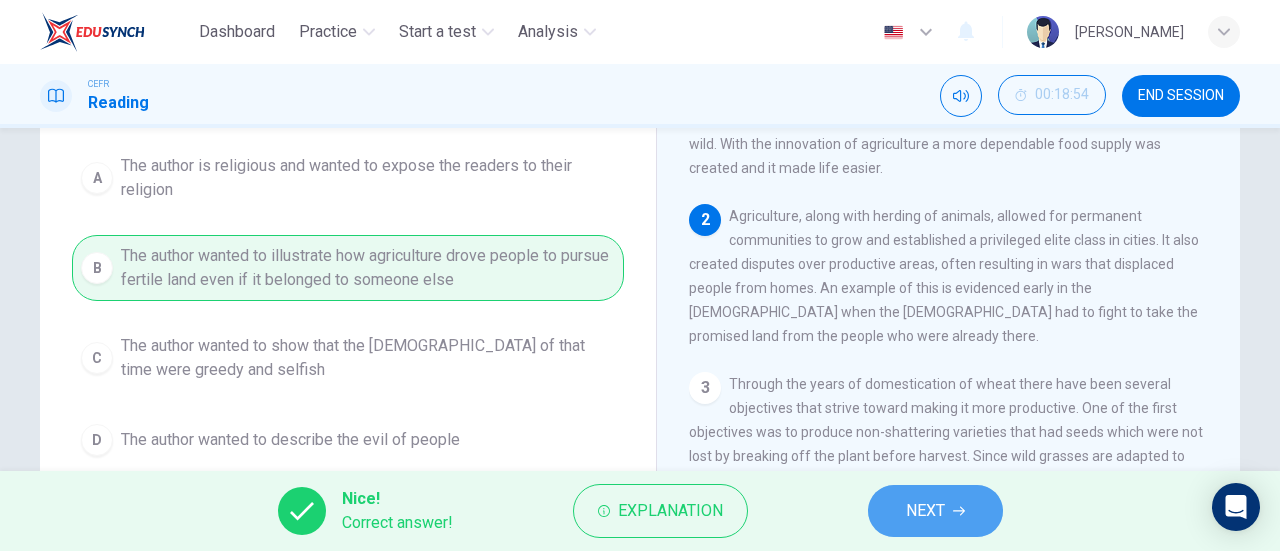 click on "NEXT" at bounding box center [935, 511] 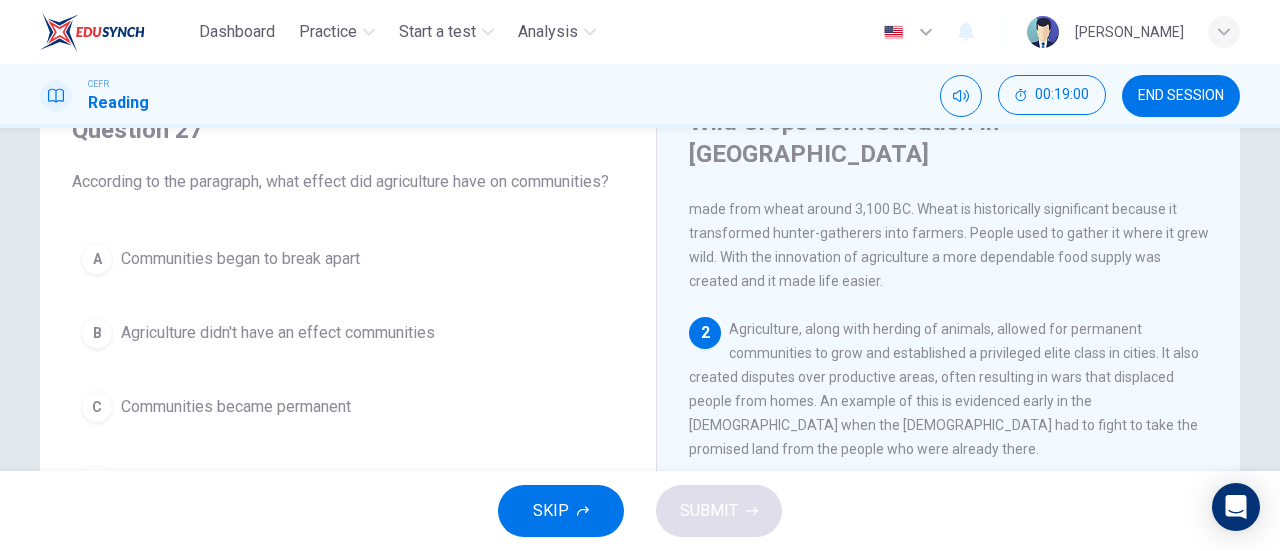 scroll, scrollTop: 152, scrollLeft: 0, axis: vertical 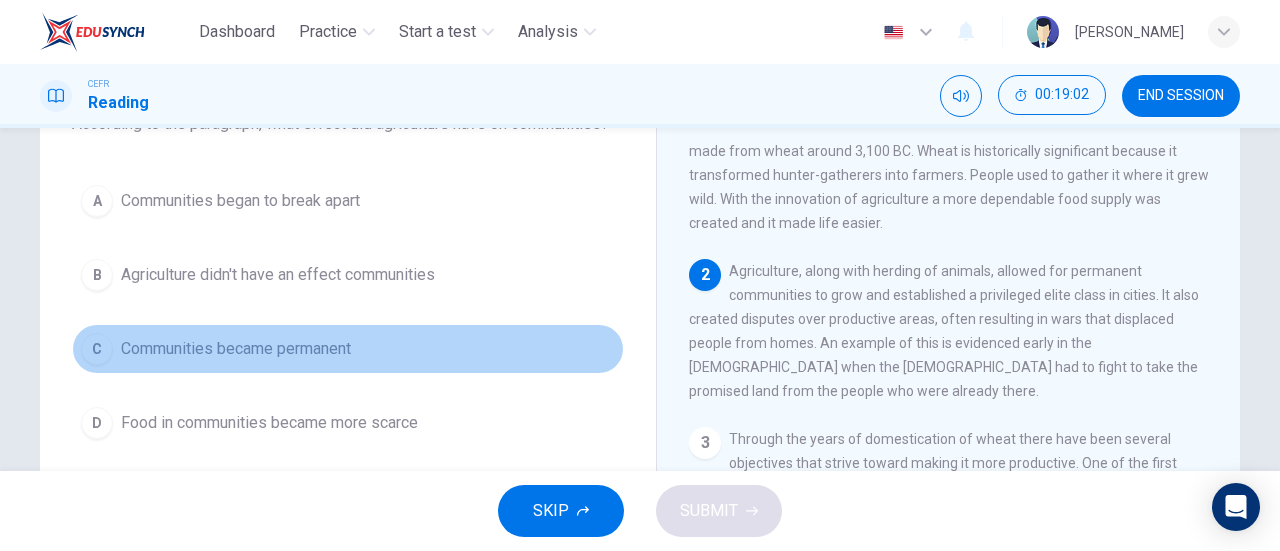 click on "Communities became permanent" at bounding box center (236, 349) 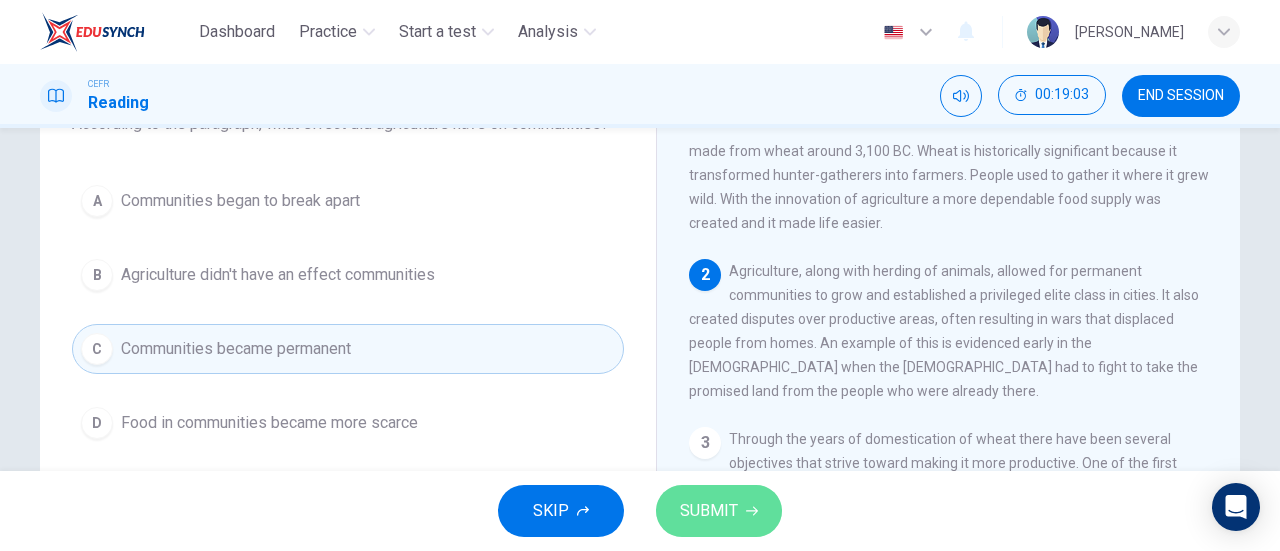 click on "SUBMIT" at bounding box center [719, 511] 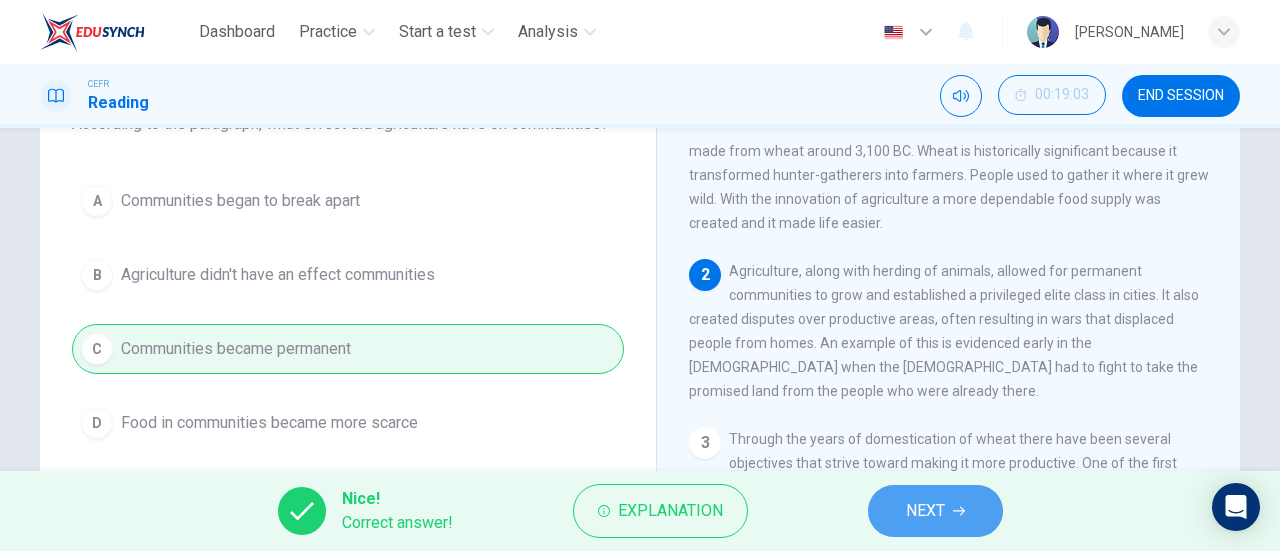 click on "NEXT" at bounding box center (925, 511) 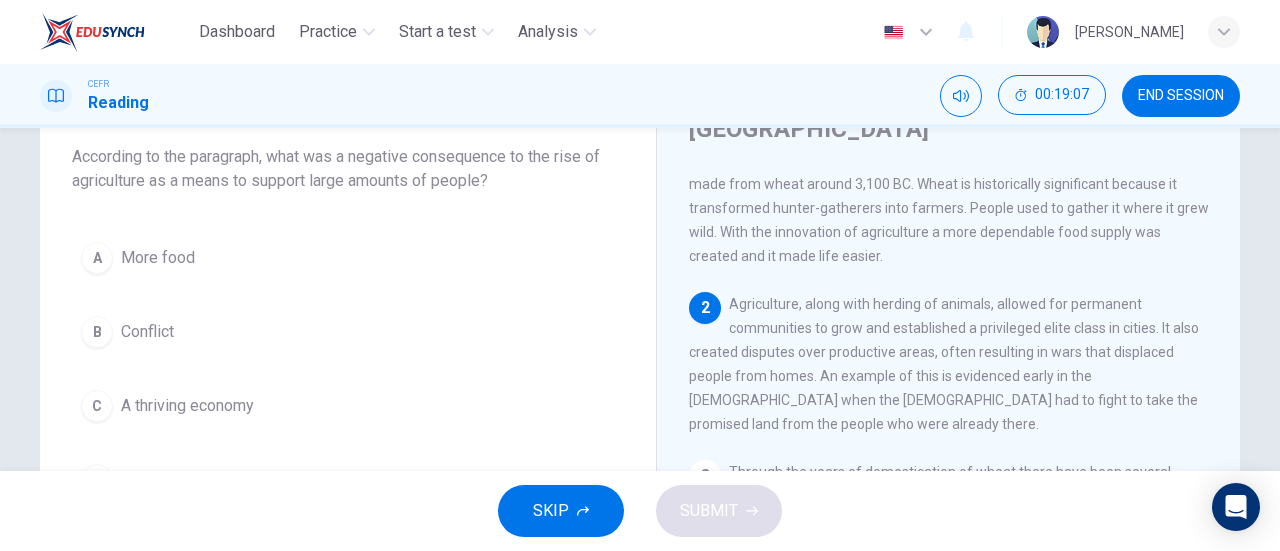 scroll, scrollTop: 126, scrollLeft: 0, axis: vertical 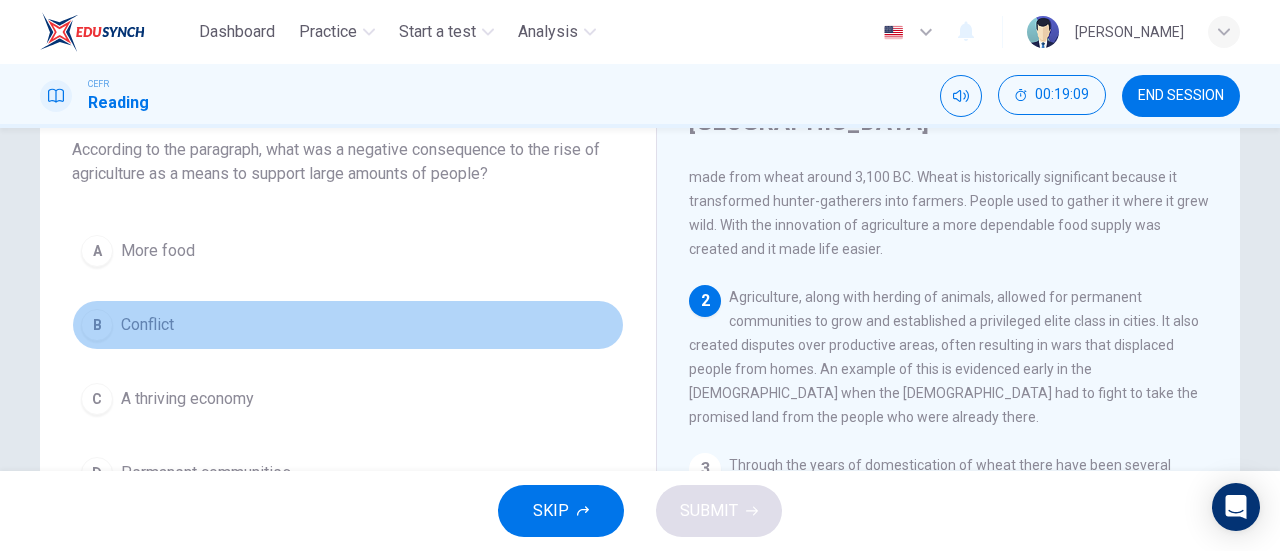click on "B Conflict" at bounding box center (348, 325) 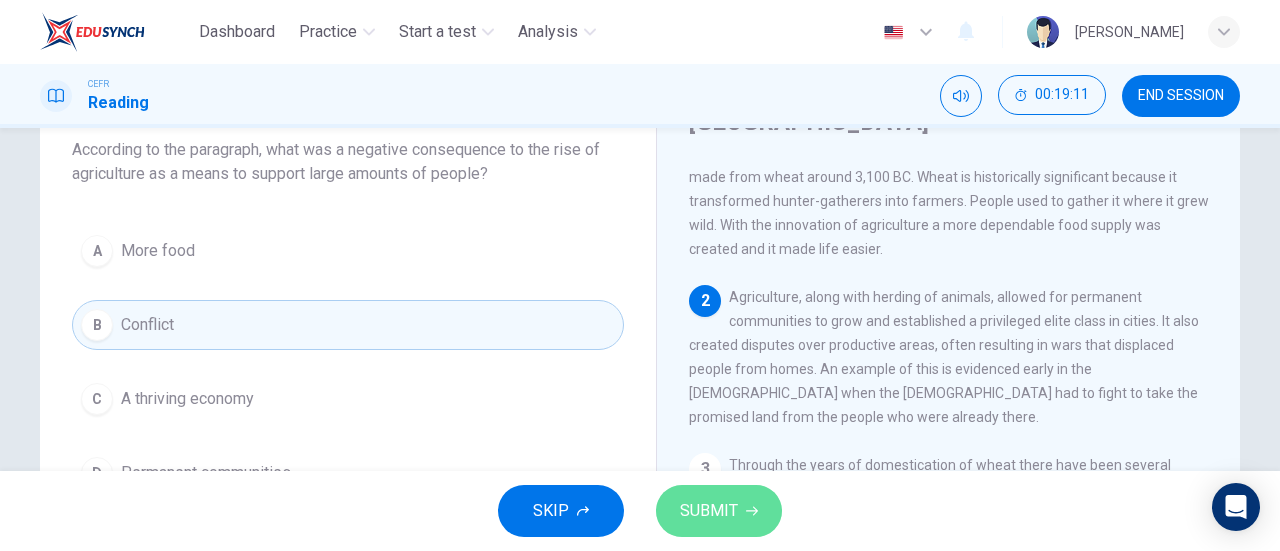 click on "SUBMIT" at bounding box center (709, 511) 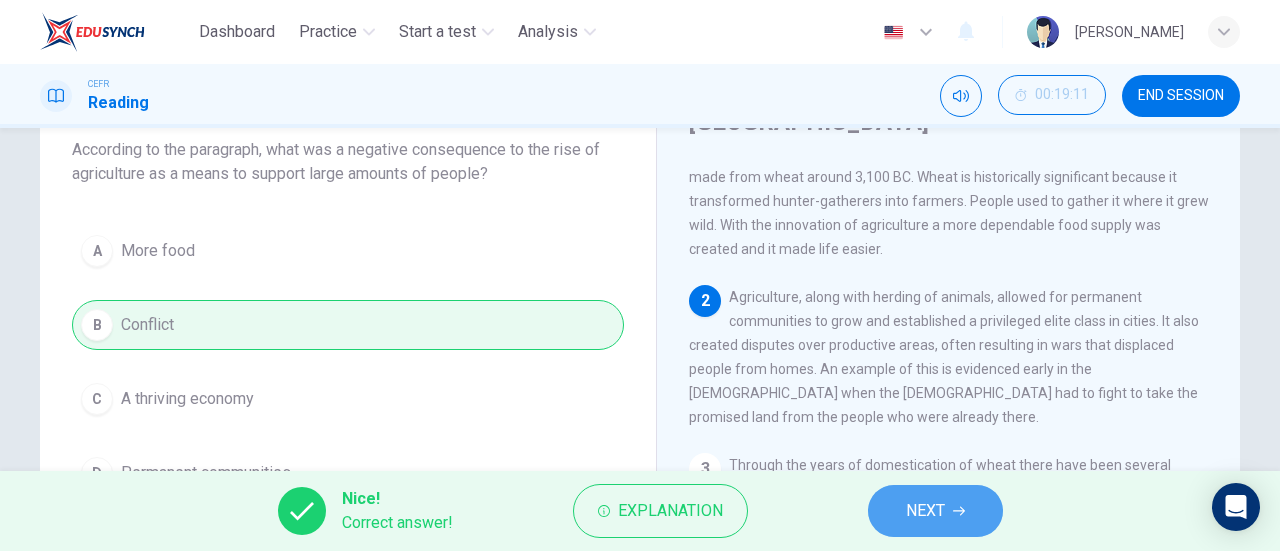 click on "NEXT" at bounding box center (925, 511) 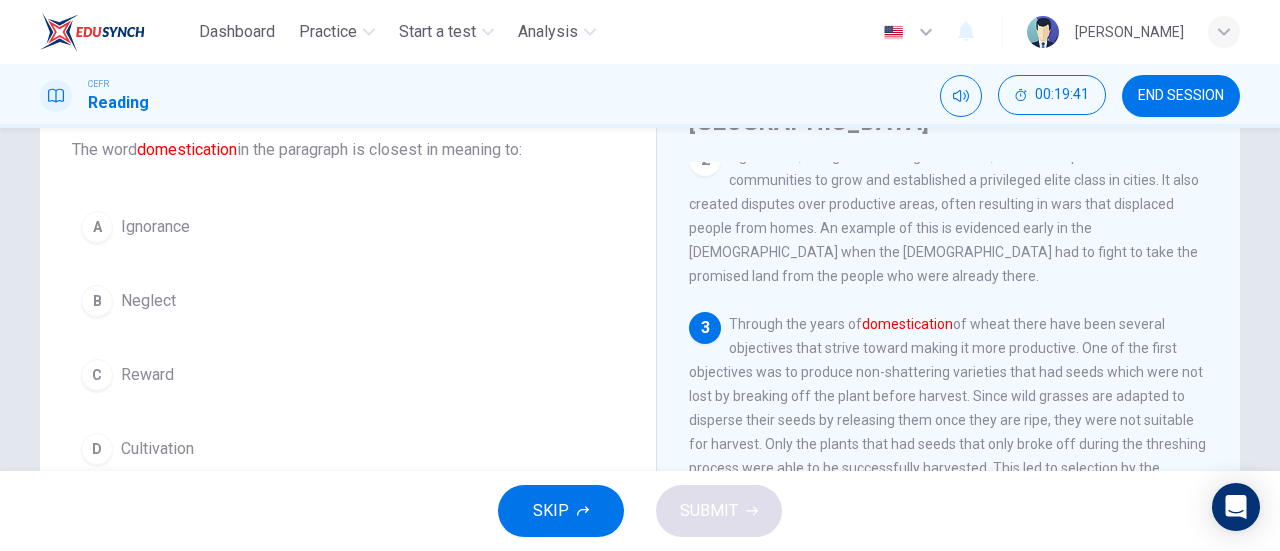 scroll, scrollTop: 281, scrollLeft: 0, axis: vertical 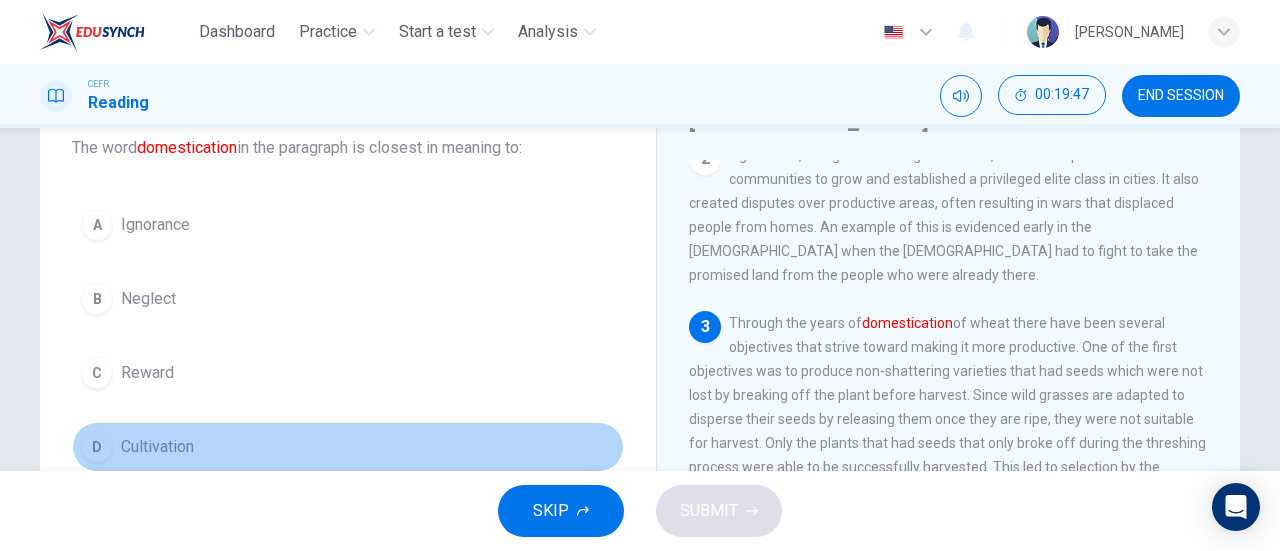 click on "Cultivation" at bounding box center (157, 447) 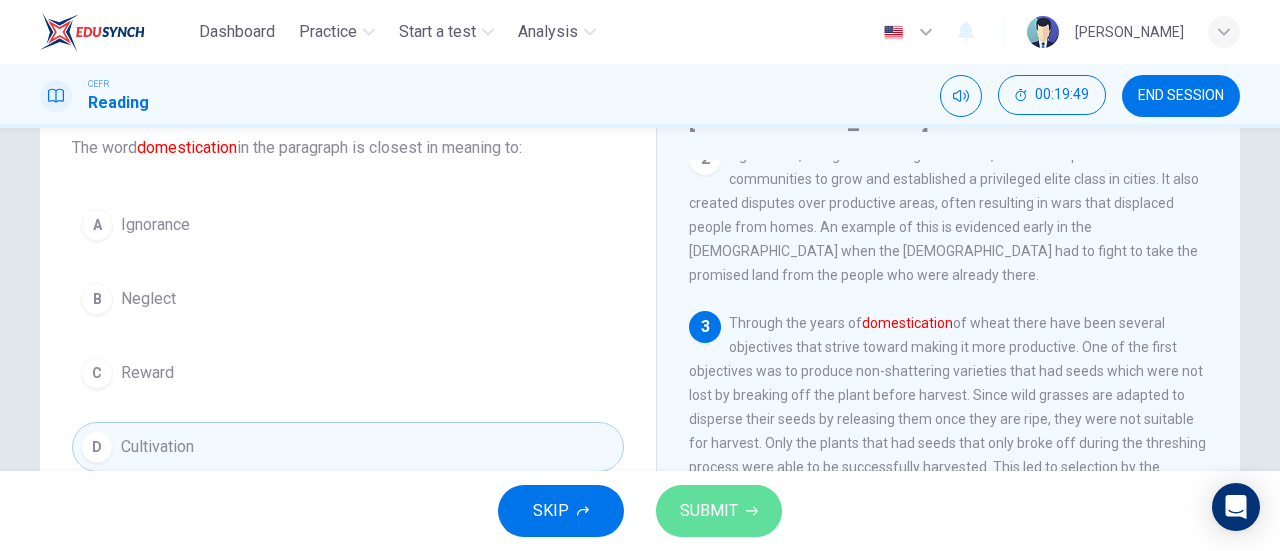 click on "SUBMIT" at bounding box center [719, 511] 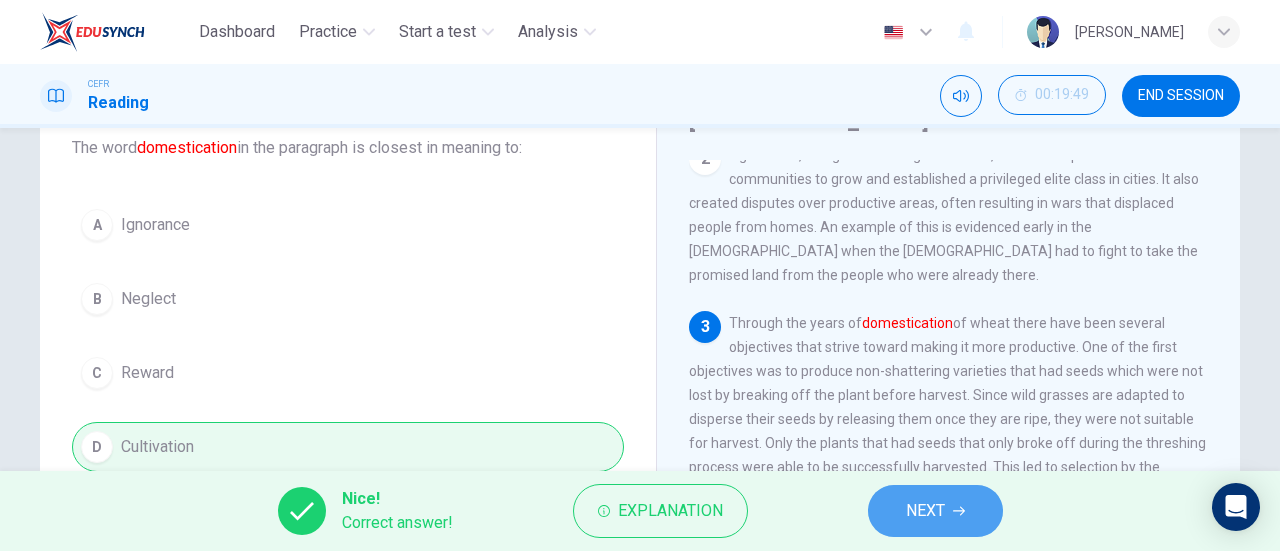 click on "NEXT" at bounding box center [925, 511] 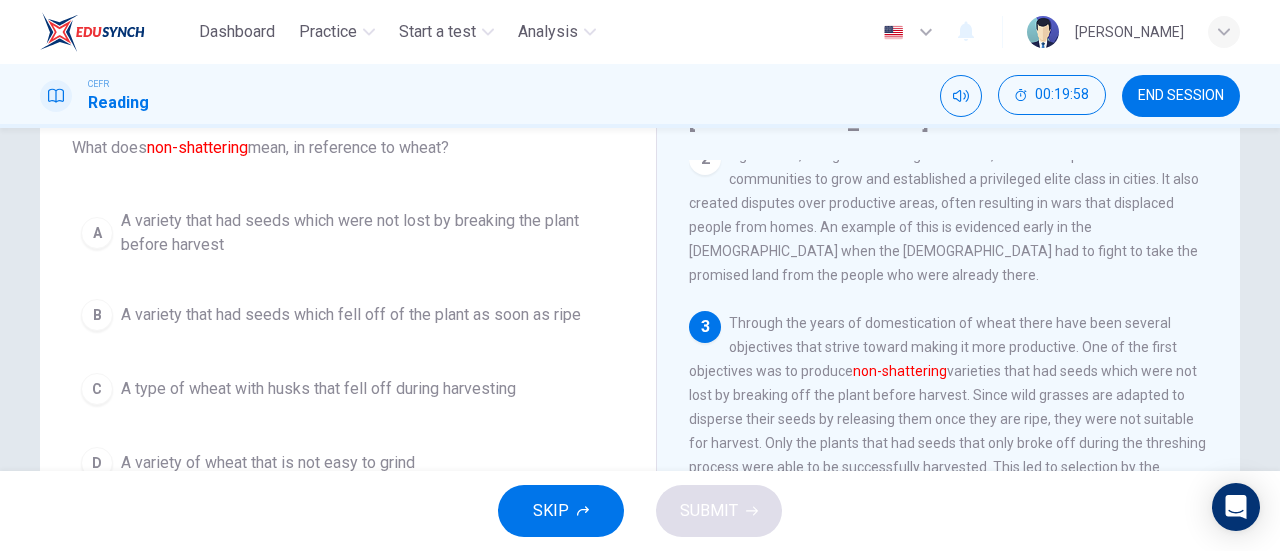 click on "A variety that had seeds which were not lost by breaking the plant before harvest" at bounding box center [368, 233] 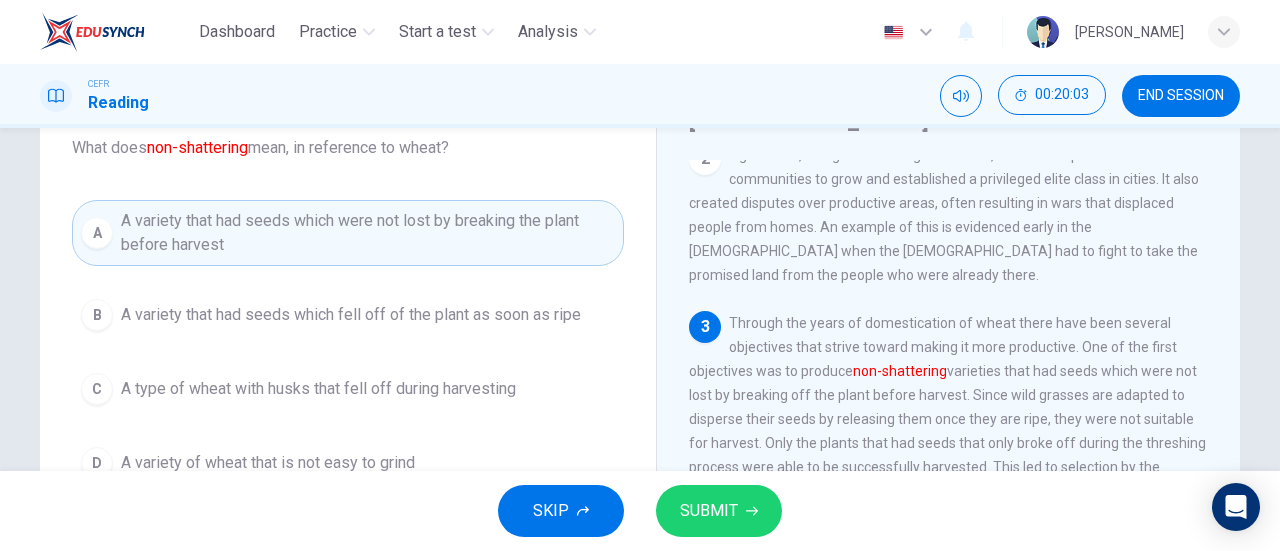 click on "SUBMIT" at bounding box center (719, 511) 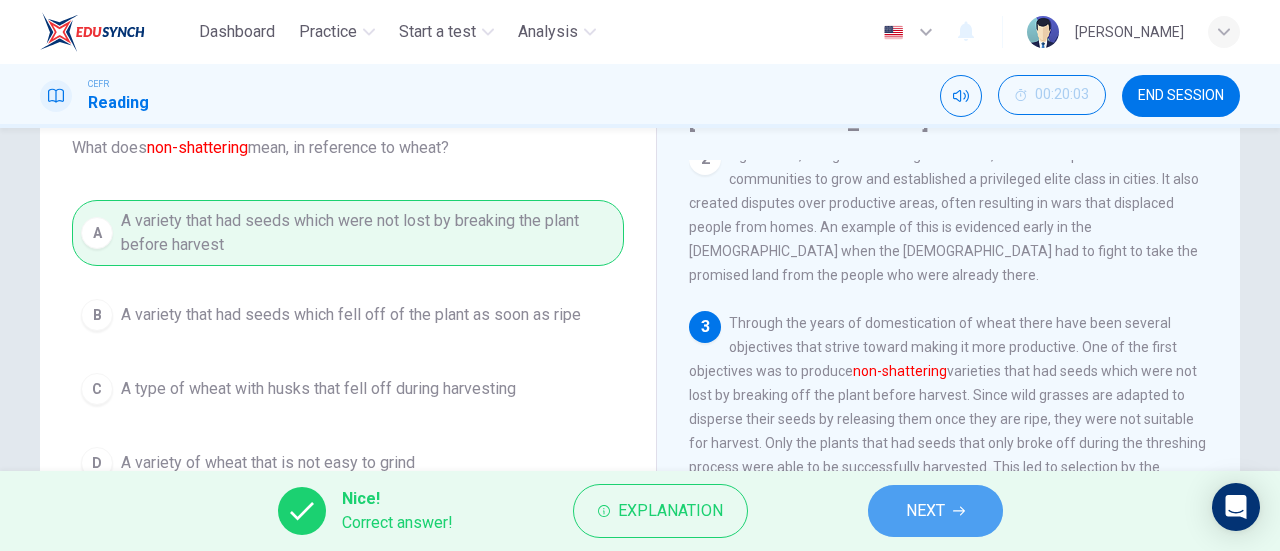click on "NEXT" at bounding box center [935, 511] 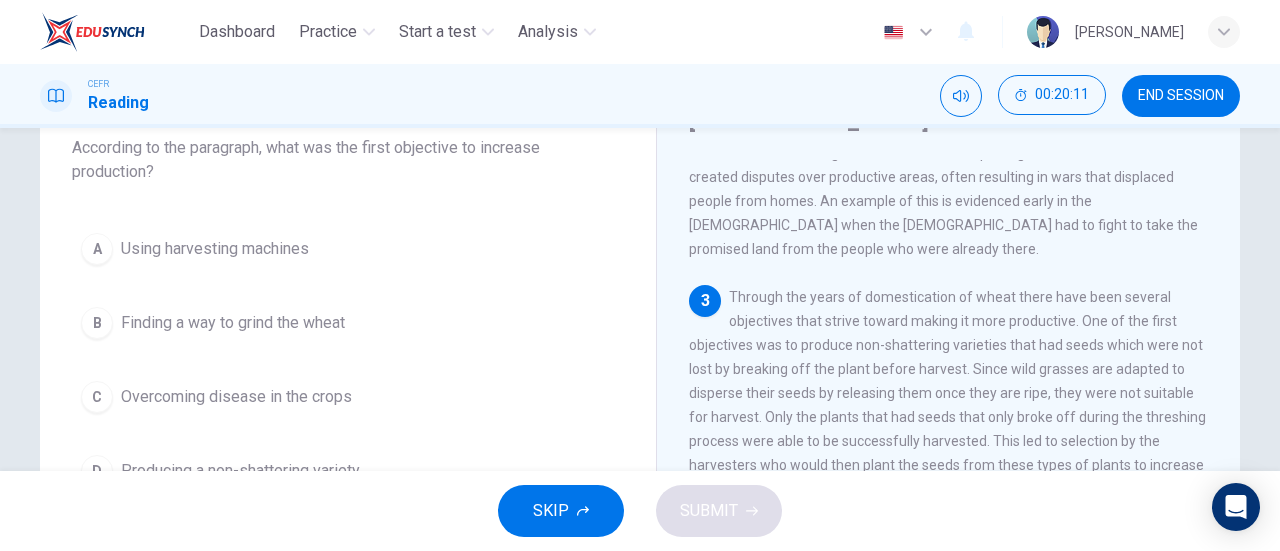 scroll, scrollTop: 308, scrollLeft: 0, axis: vertical 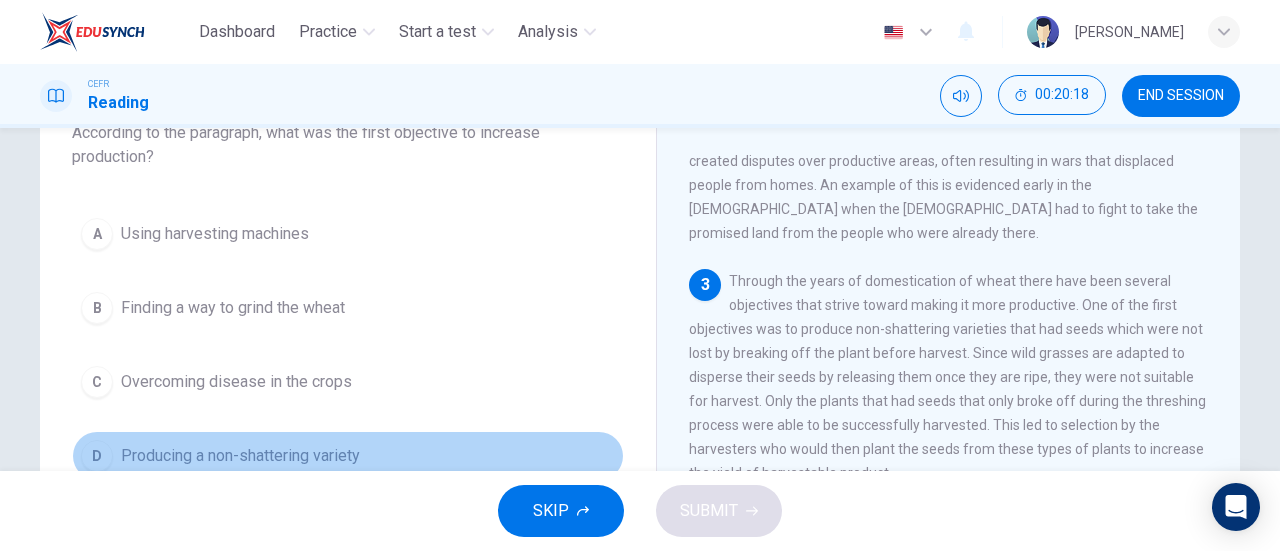 click on "D Producing a non-shattering variety" at bounding box center (348, 456) 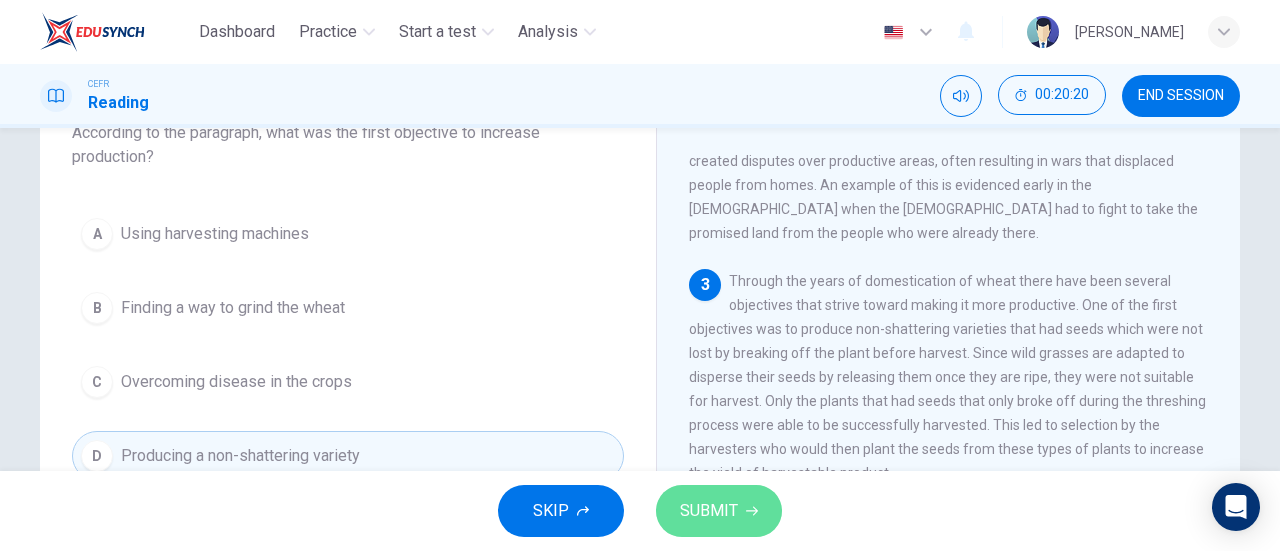 click 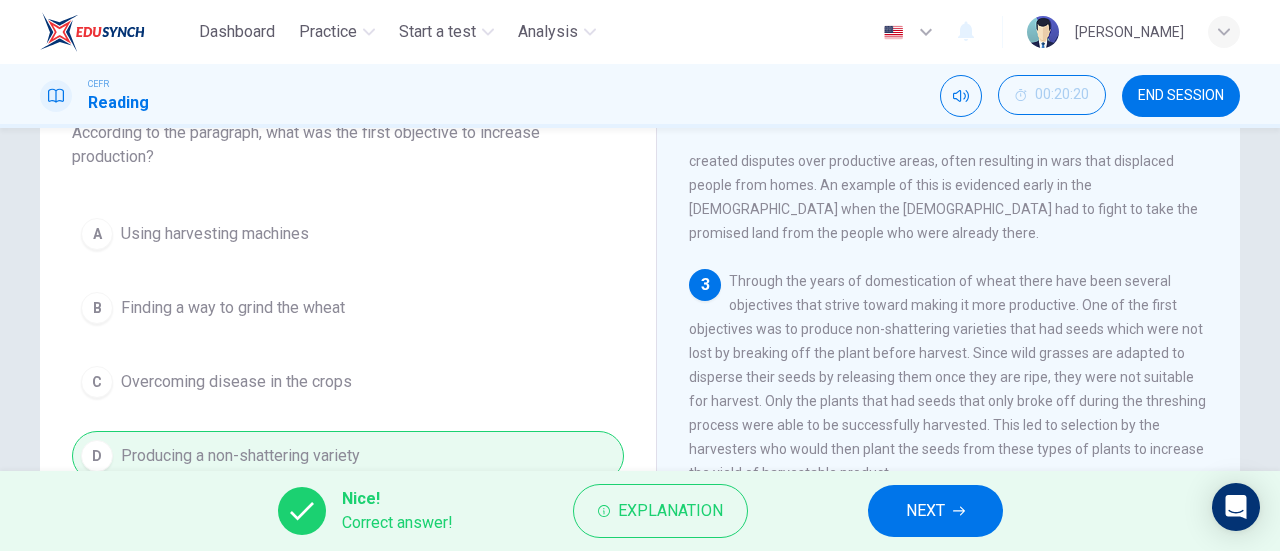 click on "Nice! Correct answer! Explanation NEXT" at bounding box center [640, 511] 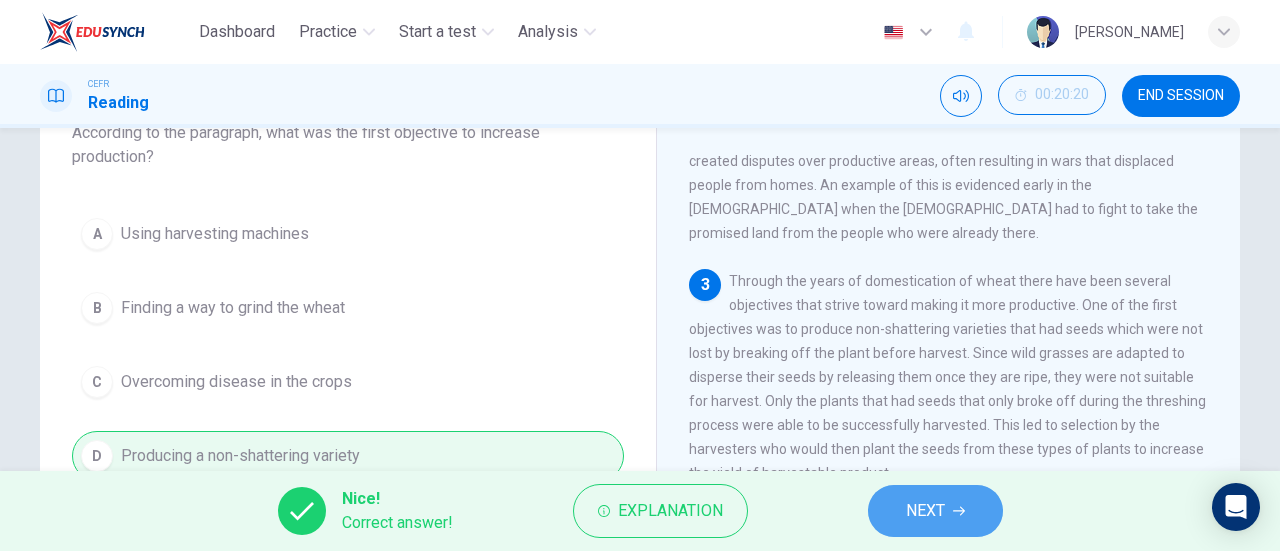 click on "NEXT" at bounding box center [925, 511] 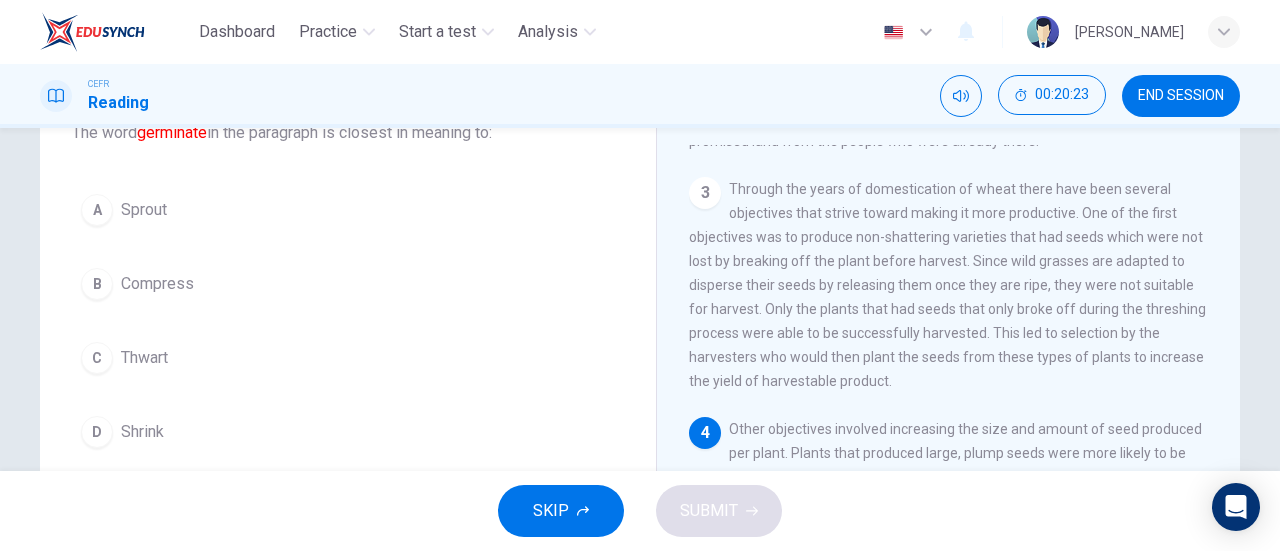 scroll, scrollTop: 400, scrollLeft: 0, axis: vertical 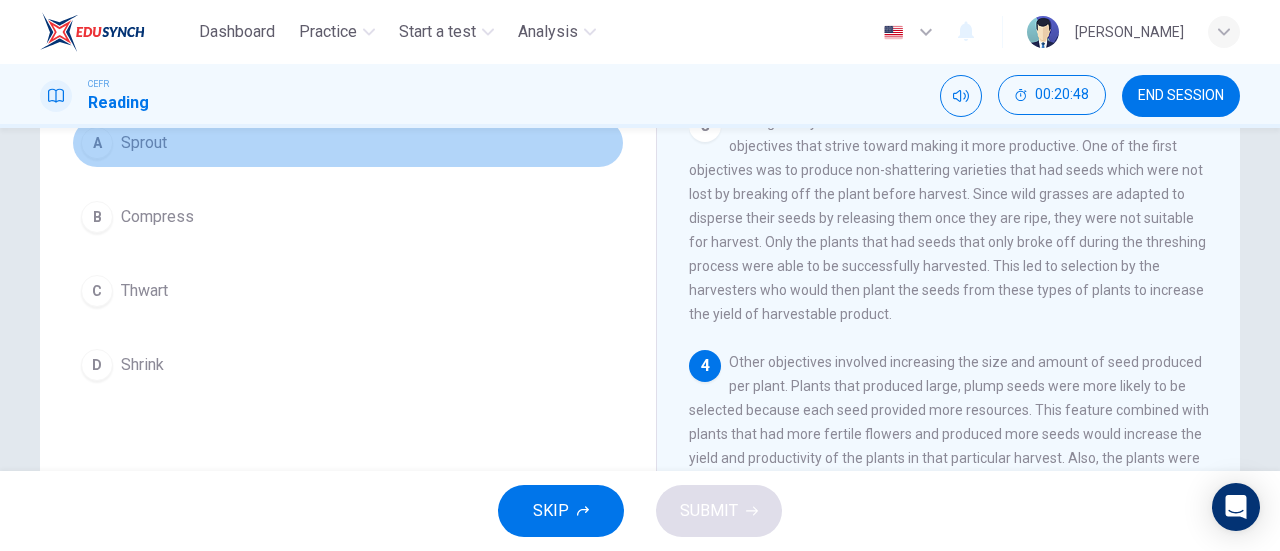 click on "A Sprout" at bounding box center (348, 143) 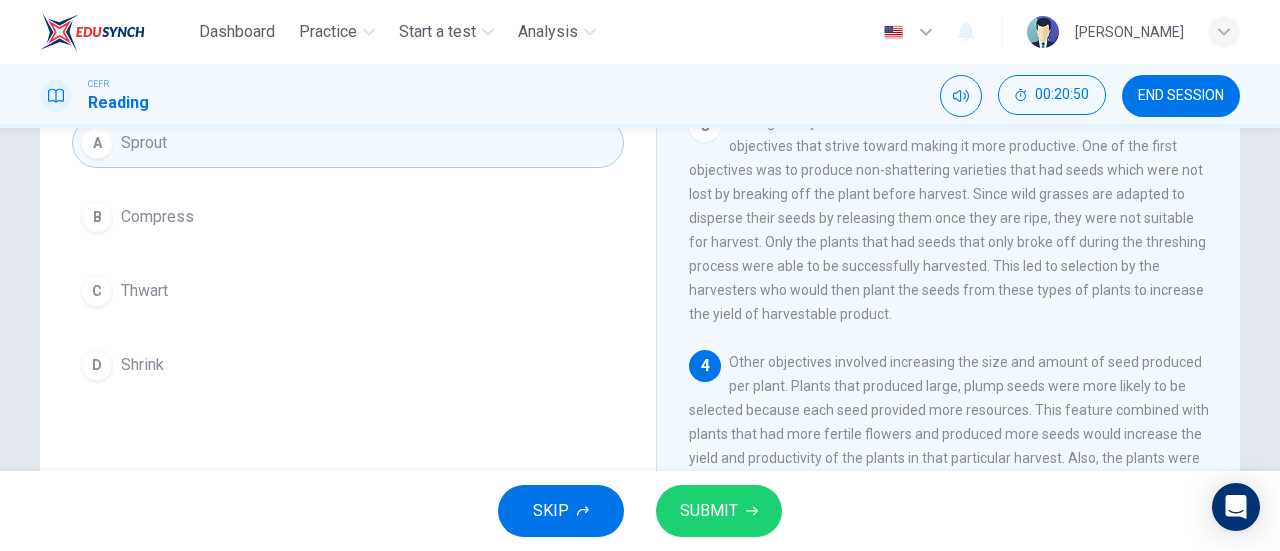 click on "SUBMIT" at bounding box center (719, 511) 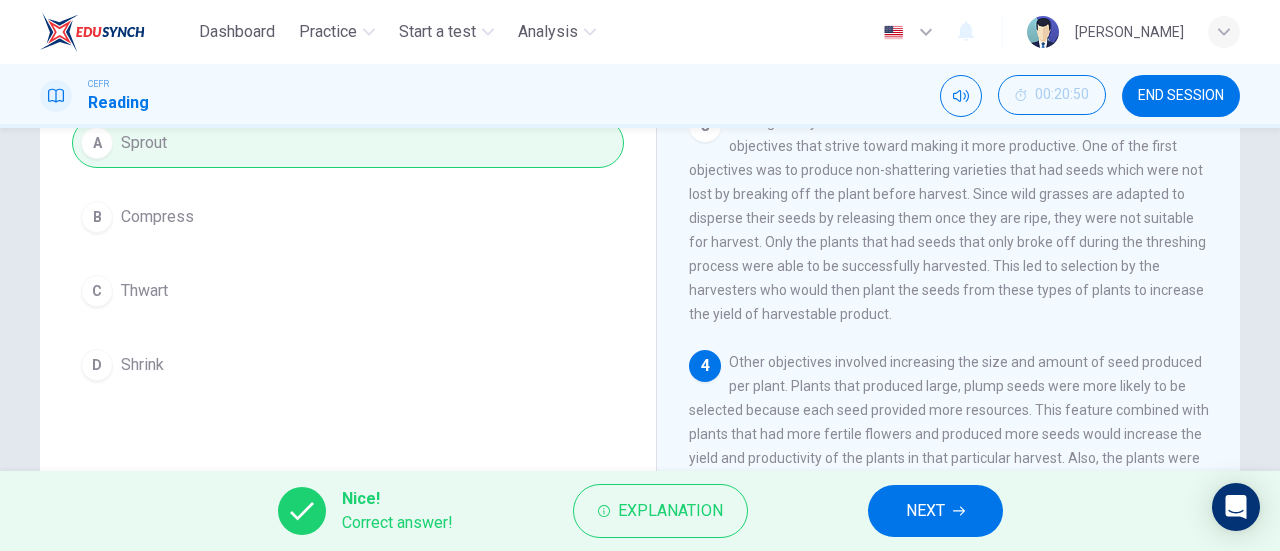 click on "Nice! Correct answer! Explanation NEXT" at bounding box center (640, 511) 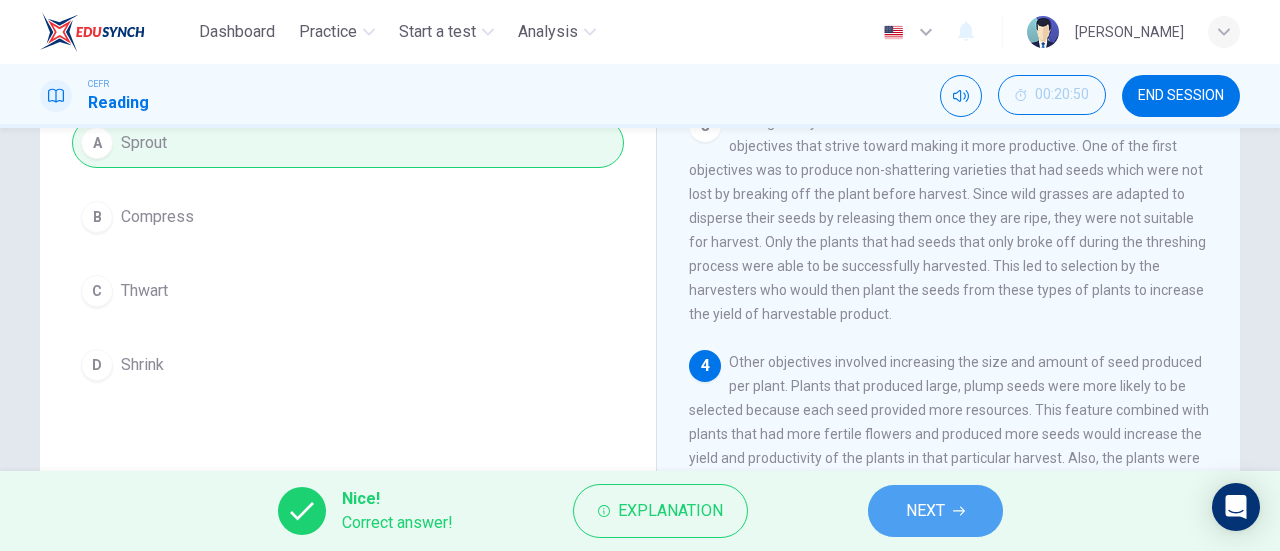 click on "NEXT" at bounding box center (925, 511) 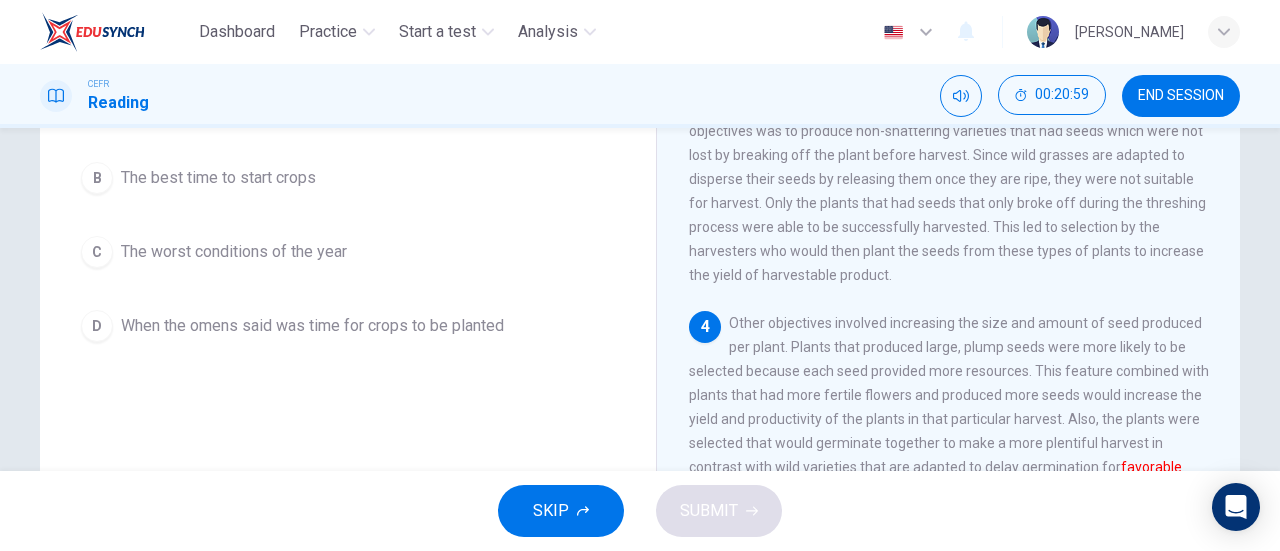 scroll, scrollTop: 187, scrollLeft: 0, axis: vertical 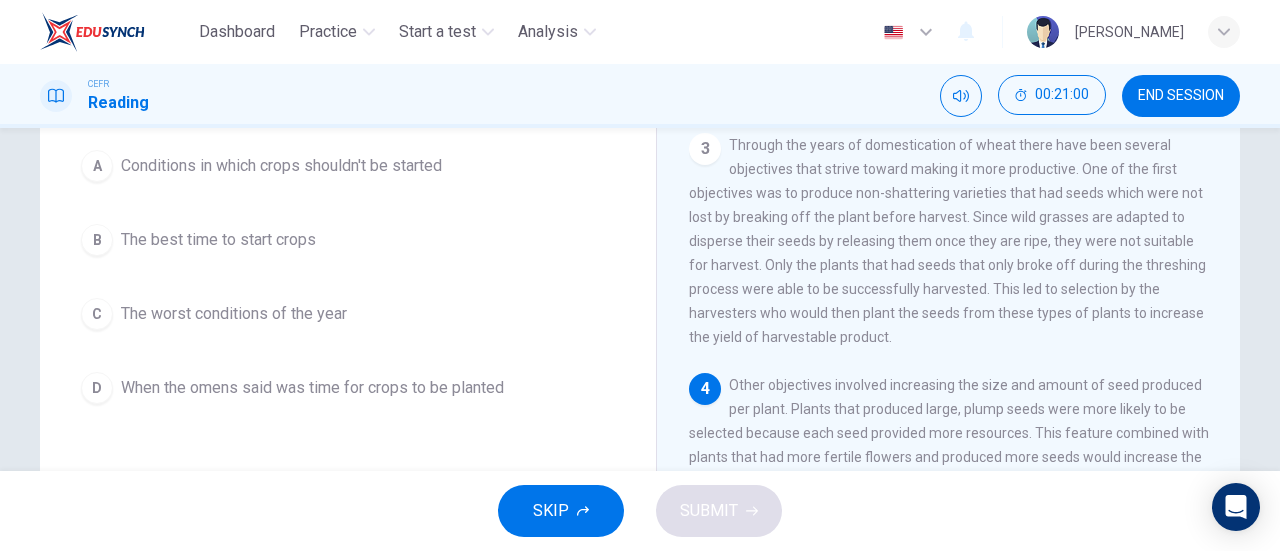 click on "B The best time to start crops" at bounding box center [348, 240] 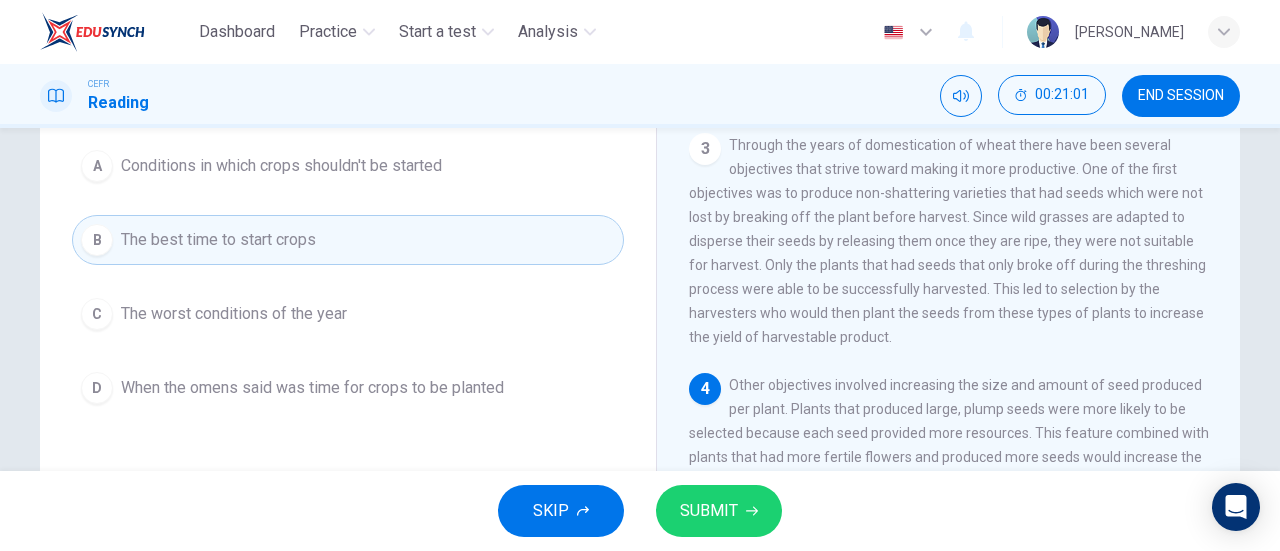 click on "SUBMIT" at bounding box center (709, 511) 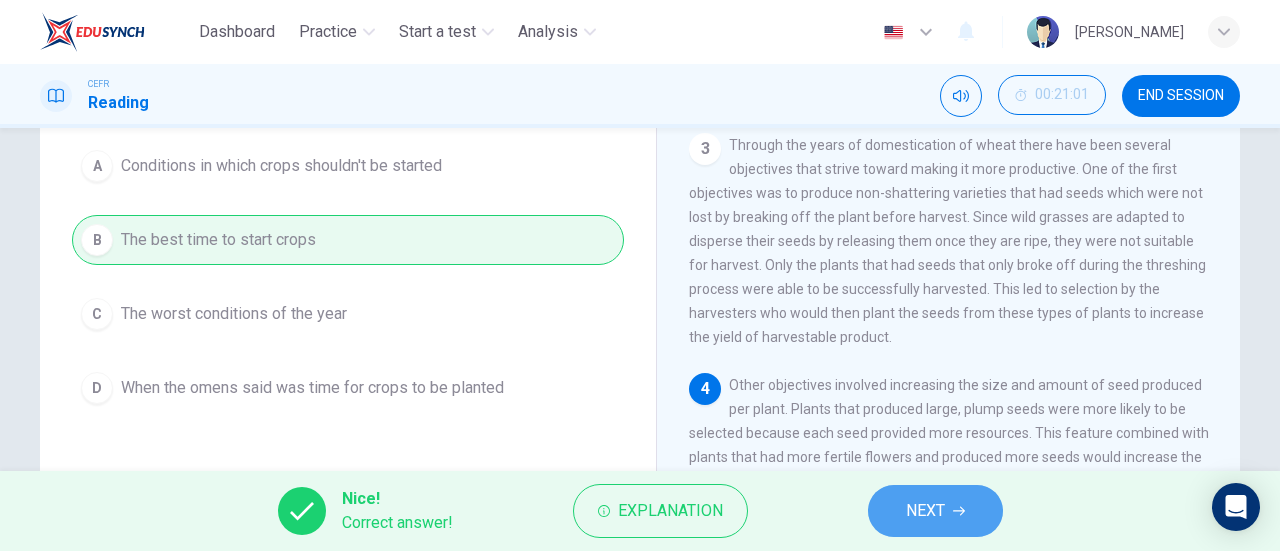click on "NEXT" at bounding box center (935, 511) 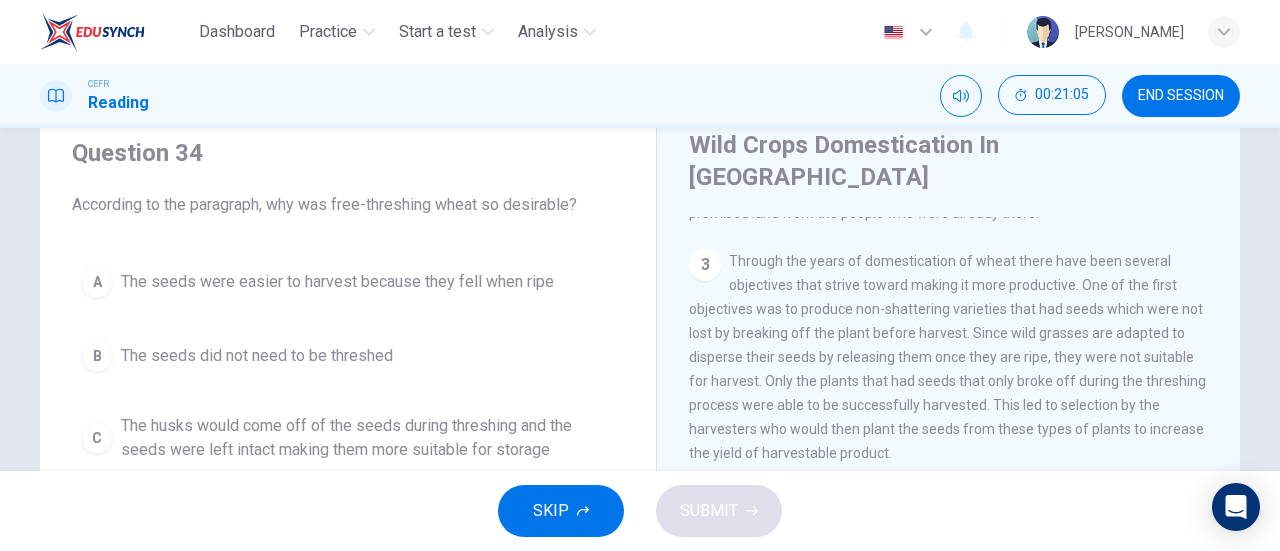 scroll, scrollTop: 432, scrollLeft: 0, axis: vertical 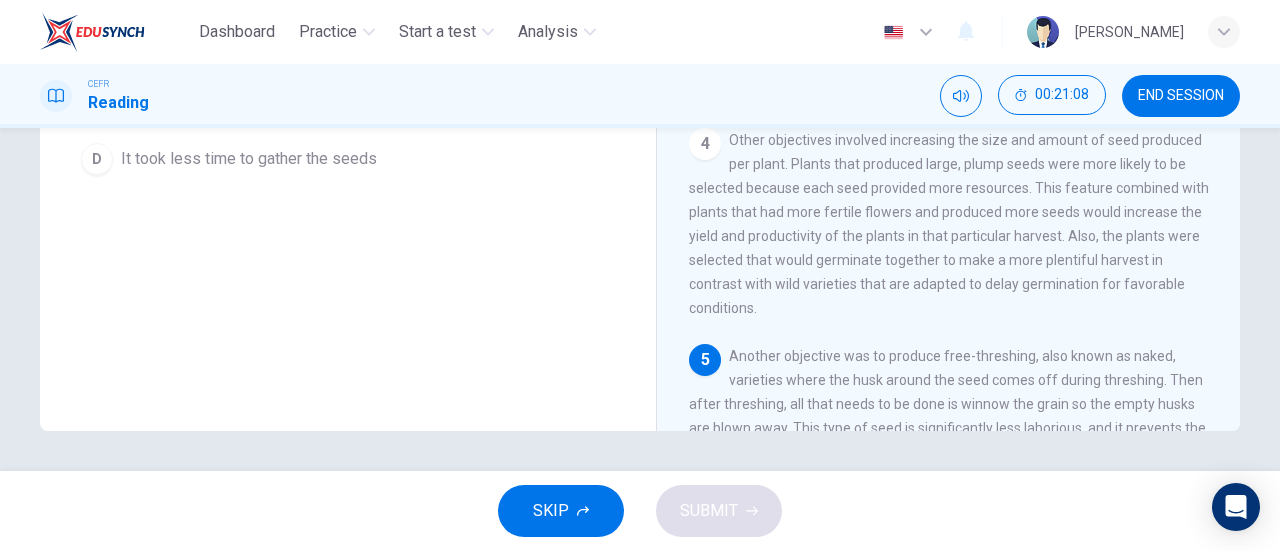 drag, startPoint x: 731, startPoint y: 300, endPoint x: 886, endPoint y: 309, distance: 155.26108 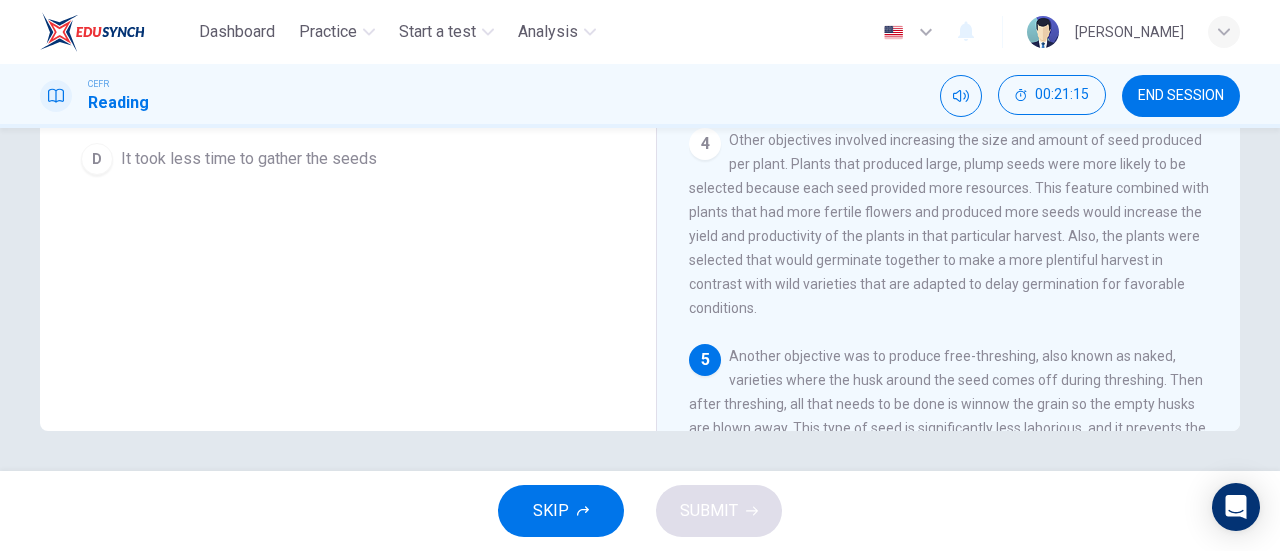 drag, startPoint x: 782, startPoint y: 349, endPoint x: 806, endPoint y: 356, distance: 25 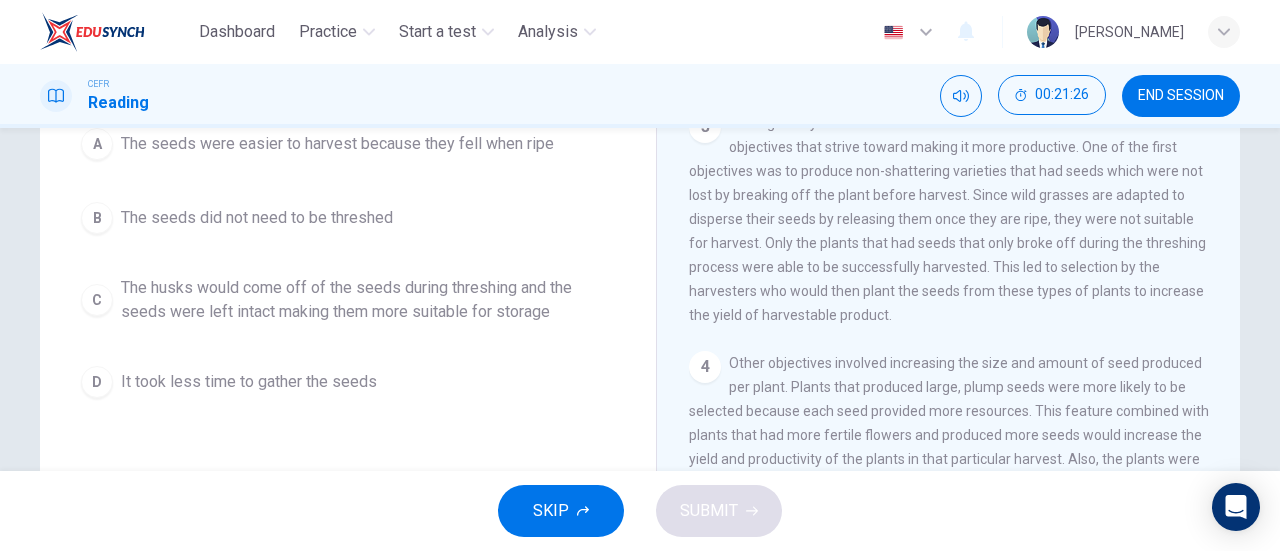 scroll, scrollTop: 197, scrollLeft: 0, axis: vertical 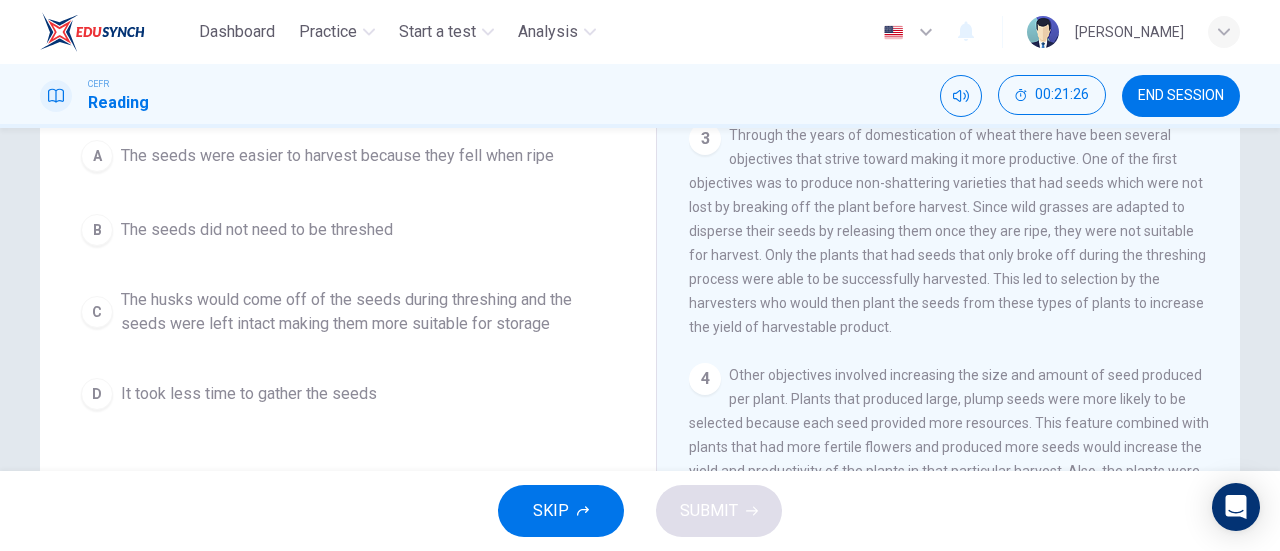 click on "The husks would come off of the seeds during threshing and the seeds were left intact making them more suitable for storage" at bounding box center (368, 312) 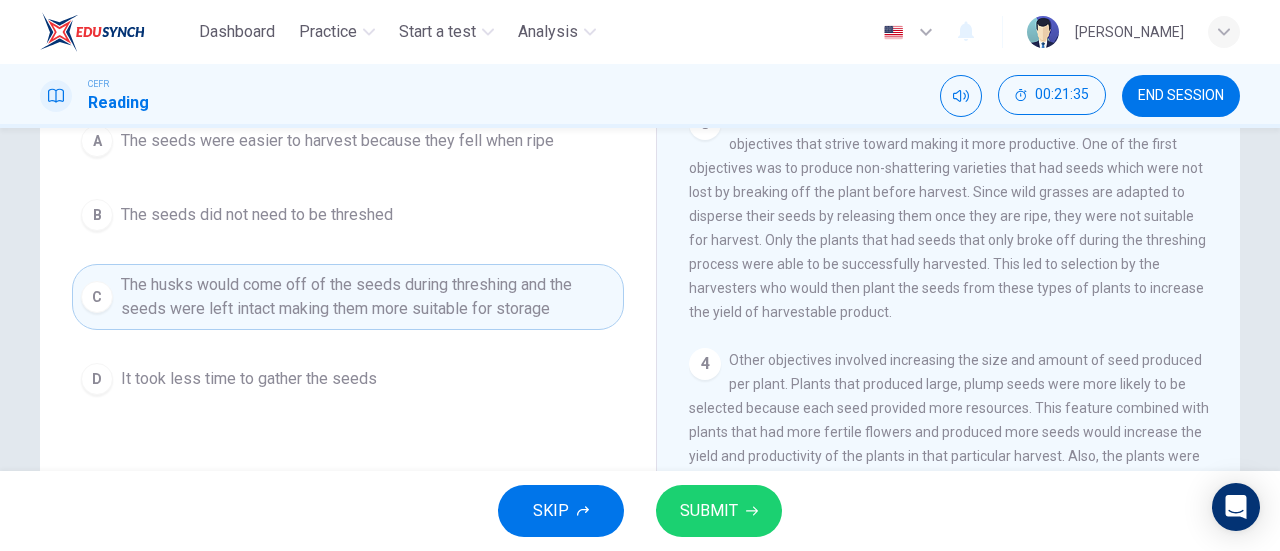 scroll, scrollTop: 211, scrollLeft: 0, axis: vertical 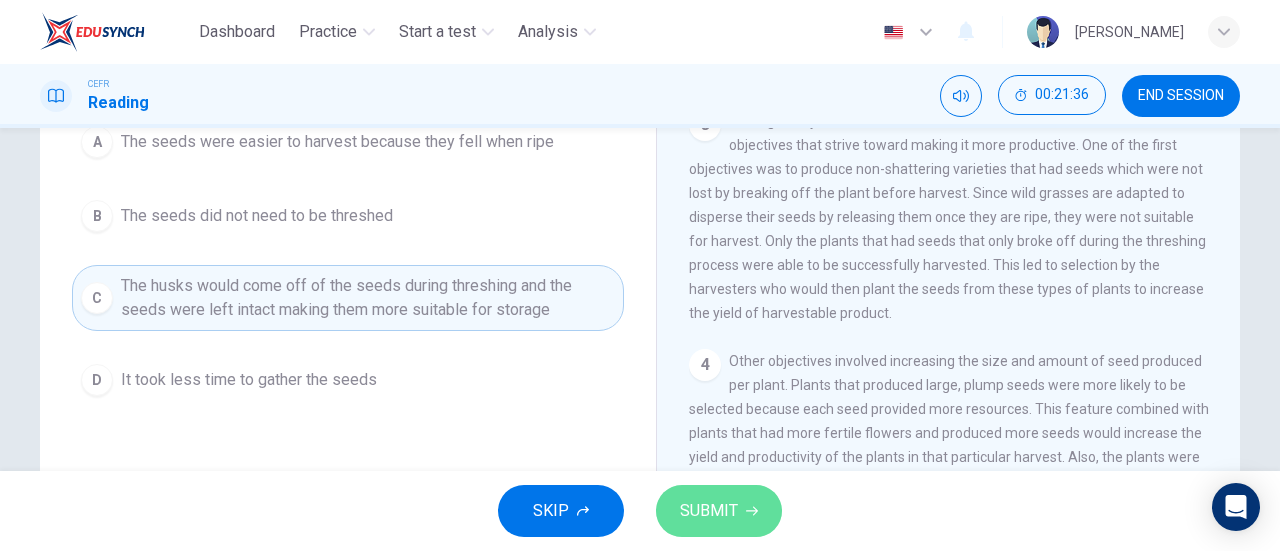 click on "SUBMIT" at bounding box center (719, 511) 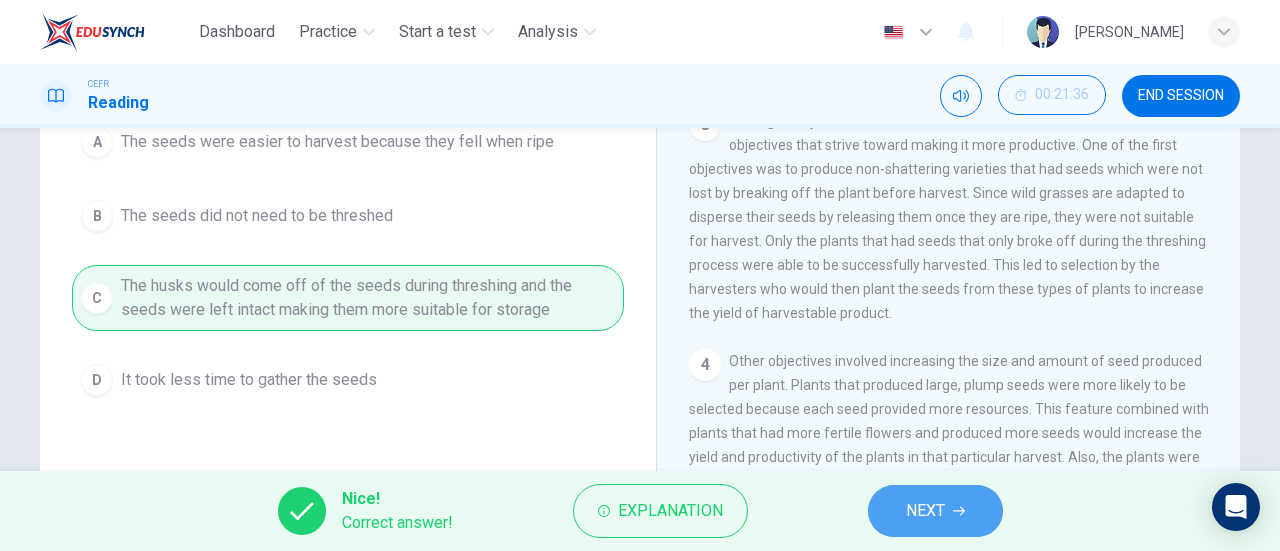 click on "NEXT" at bounding box center (935, 511) 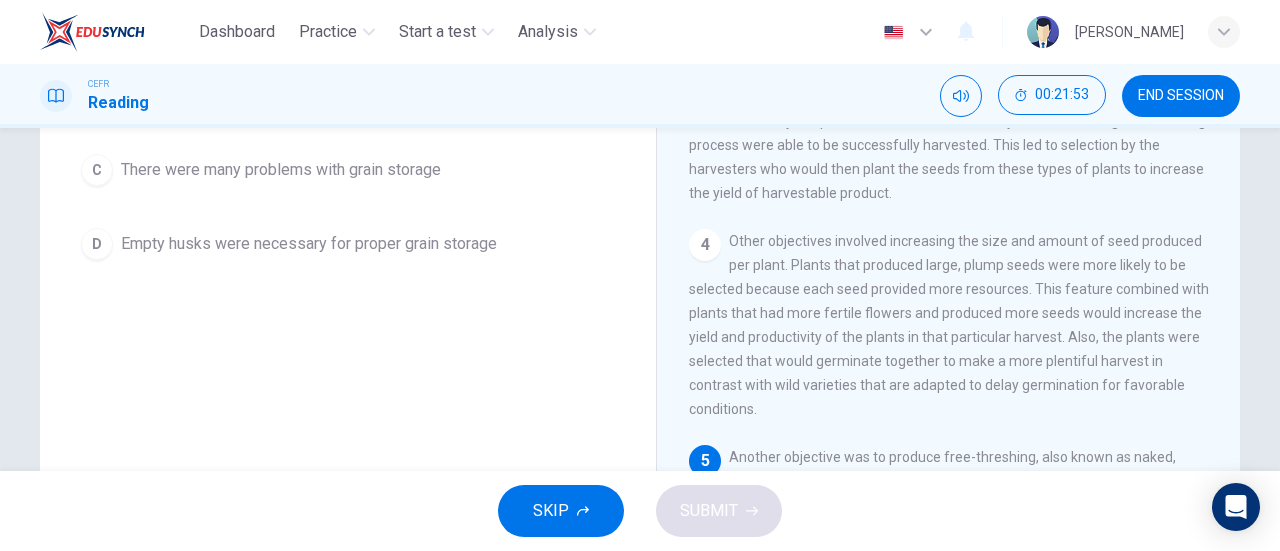 scroll, scrollTop: 260, scrollLeft: 0, axis: vertical 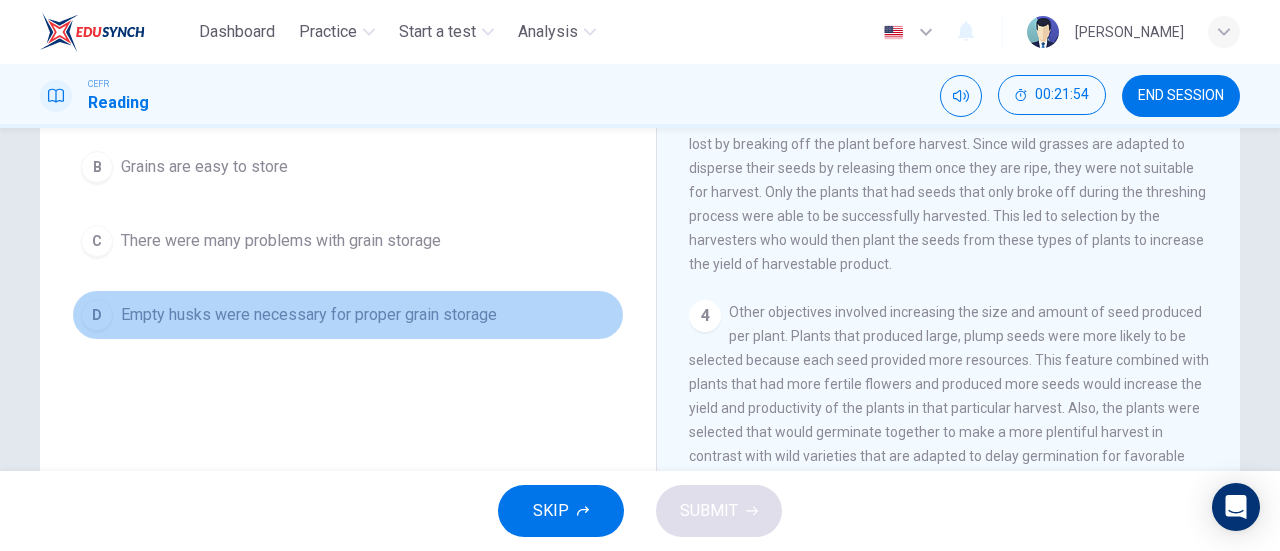 click on "Empty husks were necessary for proper grain storage" at bounding box center (309, 315) 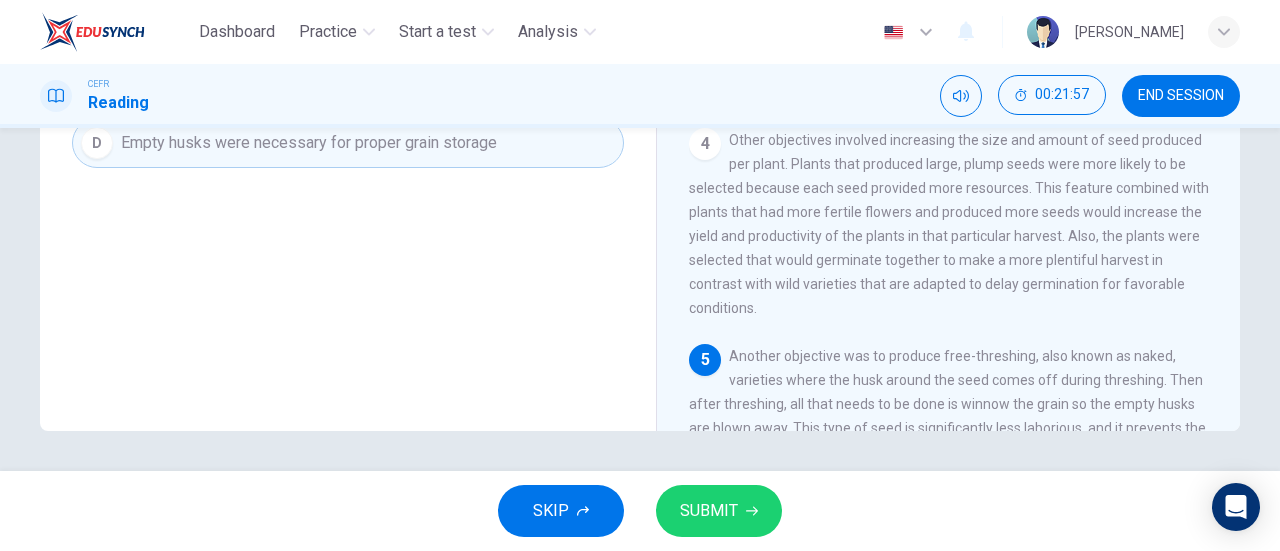 scroll, scrollTop: 304, scrollLeft: 0, axis: vertical 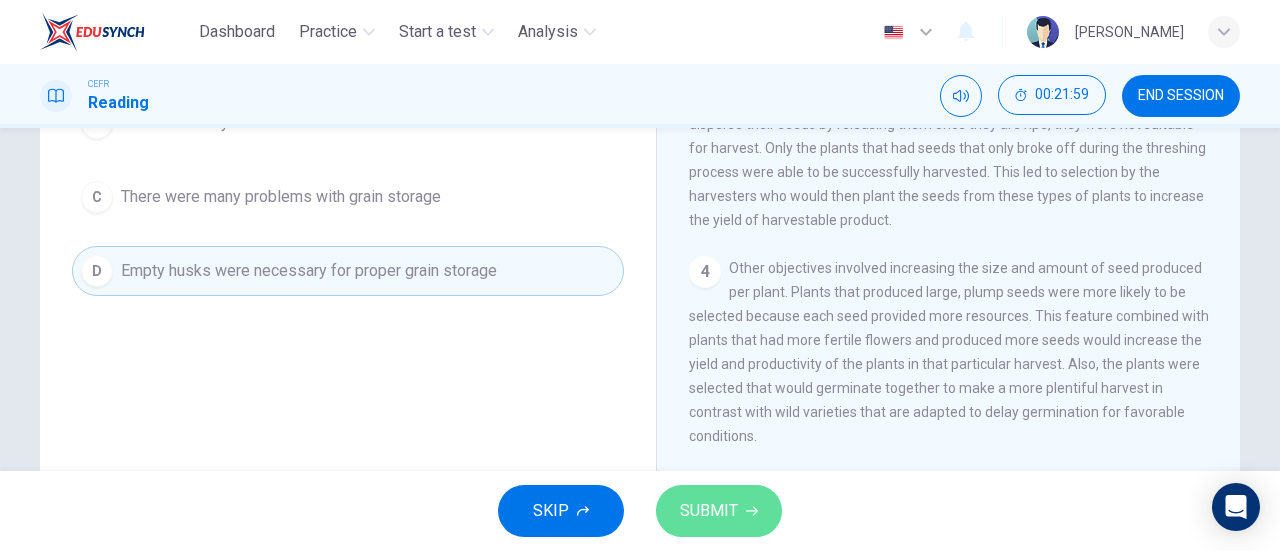 click on "SUBMIT" at bounding box center [719, 511] 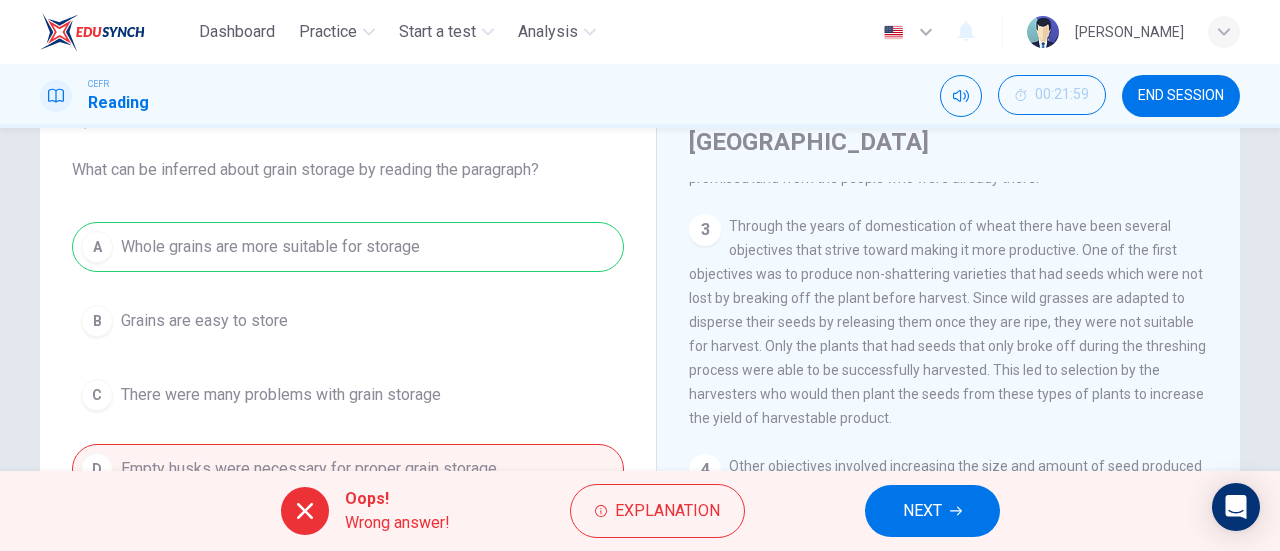 scroll, scrollTop: 432, scrollLeft: 0, axis: vertical 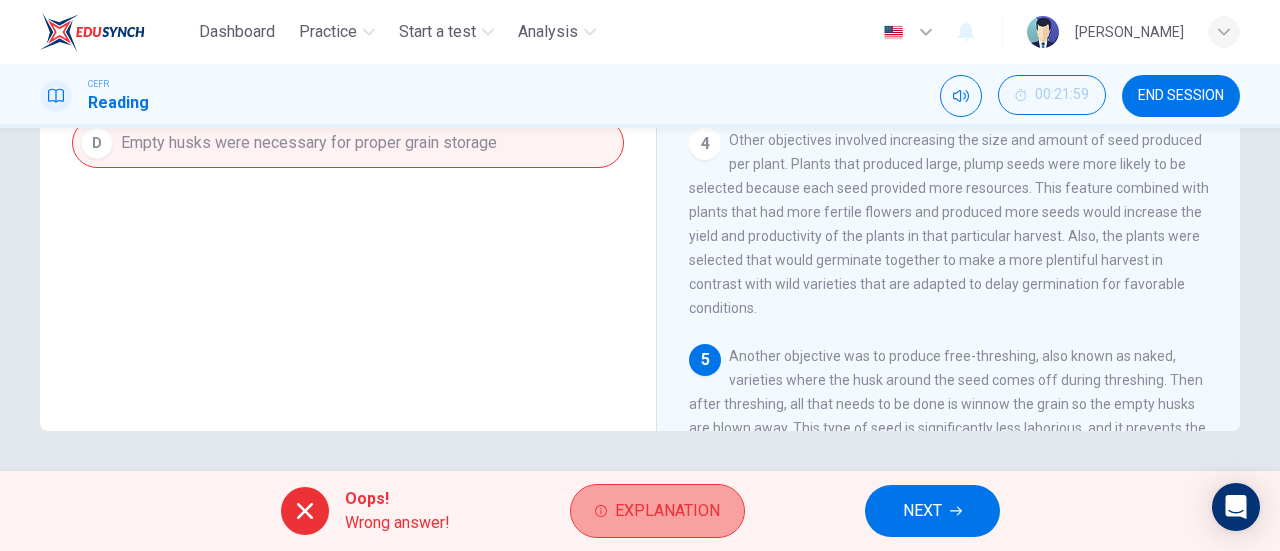 click on "Explanation" at bounding box center (667, 511) 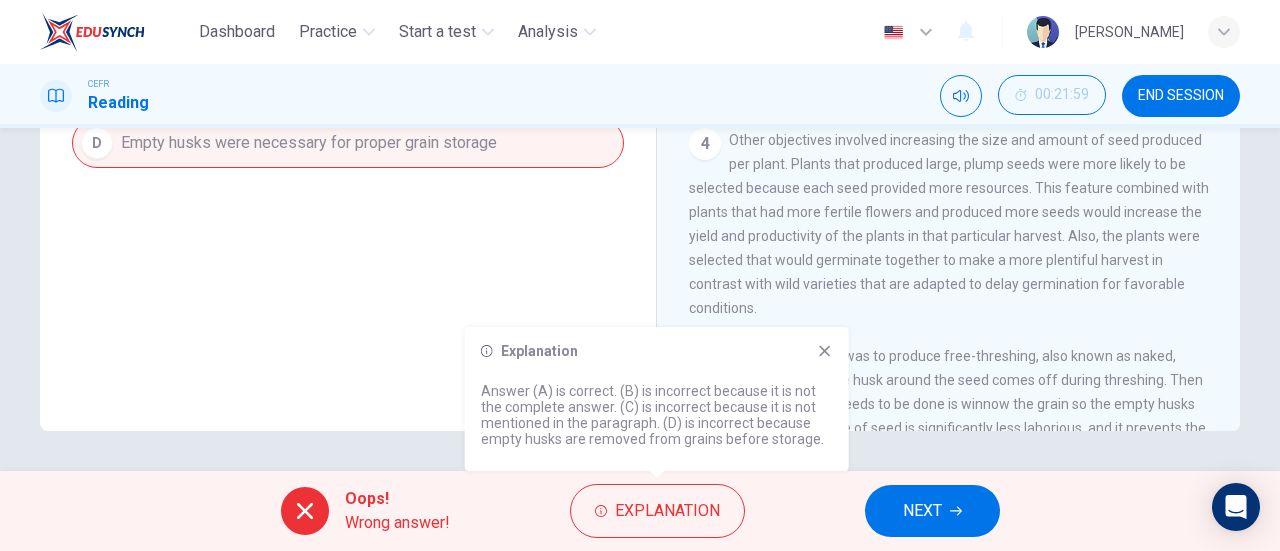 click 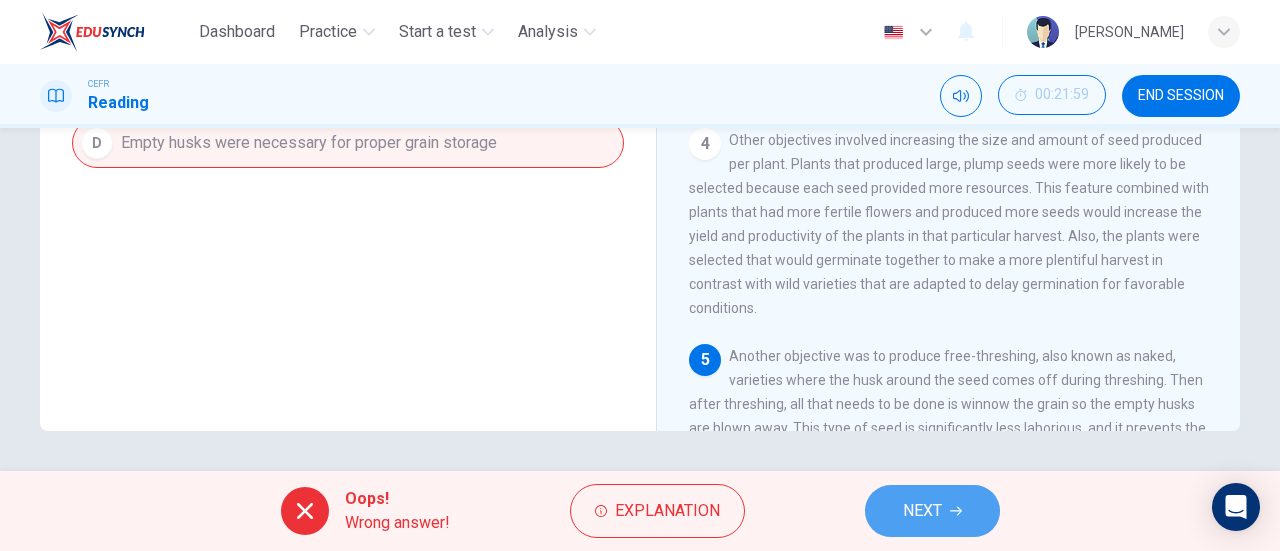 click on "NEXT" at bounding box center [922, 511] 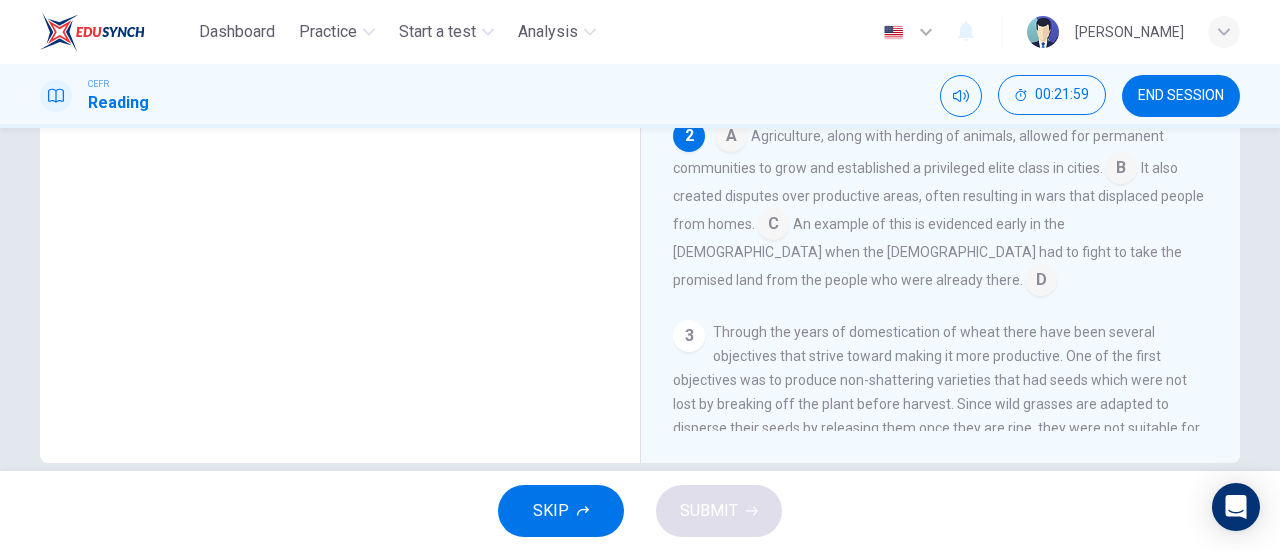 scroll, scrollTop: 22, scrollLeft: 0, axis: vertical 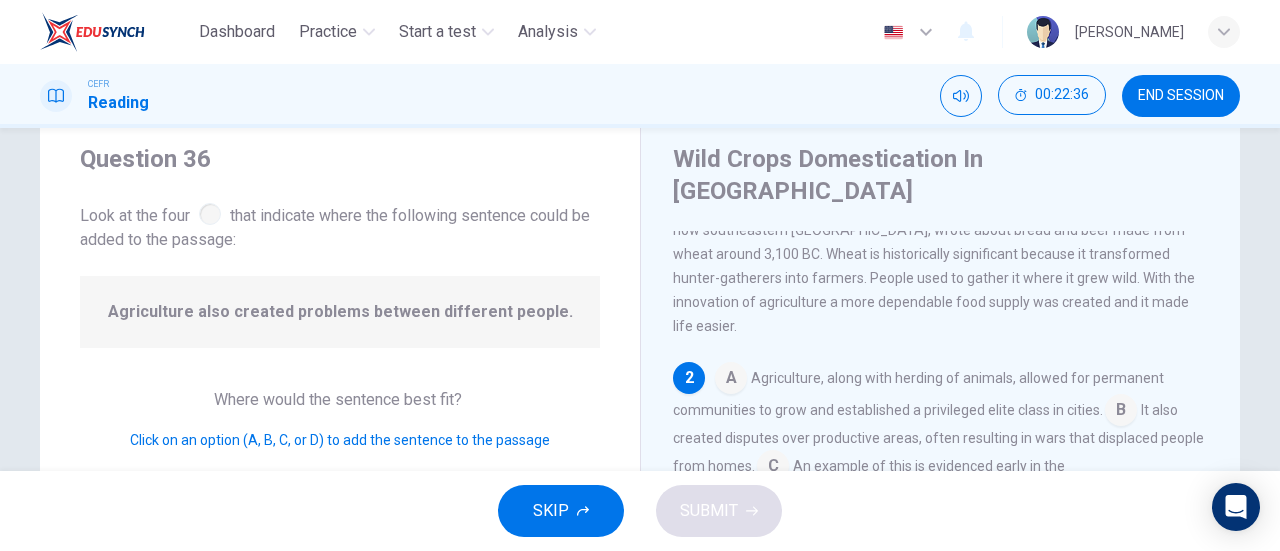 click at bounding box center (773, 468) 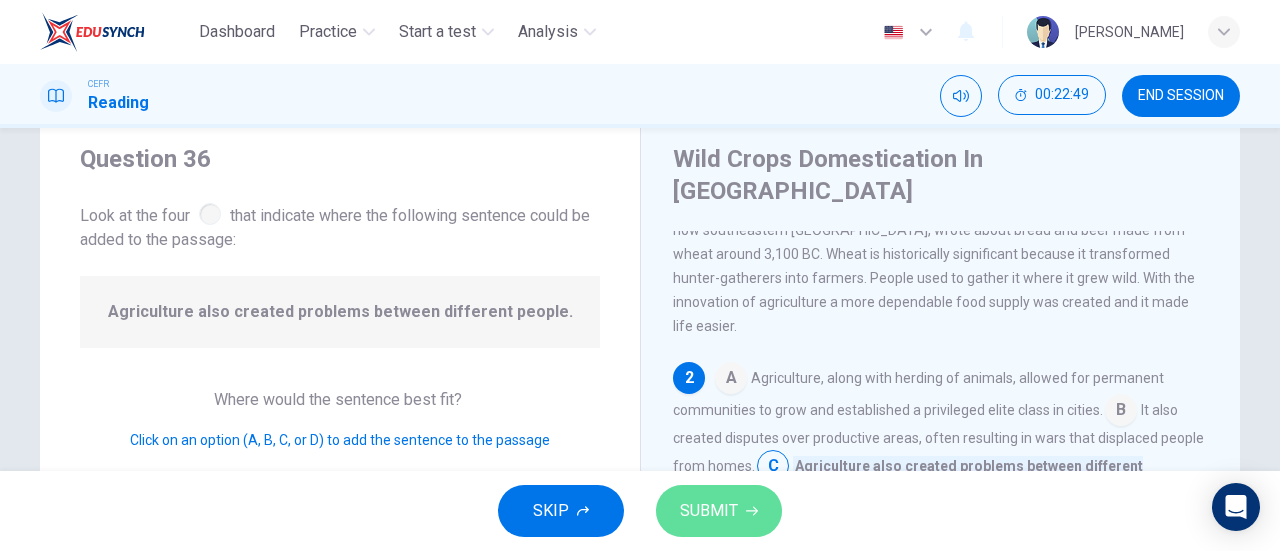 click on "SUBMIT" at bounding box center [719, 511] 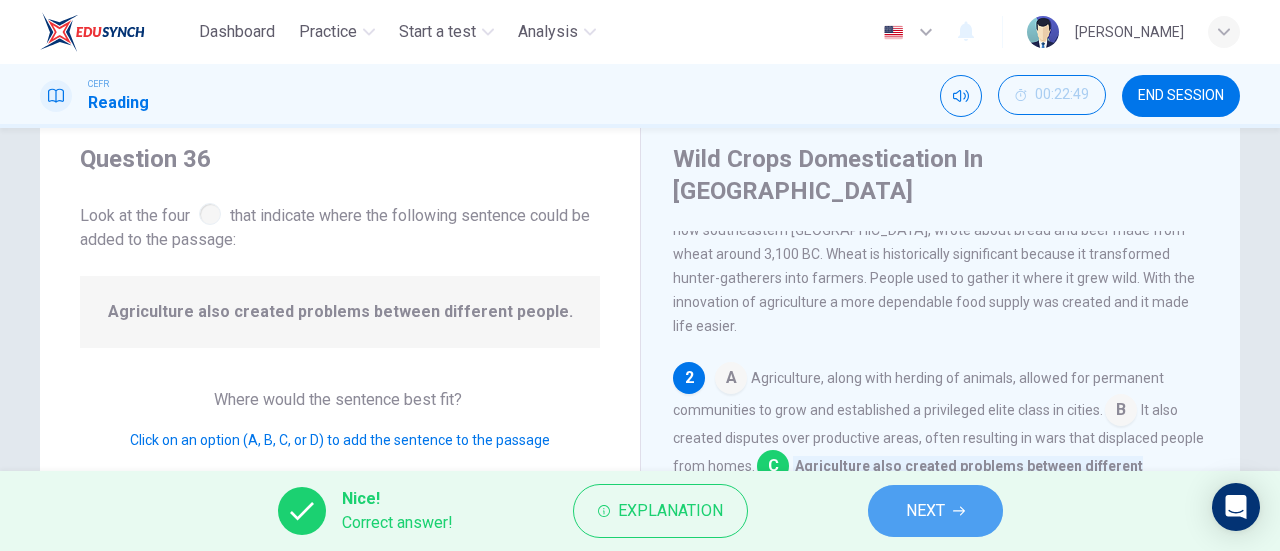 click on "NEXT" at bounding box center (925, 511) 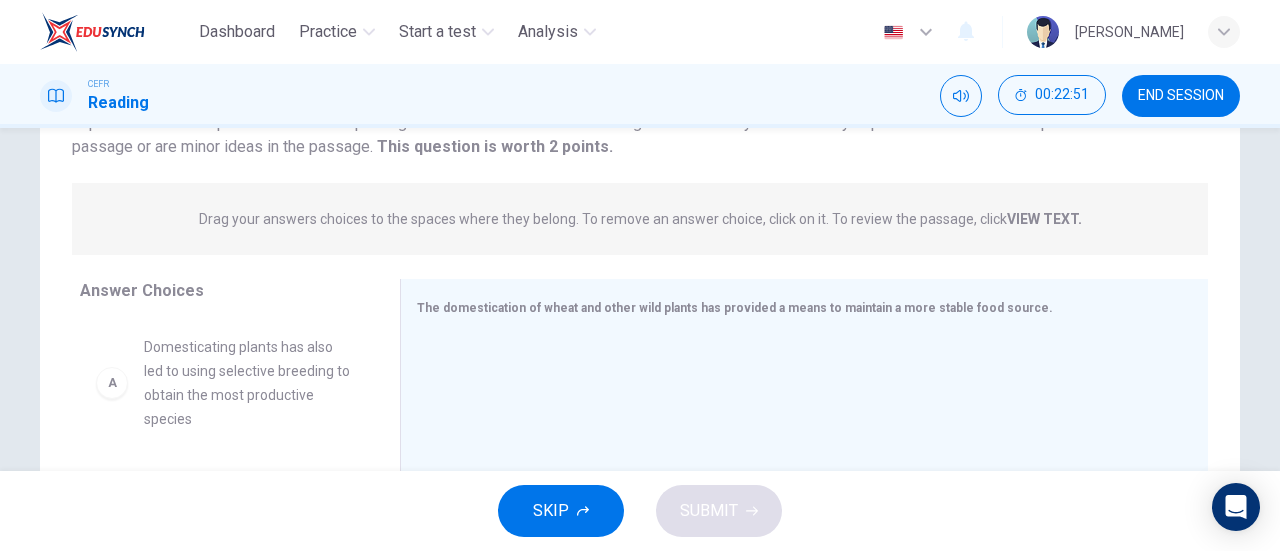scroll, scrollTop: 207, scrollLeft: 0, axis: vertical 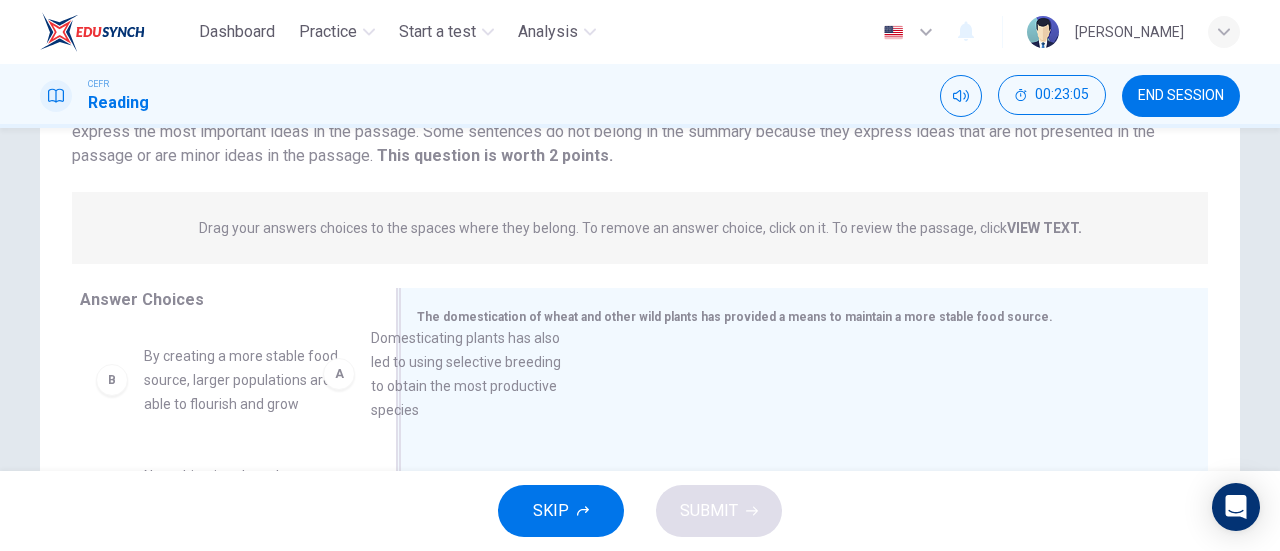 drag, startPoint x: 297, startPoint y: 401, endPoint x: 584, endPoint y: 381, distance: 287.696 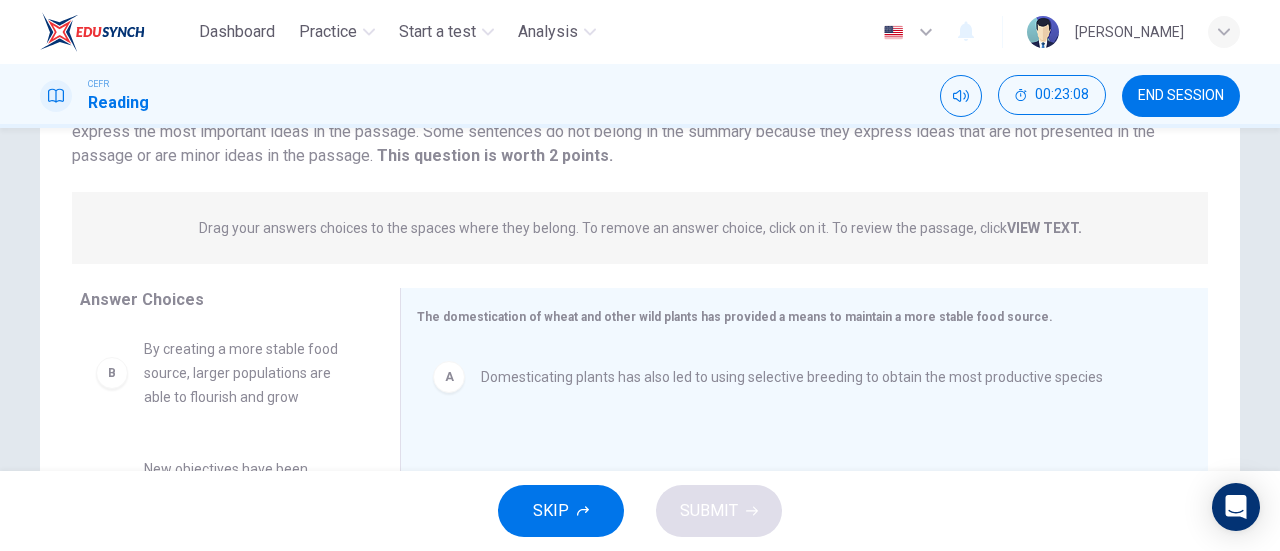 scroll, scrollTop: 8, scrollLeft: 0, axis: vertical 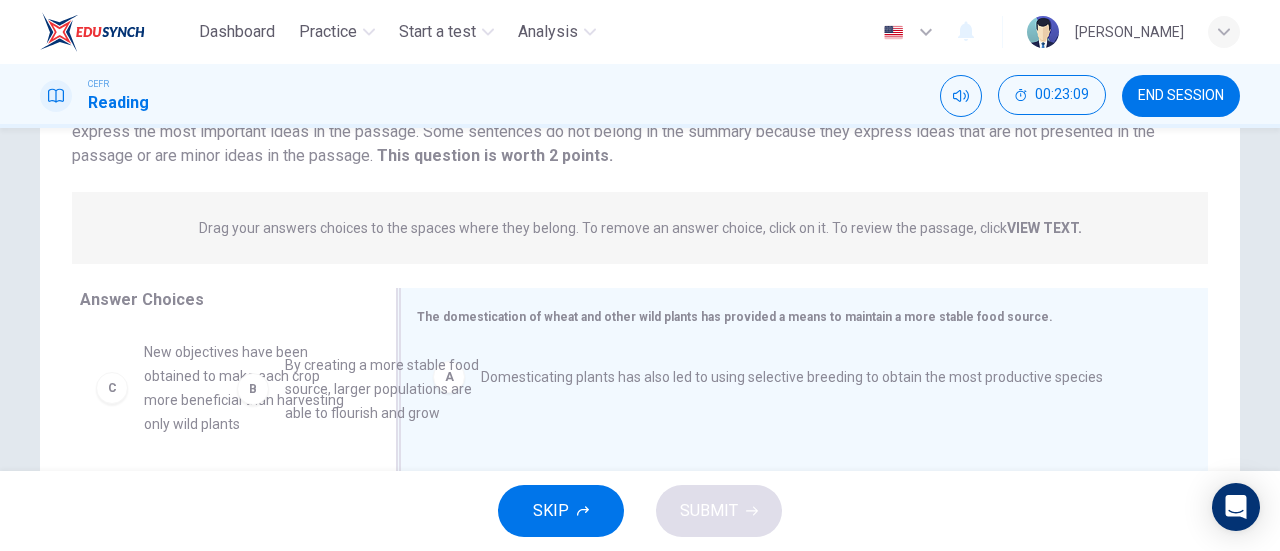 drag, startPoint x: 284, startPoint y: 373, endPoint x: 555, endPoint y: 405, distance: 272.88275 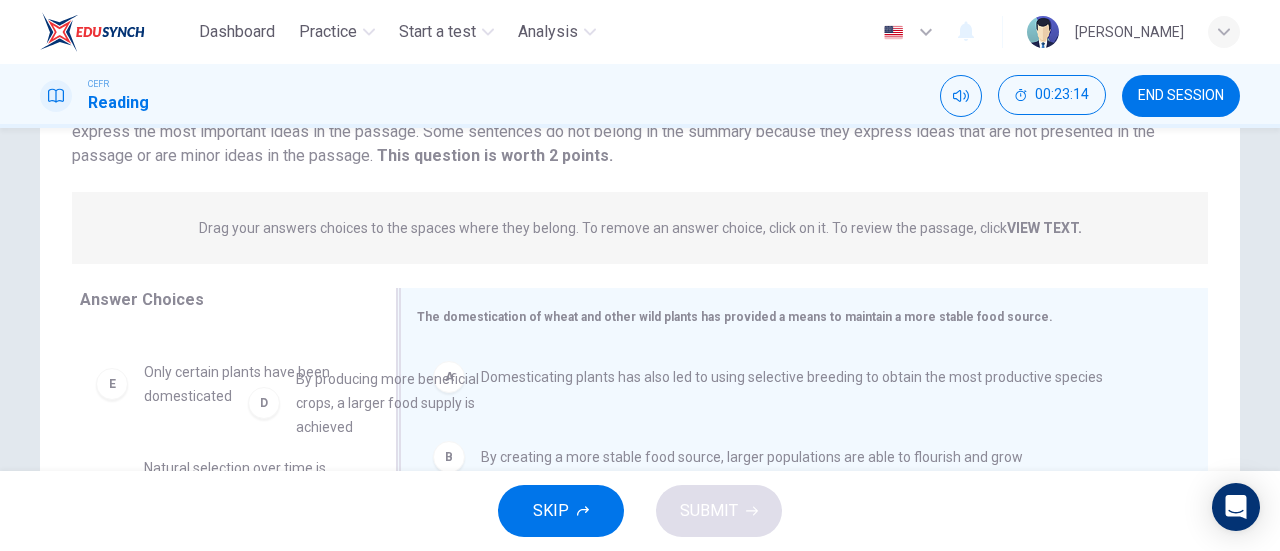 drag, startPoint x: 286, startPoint y: 399, endPoint x: 502, endPoint y: 411, distance: 216.33308 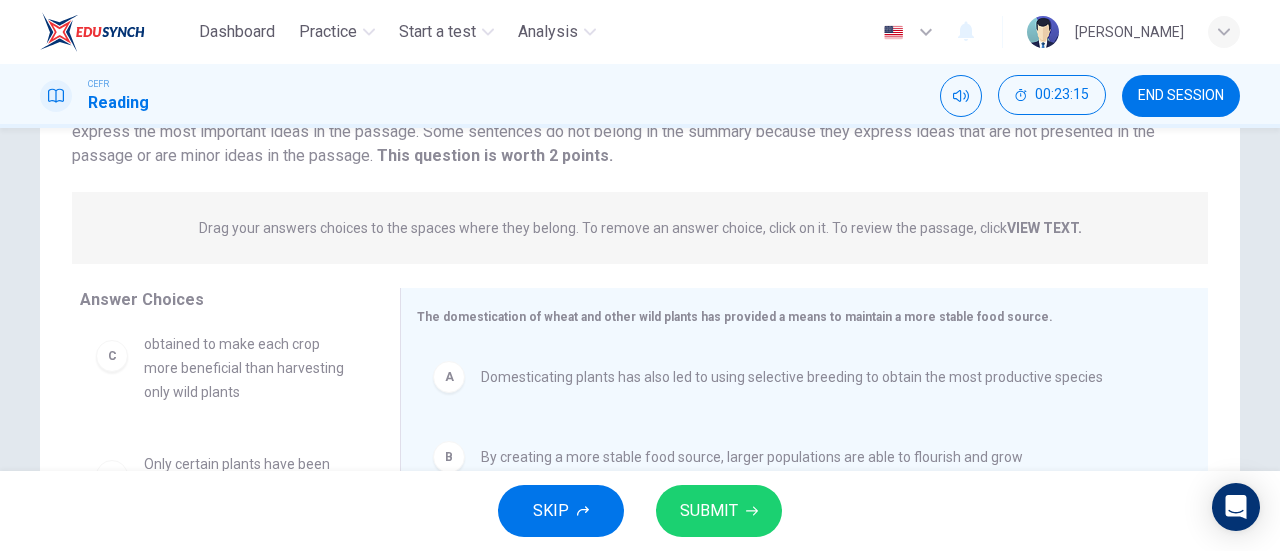 scroll, scrollTop: 12, scrollLeft: 0, axis: vertical 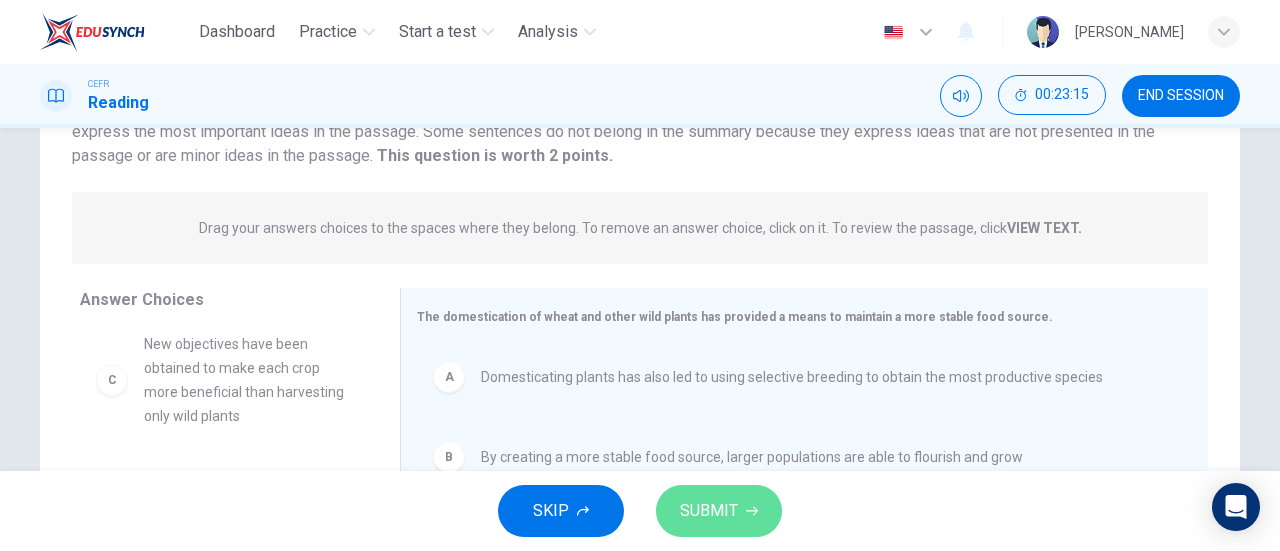 click on "SUBMIT" at bounding box center [719, 511] 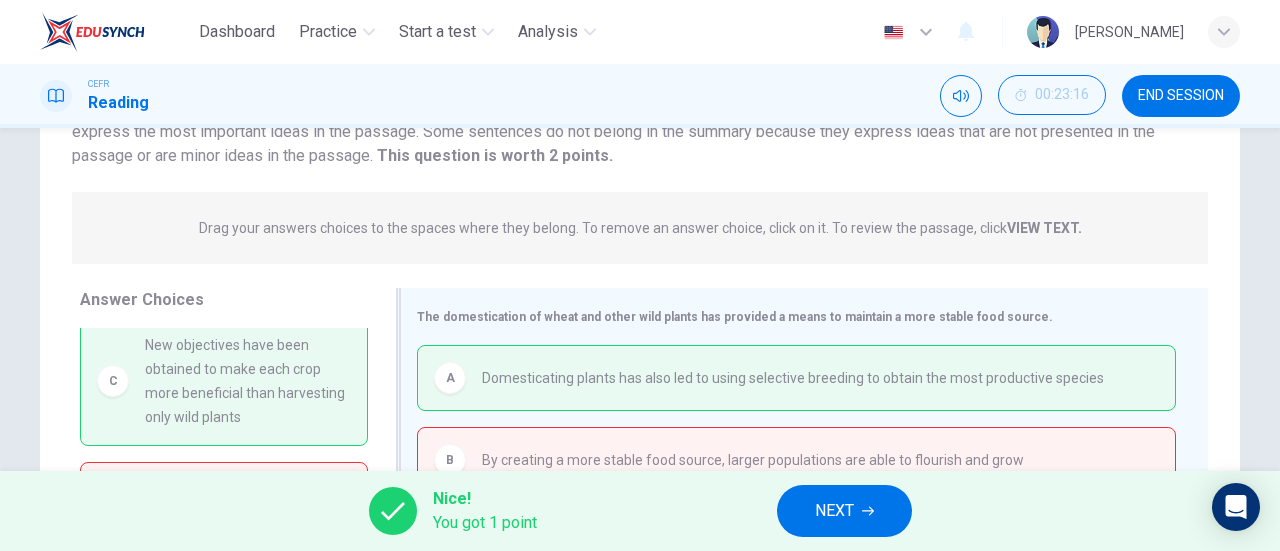 scroll, scrollTop: 300, scrollLeft: 0, axis: vertical 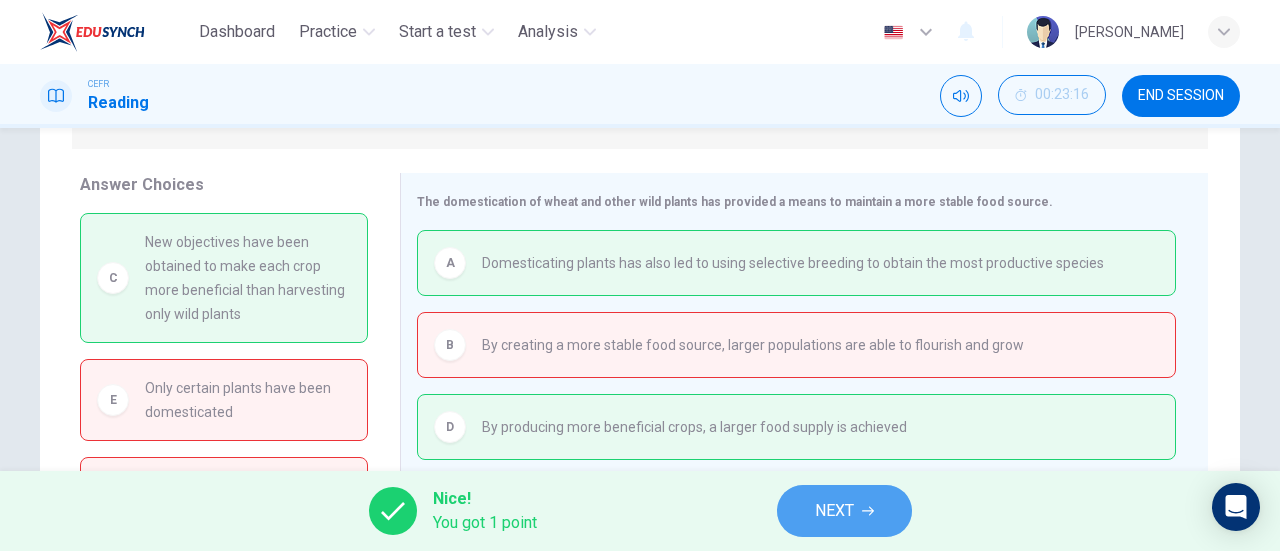 click on "NEXT" at bounding box center (834, 511) 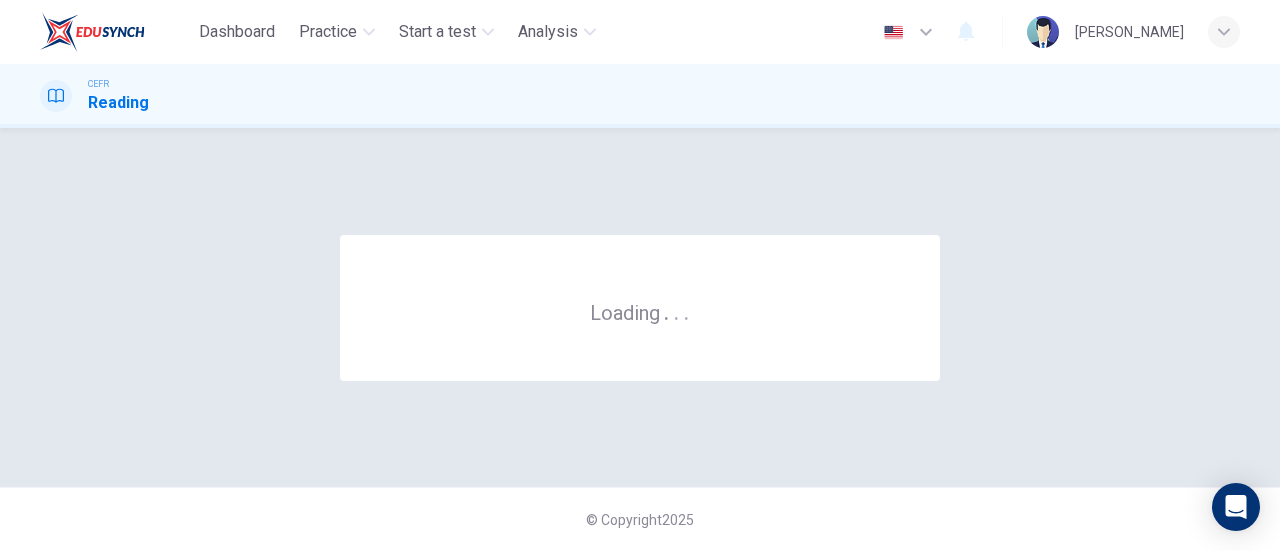 scroll, scrollTop: 0, scrollLeft: 0, axis: both 